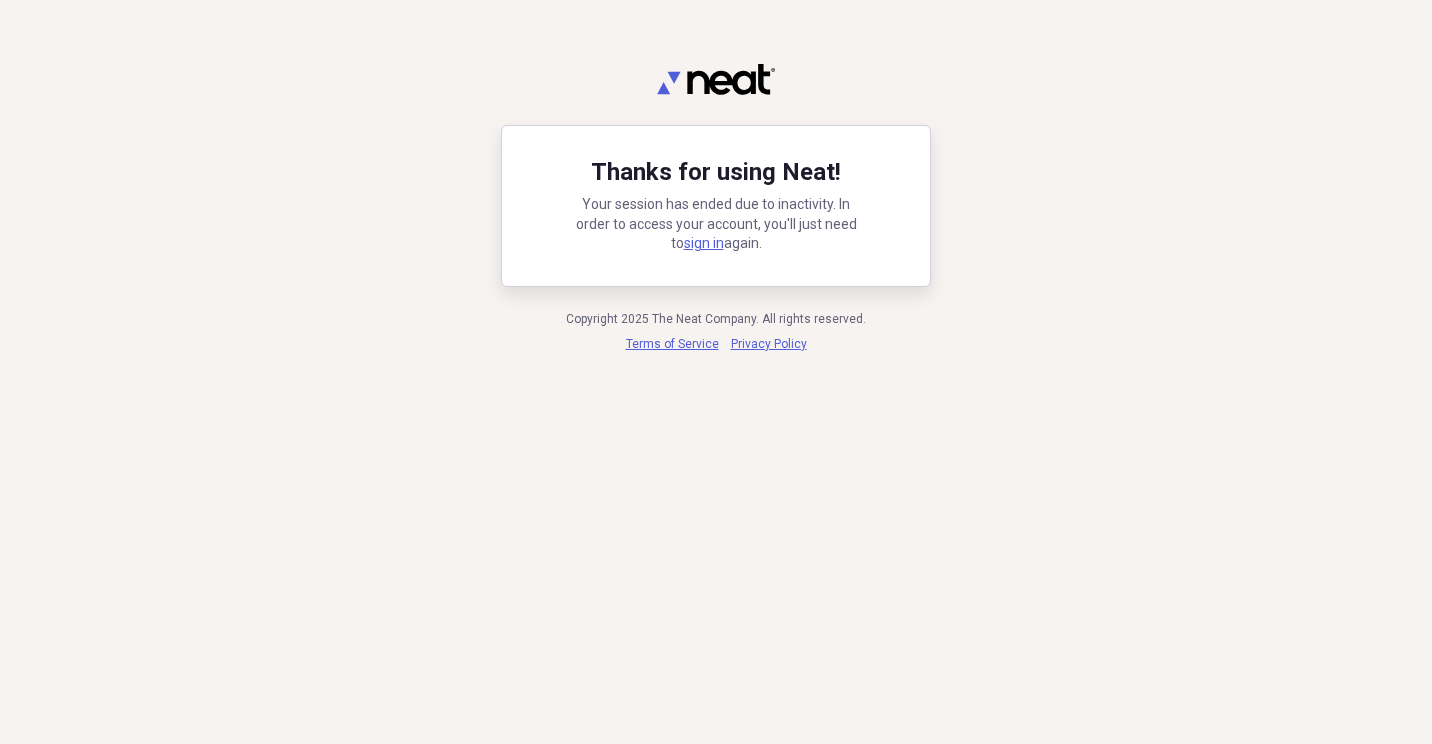 scroll, scrollTop: 0, scrollLeft: 0, axis: both 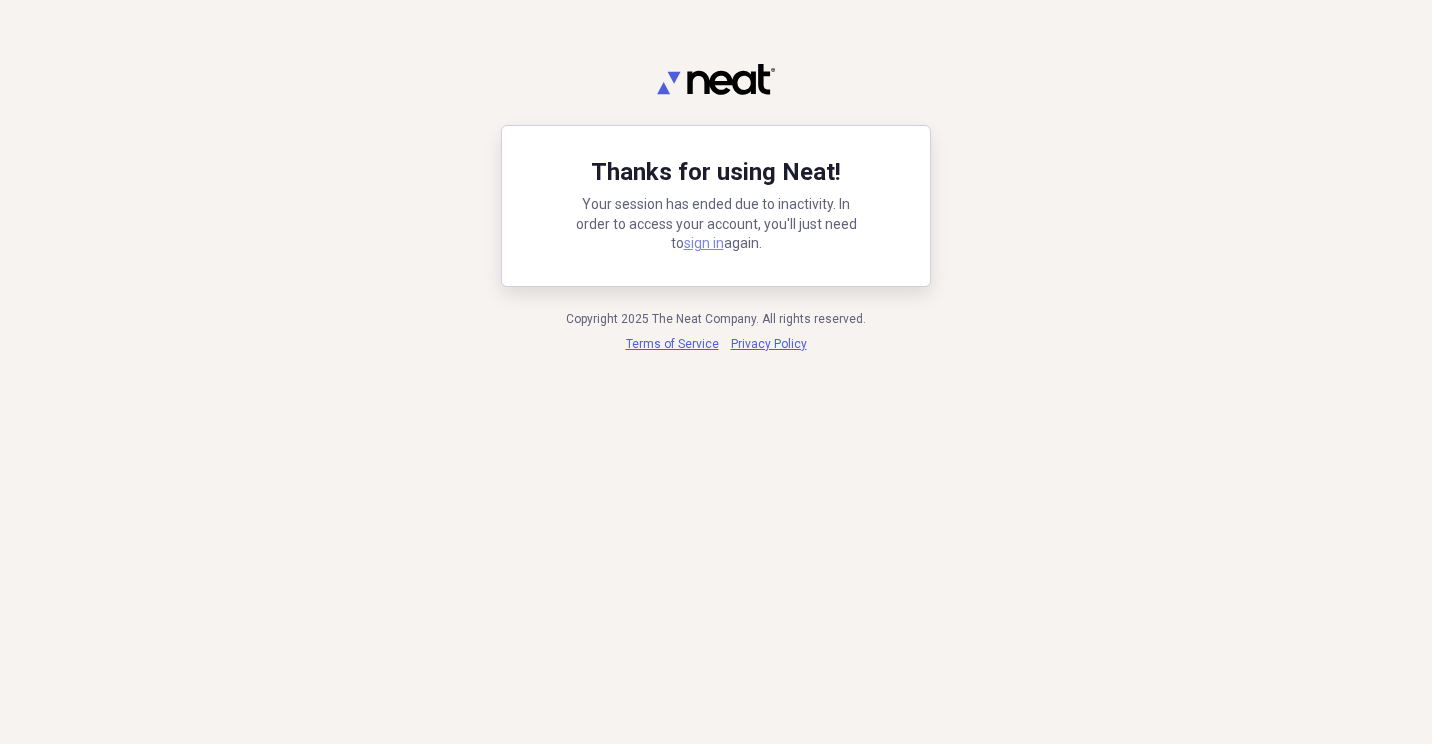 click on "sign in" at bounding box center (704, 243) 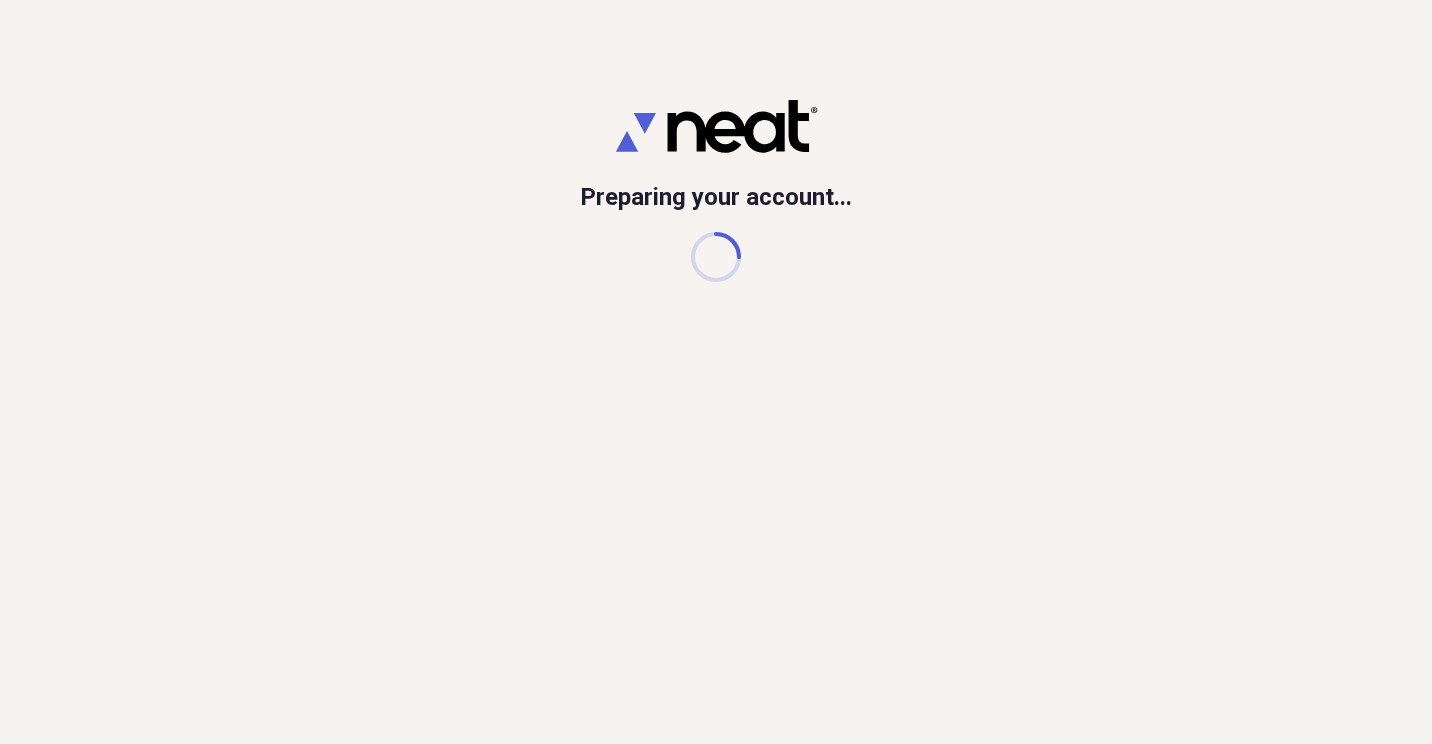 scroll, scrollTop: 0, scrollLeft: 0, axis: both 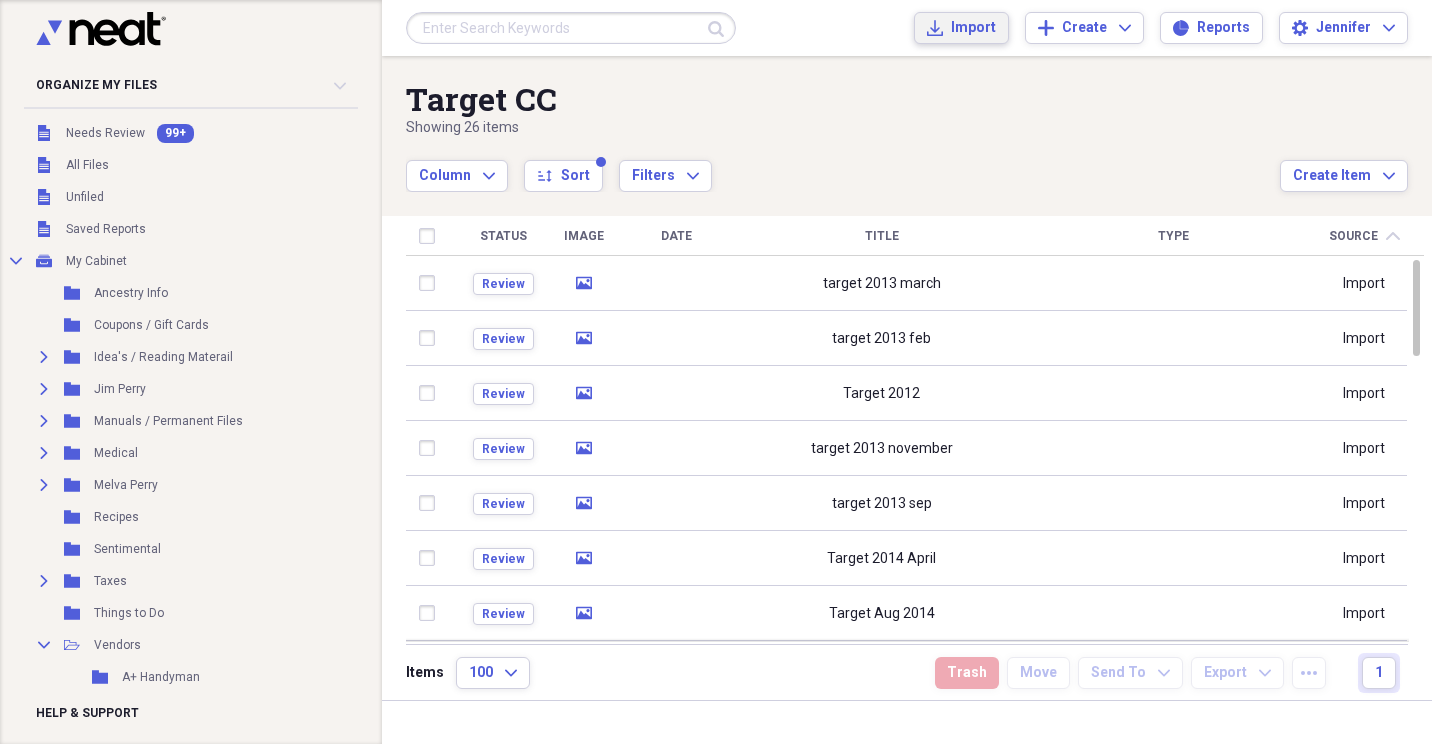 click on "Import" at bounding box center (973, 28) 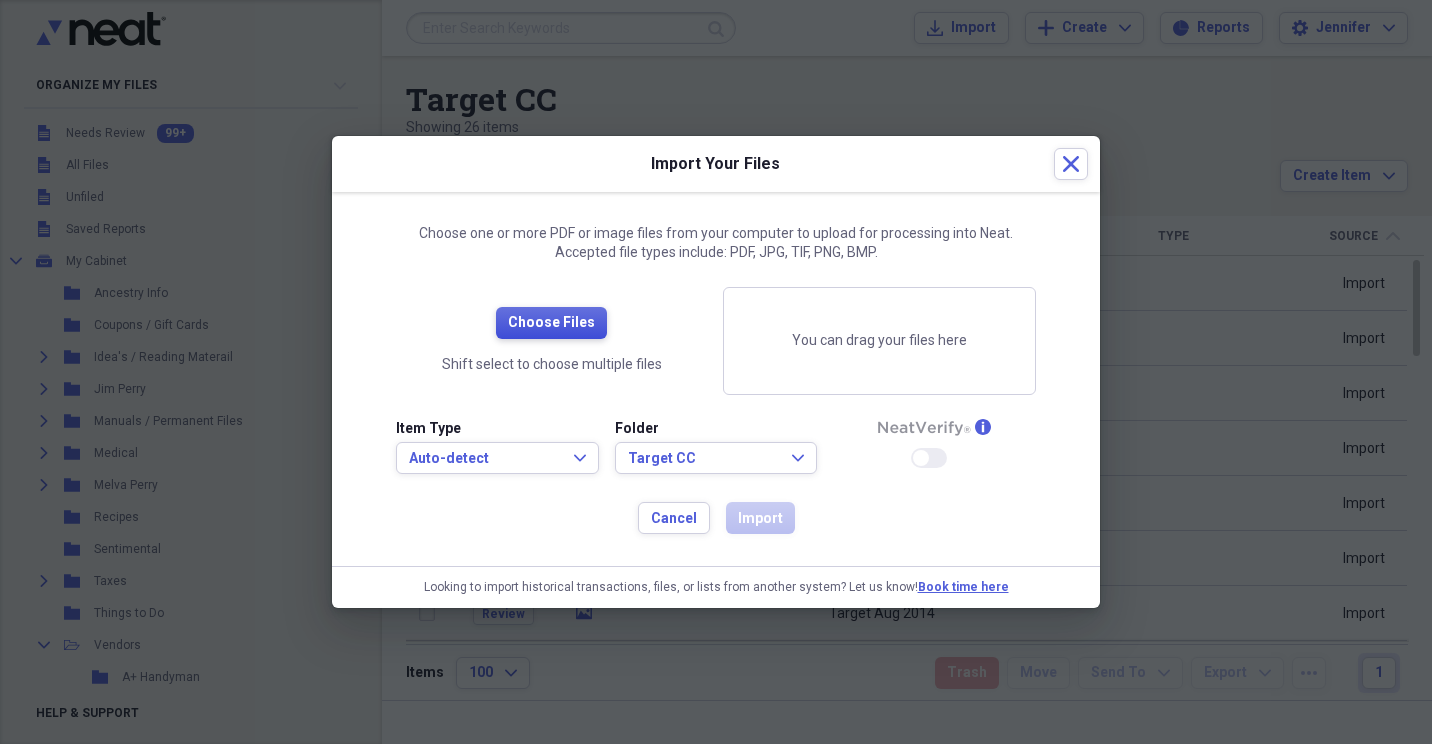 click on "Choose Files" at bounding box center (551, 323) 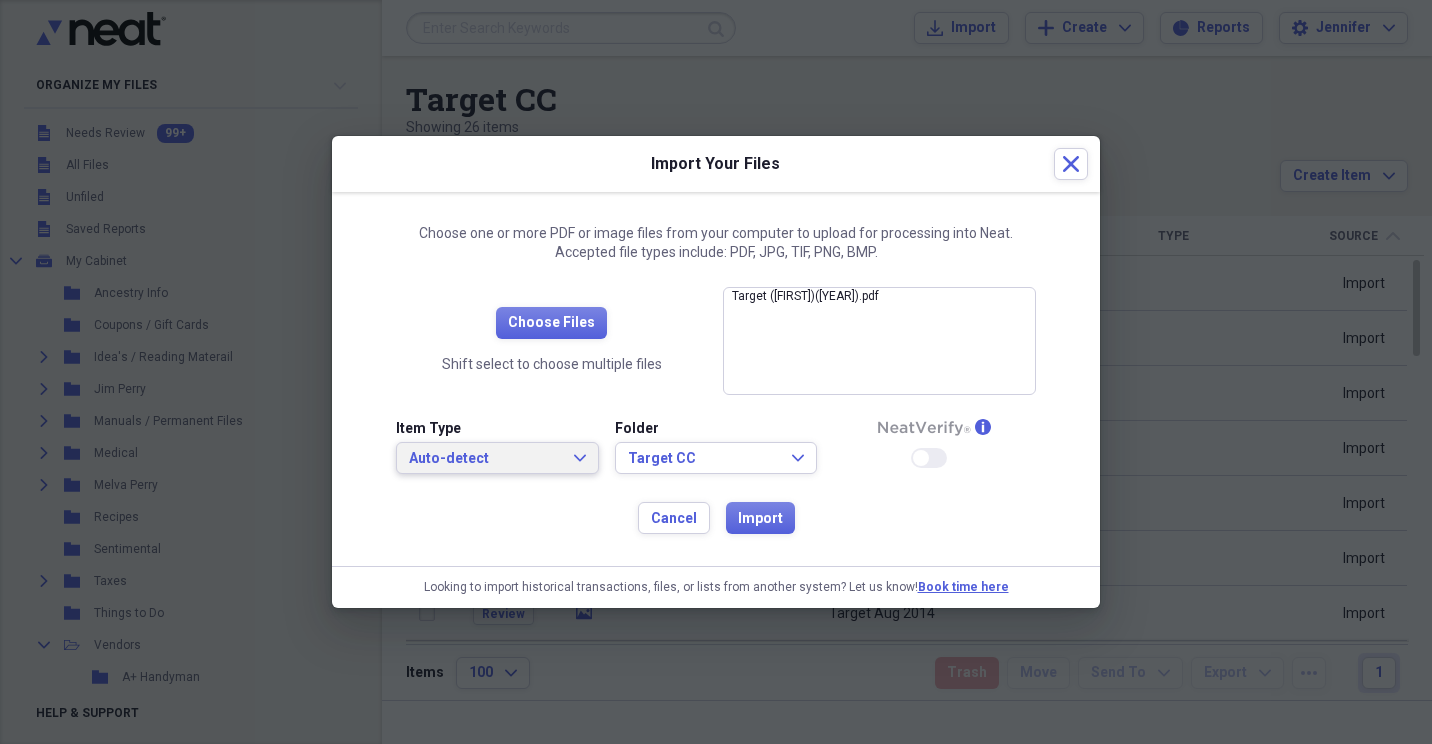 click on "Auto-detect Expand" at bounding box center (497, 459) 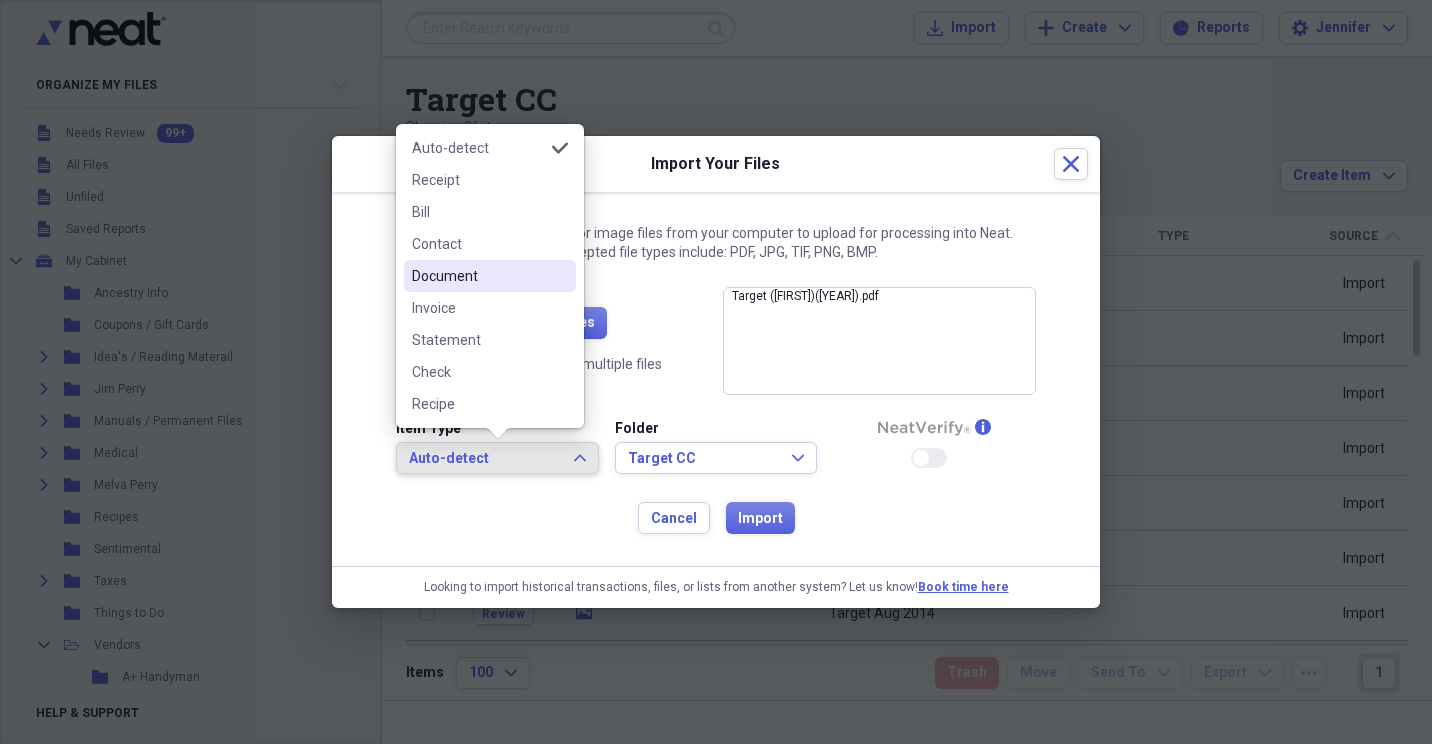 click on "Document" at bounding box center [490, 276] 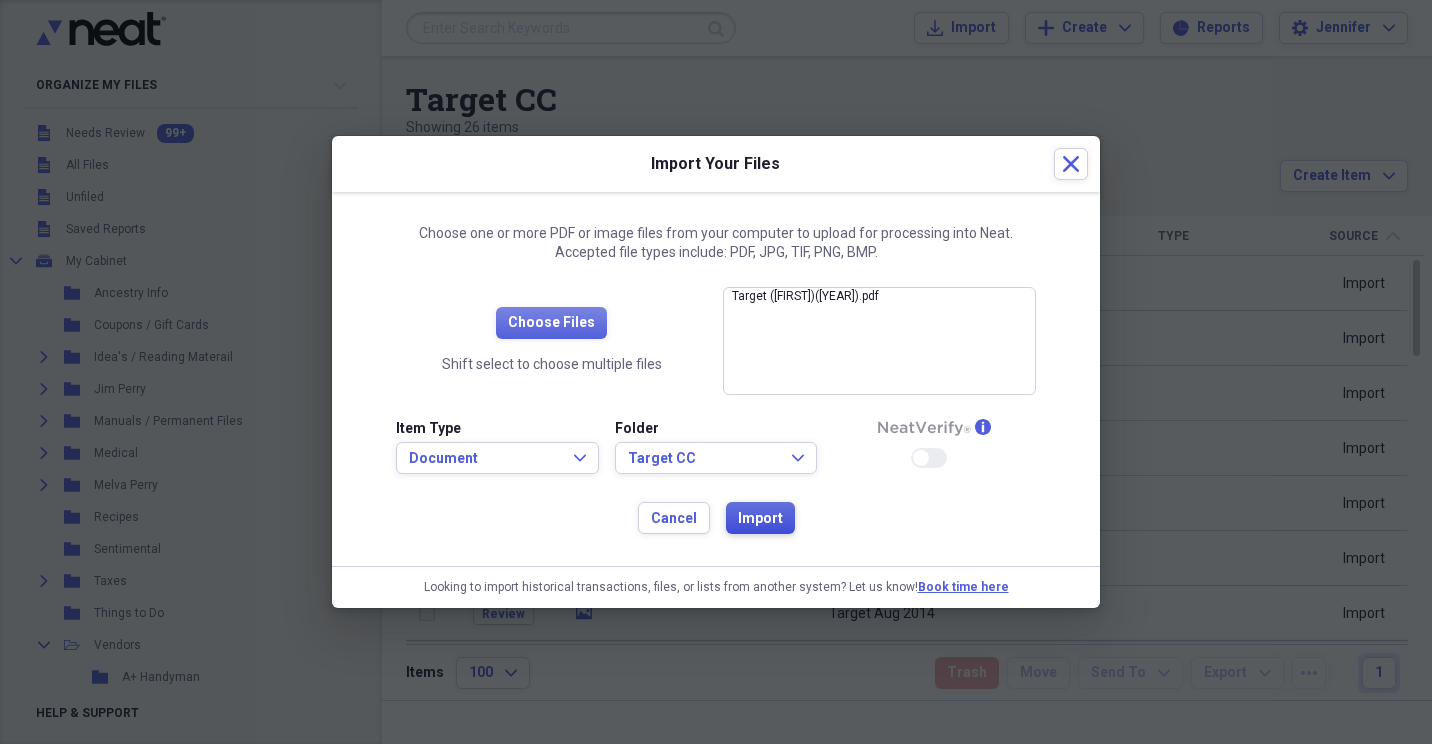 click on "Import" at bounding box center (760, 519) 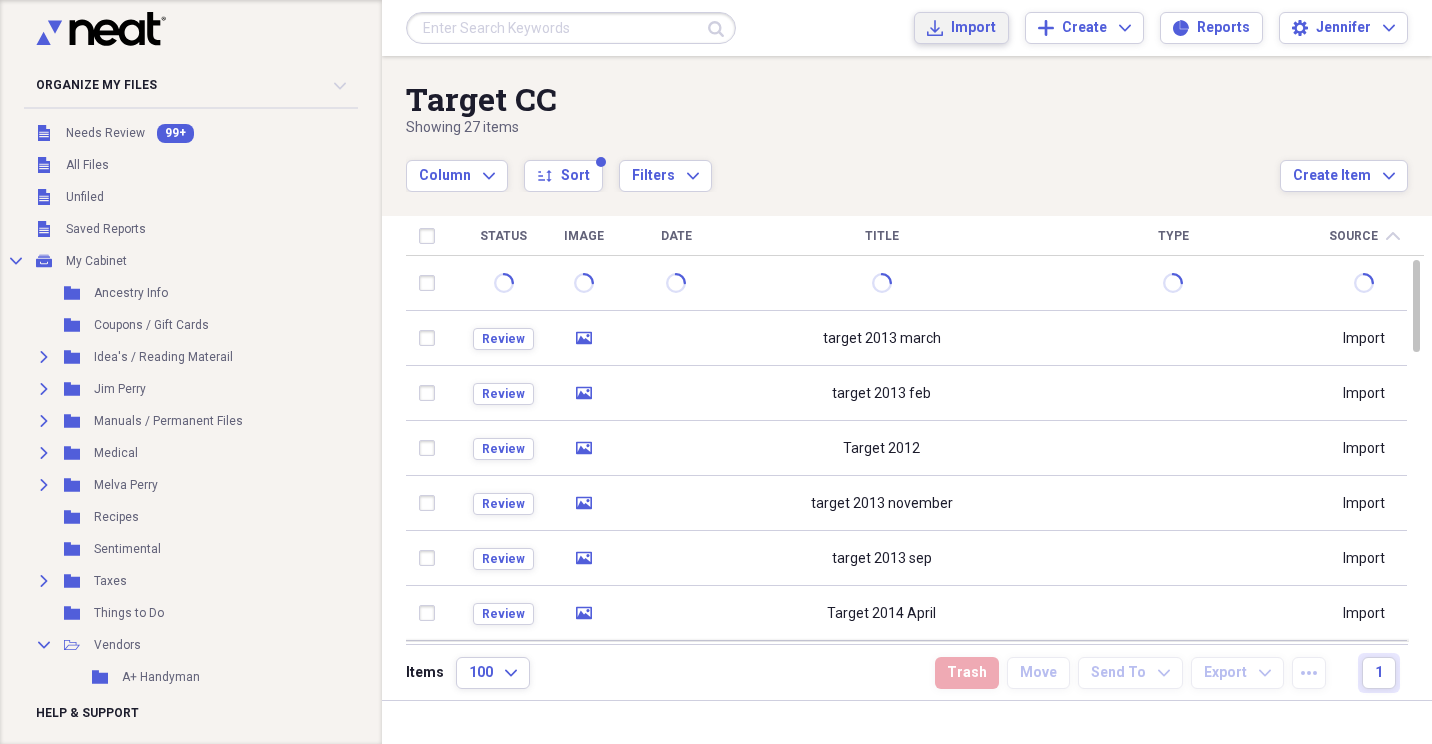 click on "Import Import" at bounding box center [961, 28] 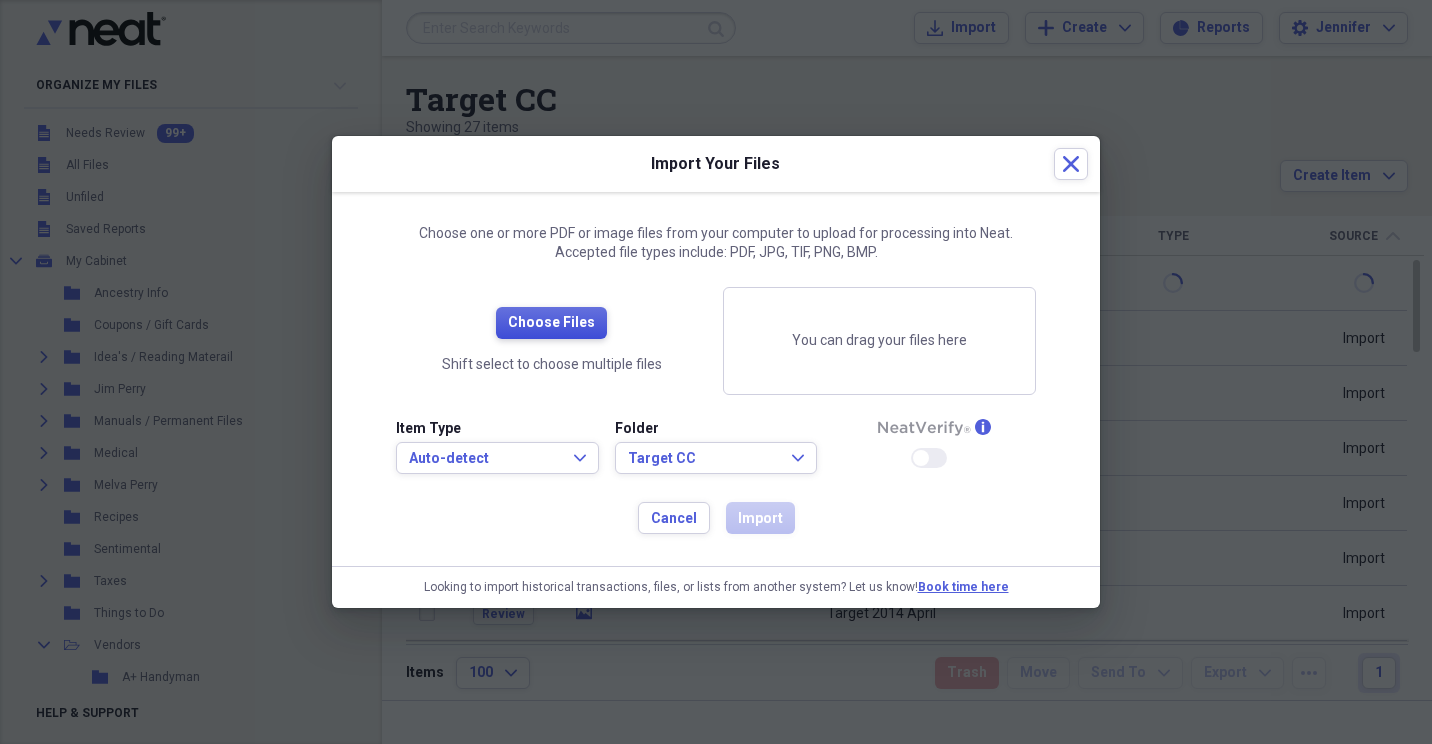 click on "Choose Files" at bounding box center (551, 323) 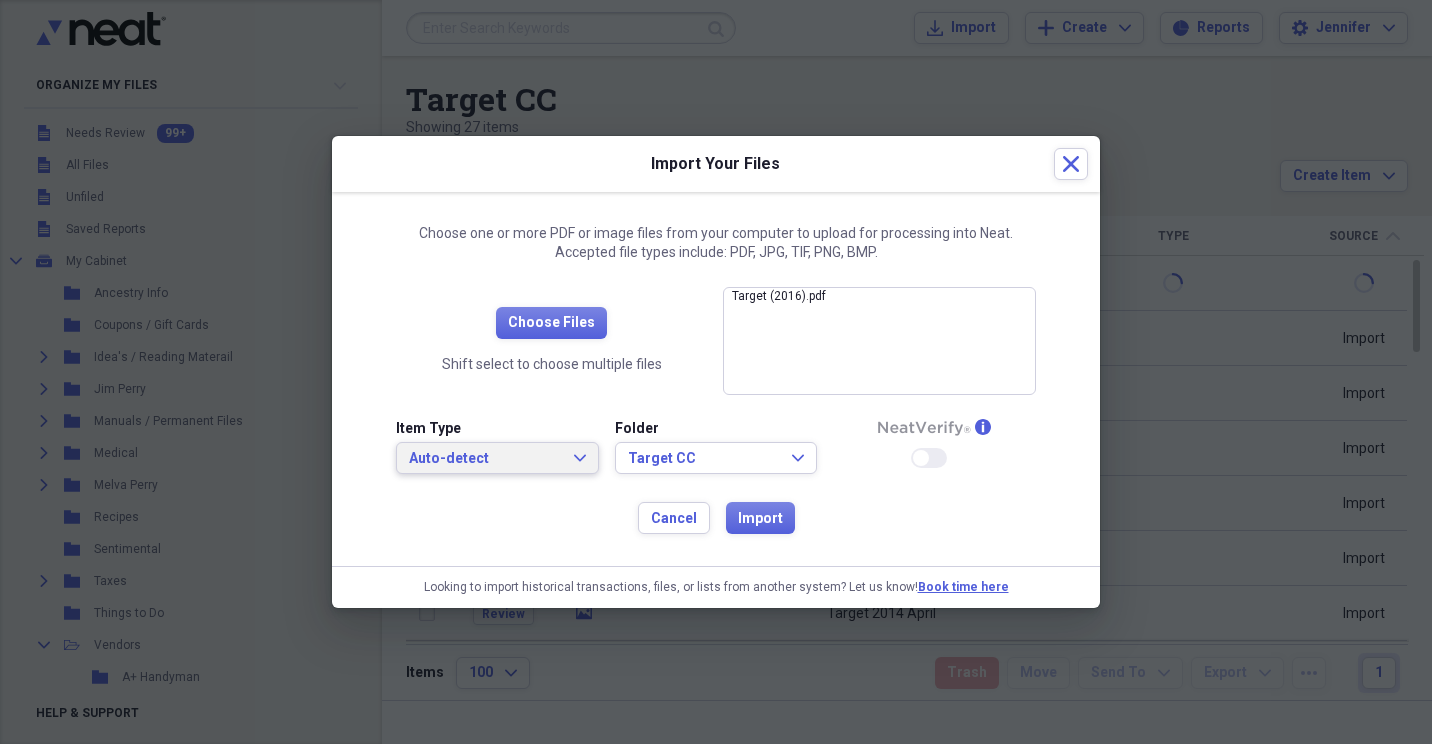 click on "Auto-detect Expand" at bounding box center [497, 458] 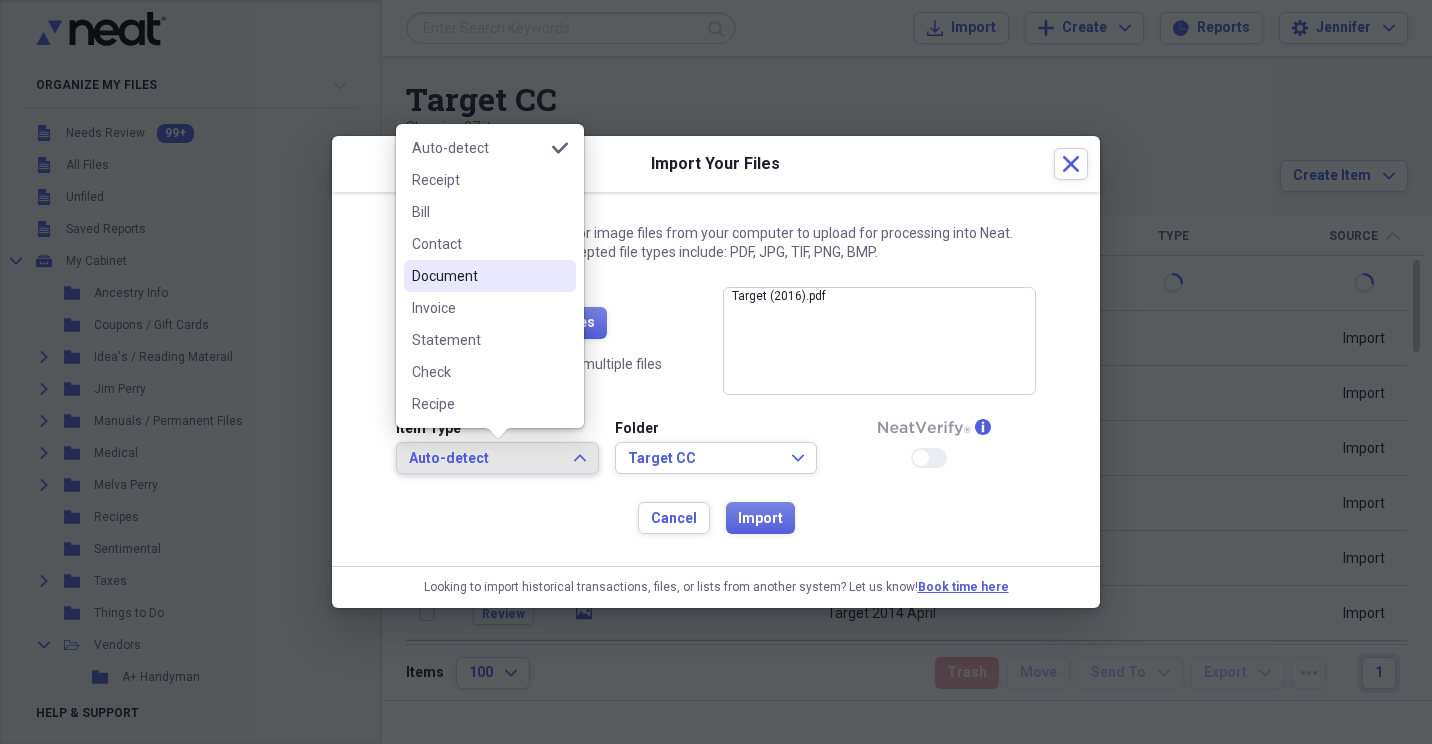 click on "Document" at bounding box center (478, 276) 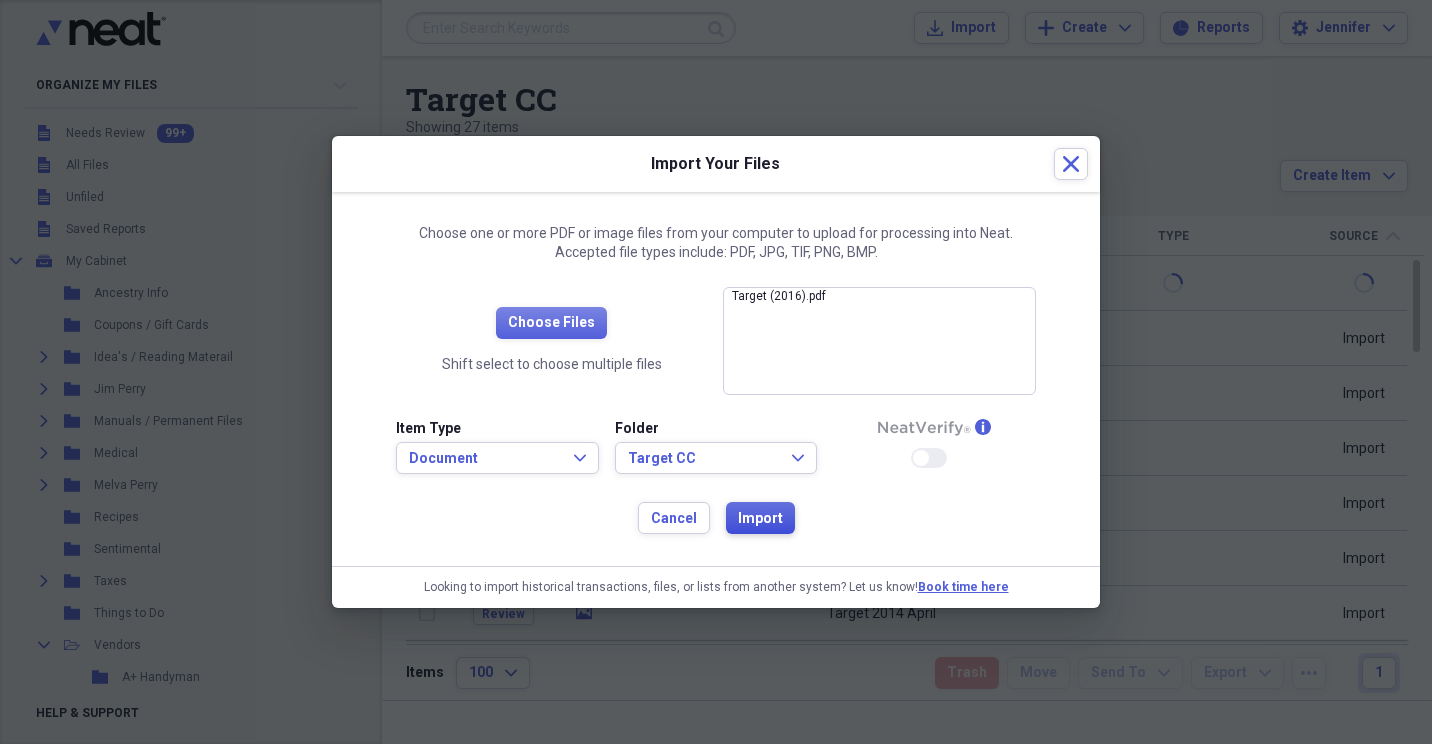 click on "Import" at bounding box center (760, 518) 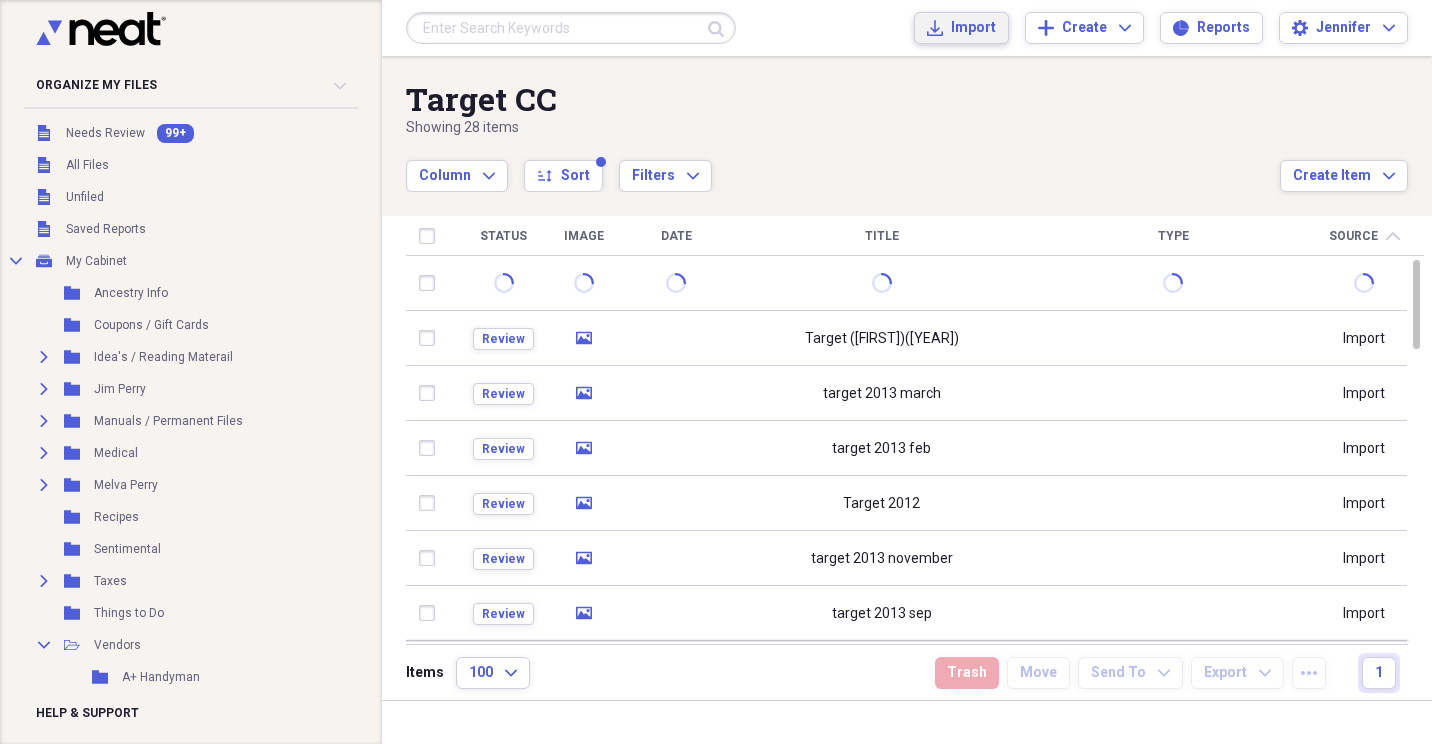 click on "Import Import" at bounding box center (961, 28) 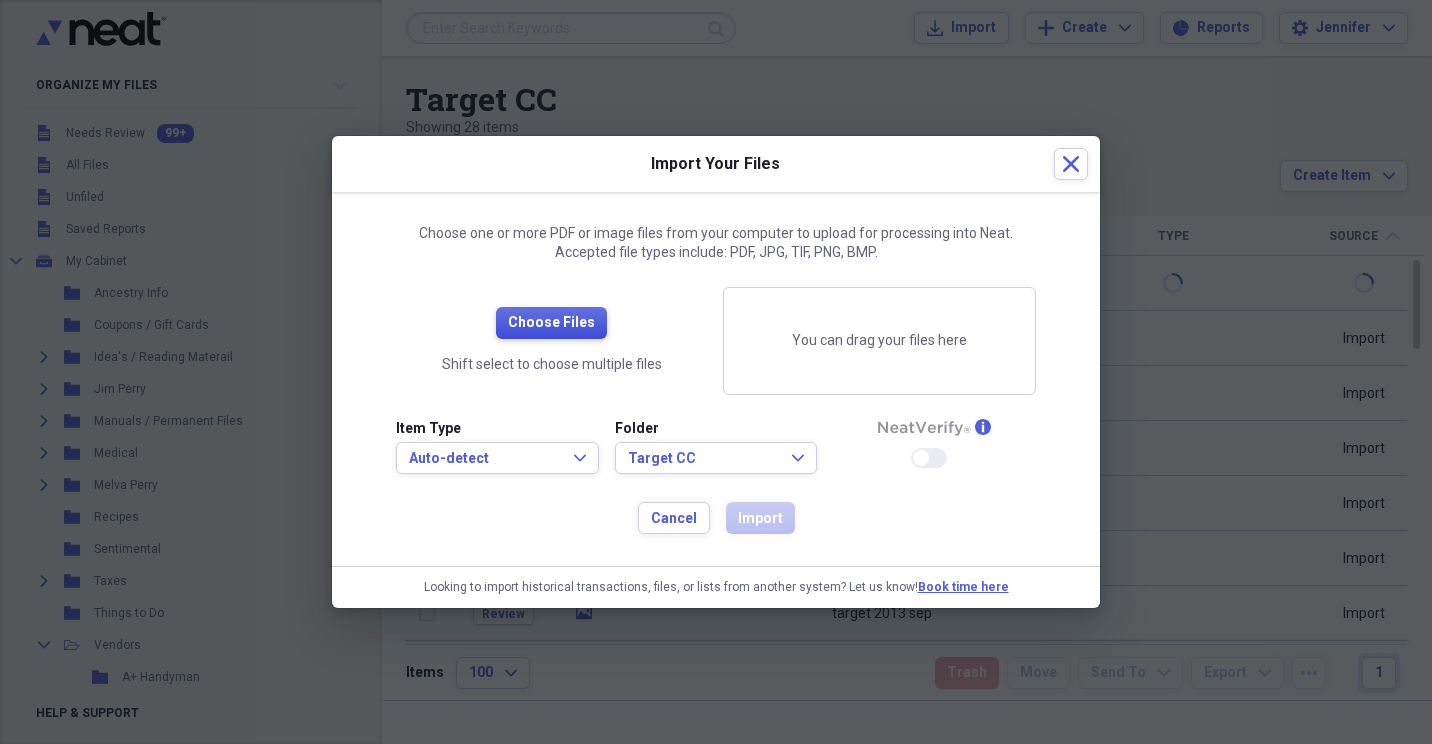 click on "Choose Files" at bounding box center [551, 323] 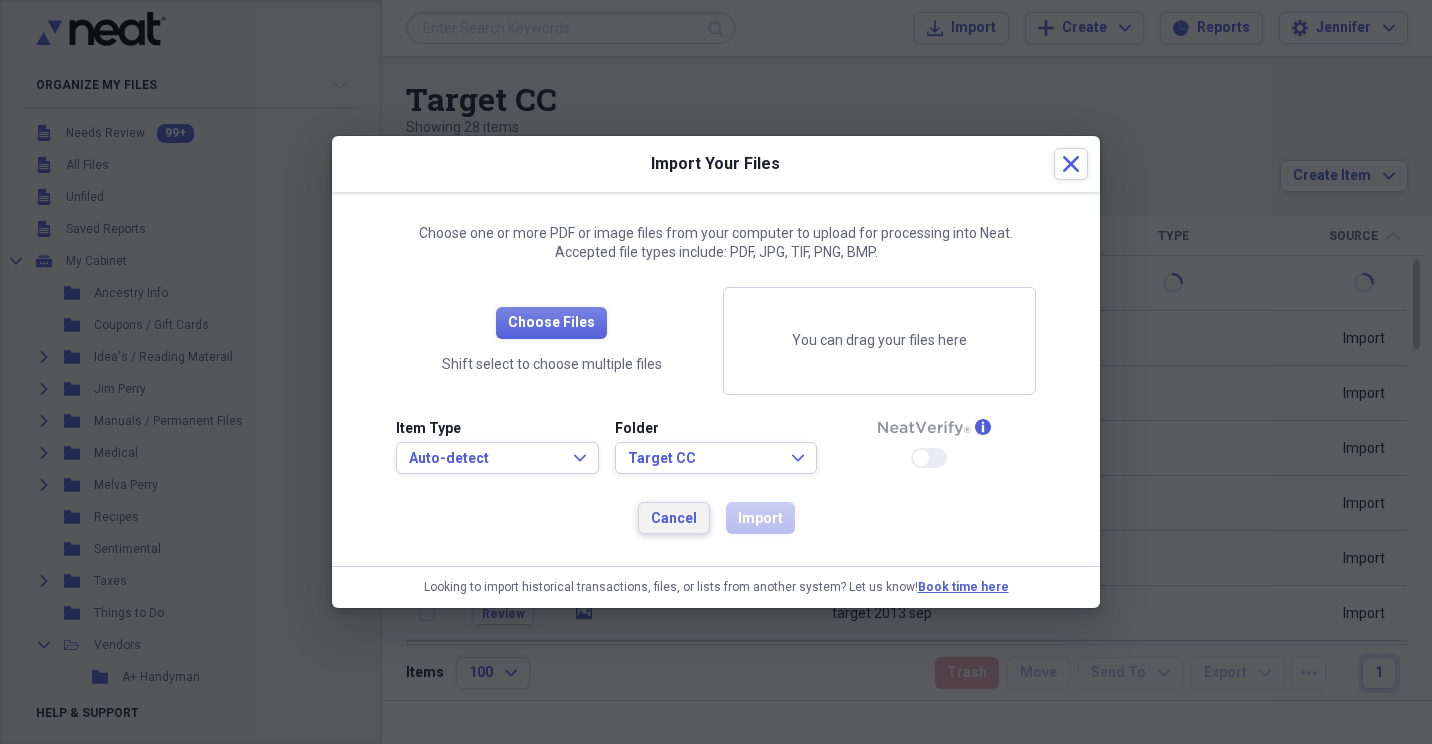 click on "Cancel" at bounding box center (674, 519) 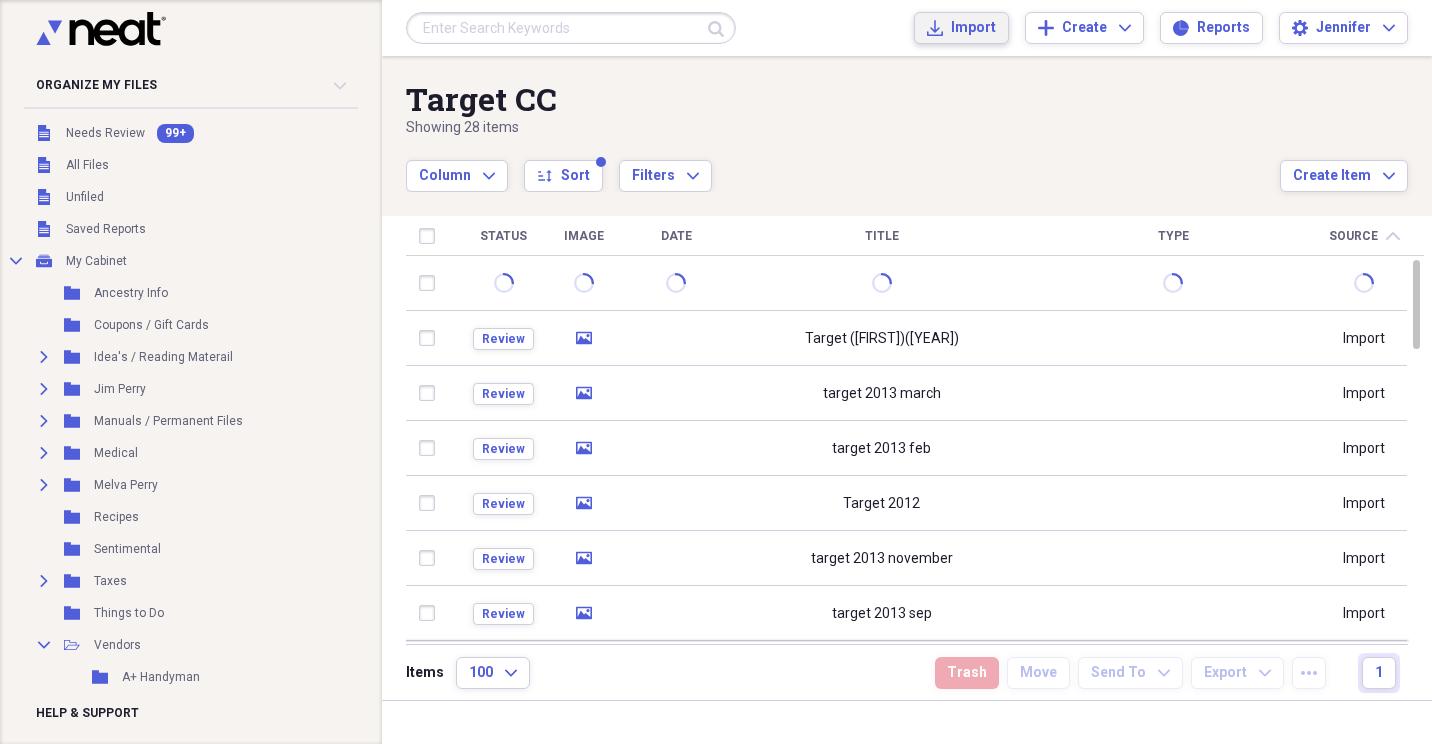 click on "Import" at bounding box center [973, 28] 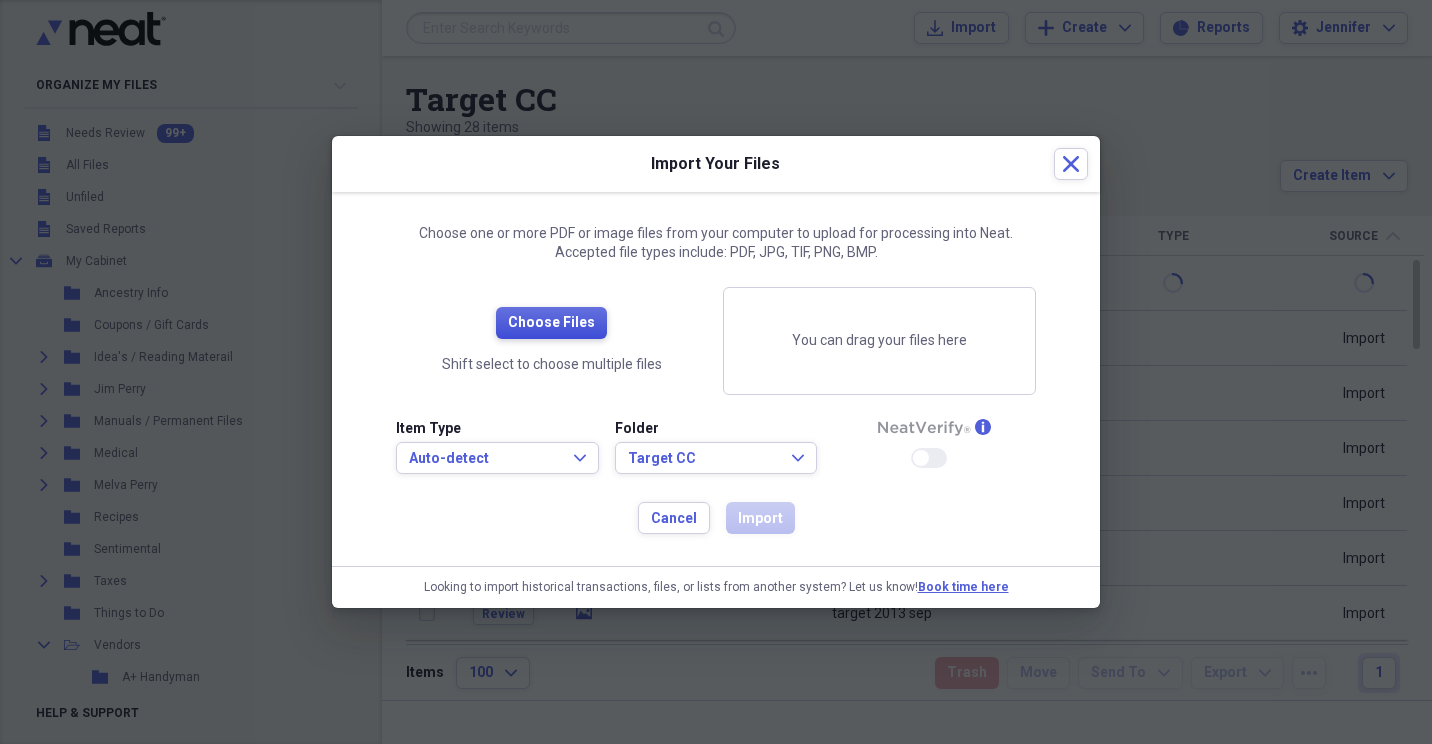 click on "Choose Files" at bounding box center (551, 323) 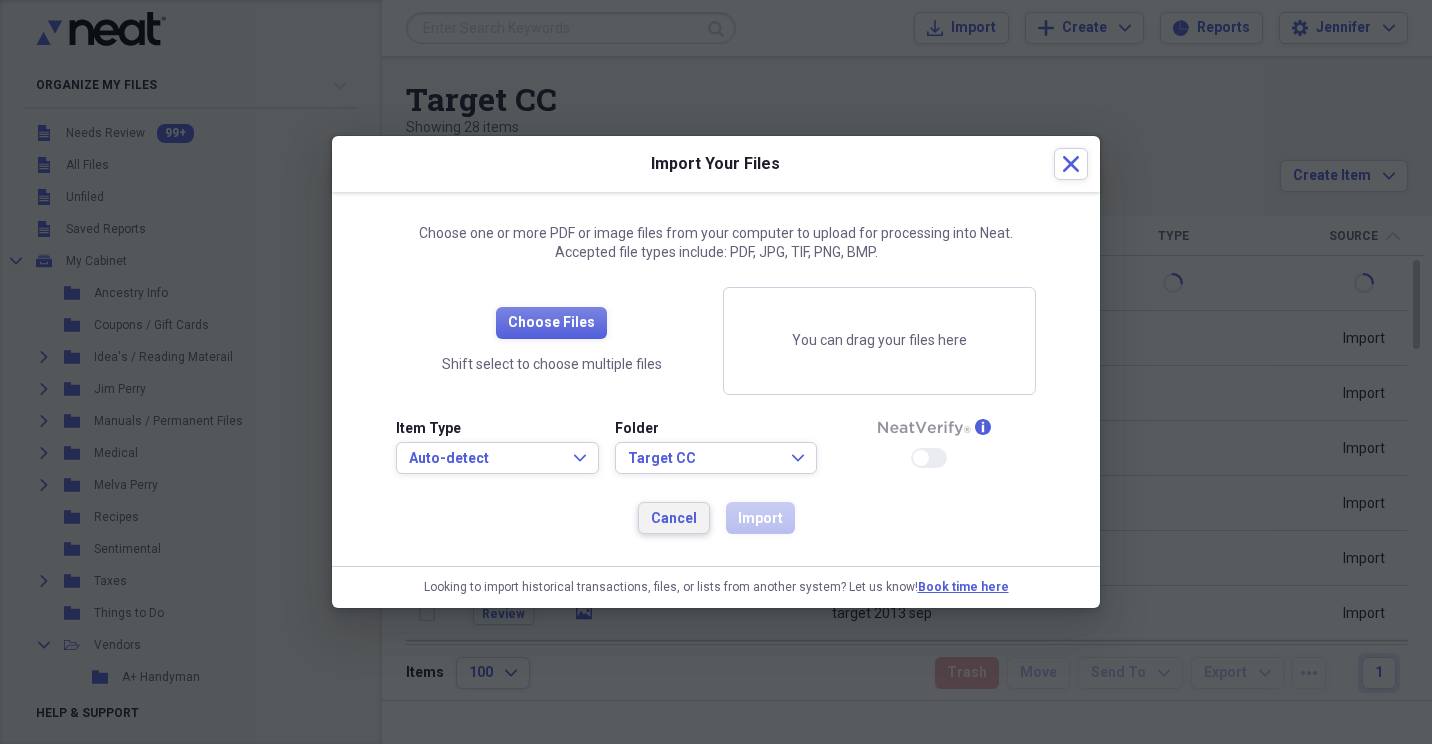 click on "Cancel" at bounding box center (674, 519) 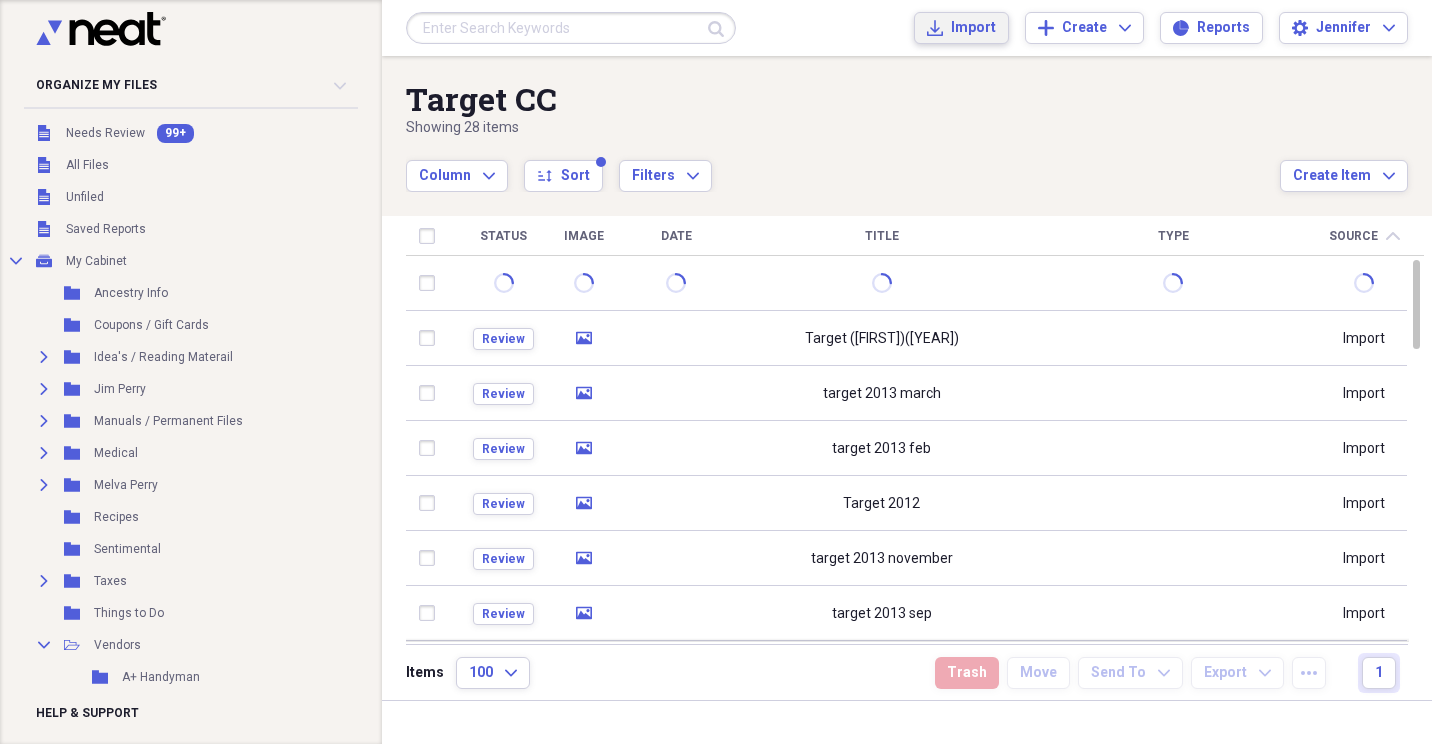 click on "Import" at bounding box center (973, 28) 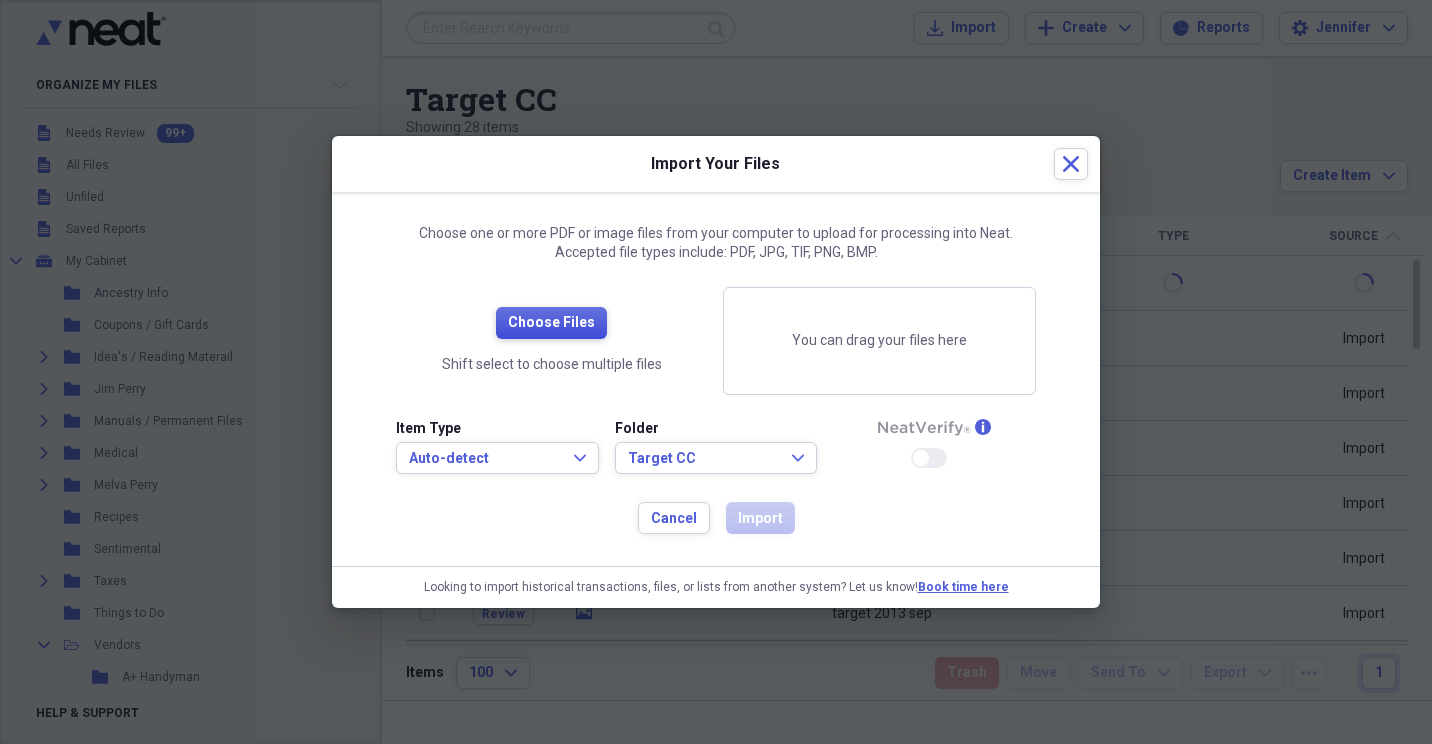 click on "Choose Files" at bounding box center (551, 323) 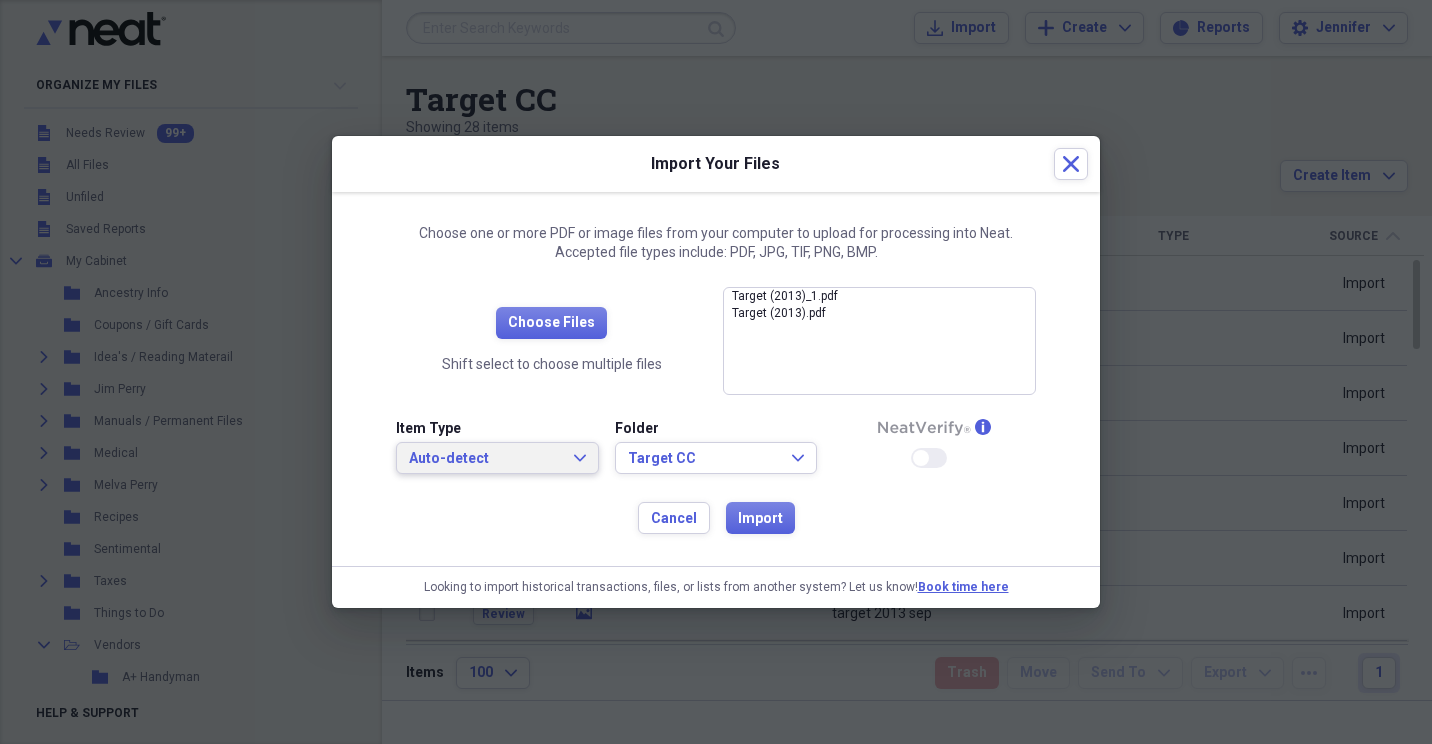 click on "Auto-detect Expand" at bounding box center [497, 458] 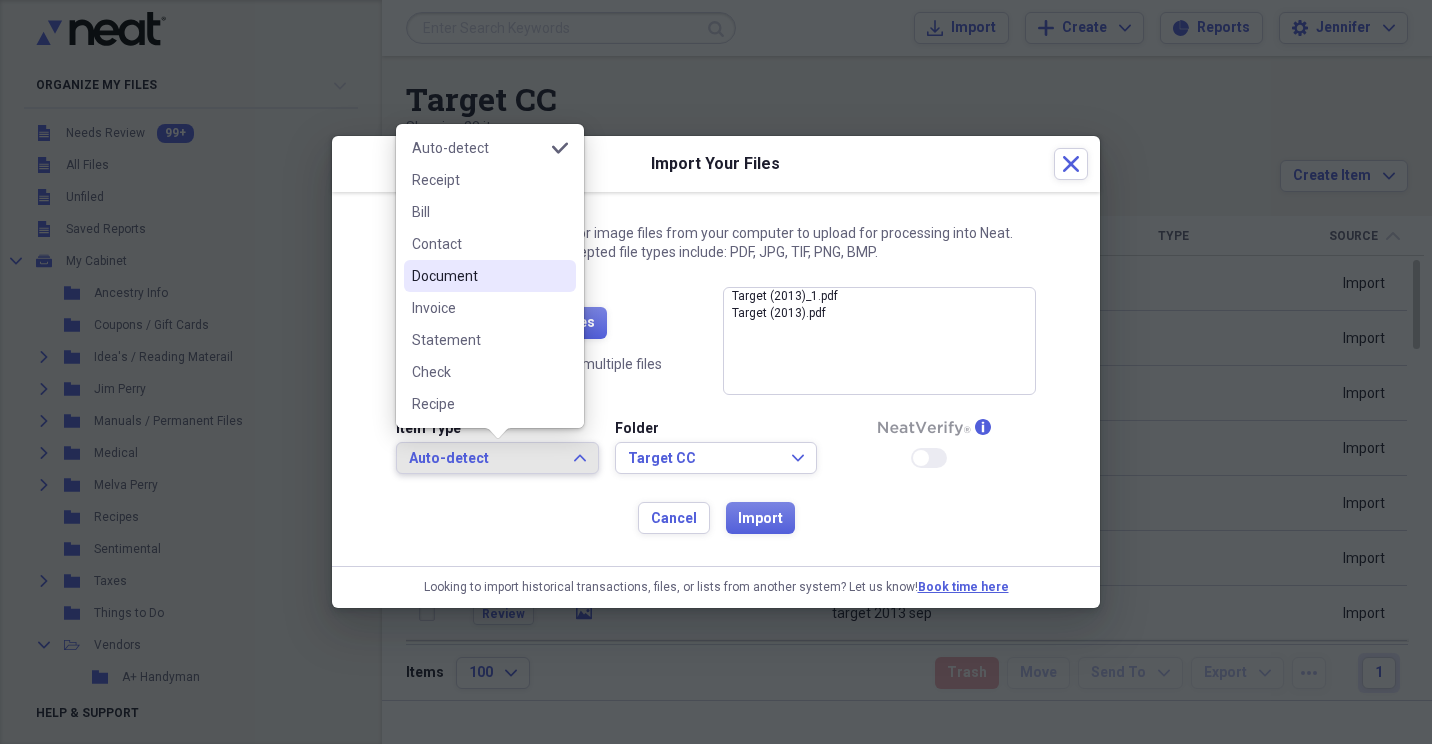 click on "Document" at bounding box center (478, 276) 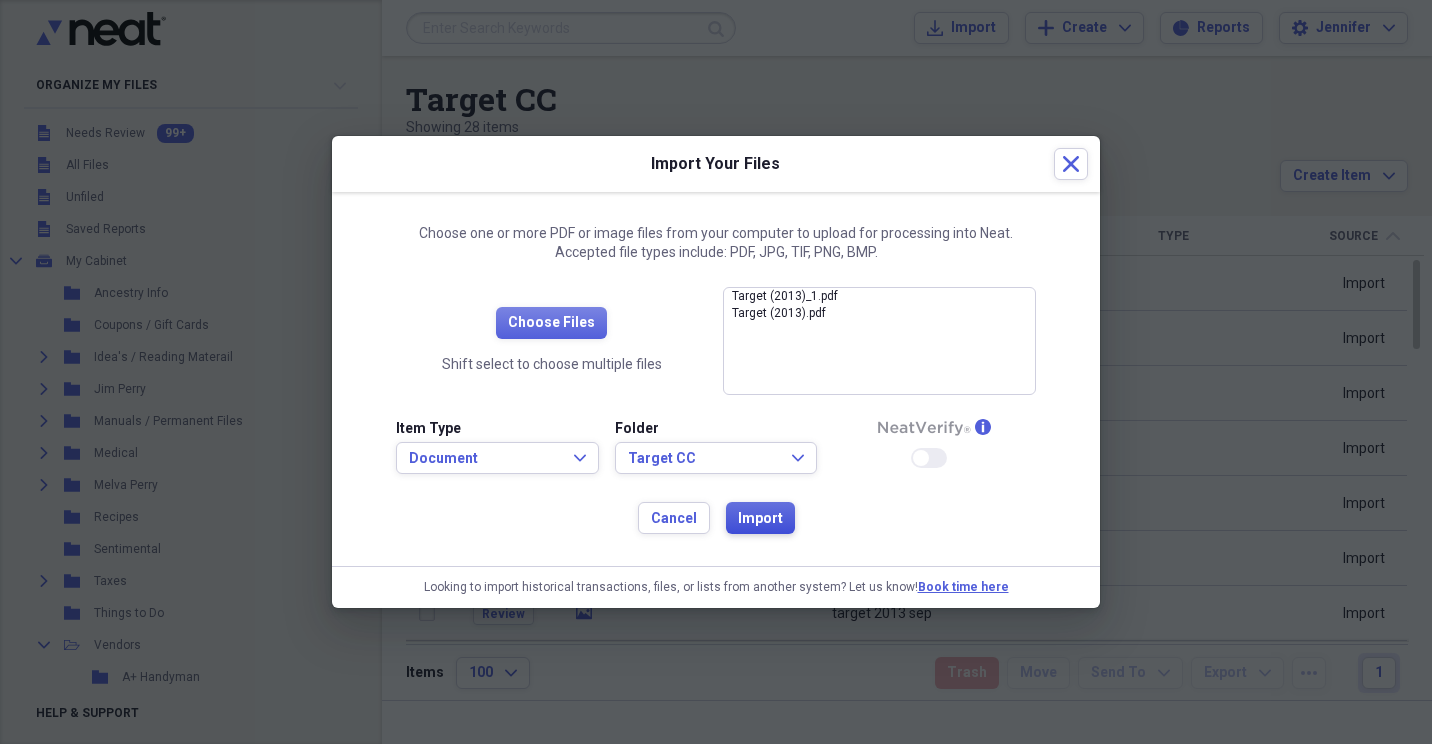 click on "Import" at bounding box center (760, 519) 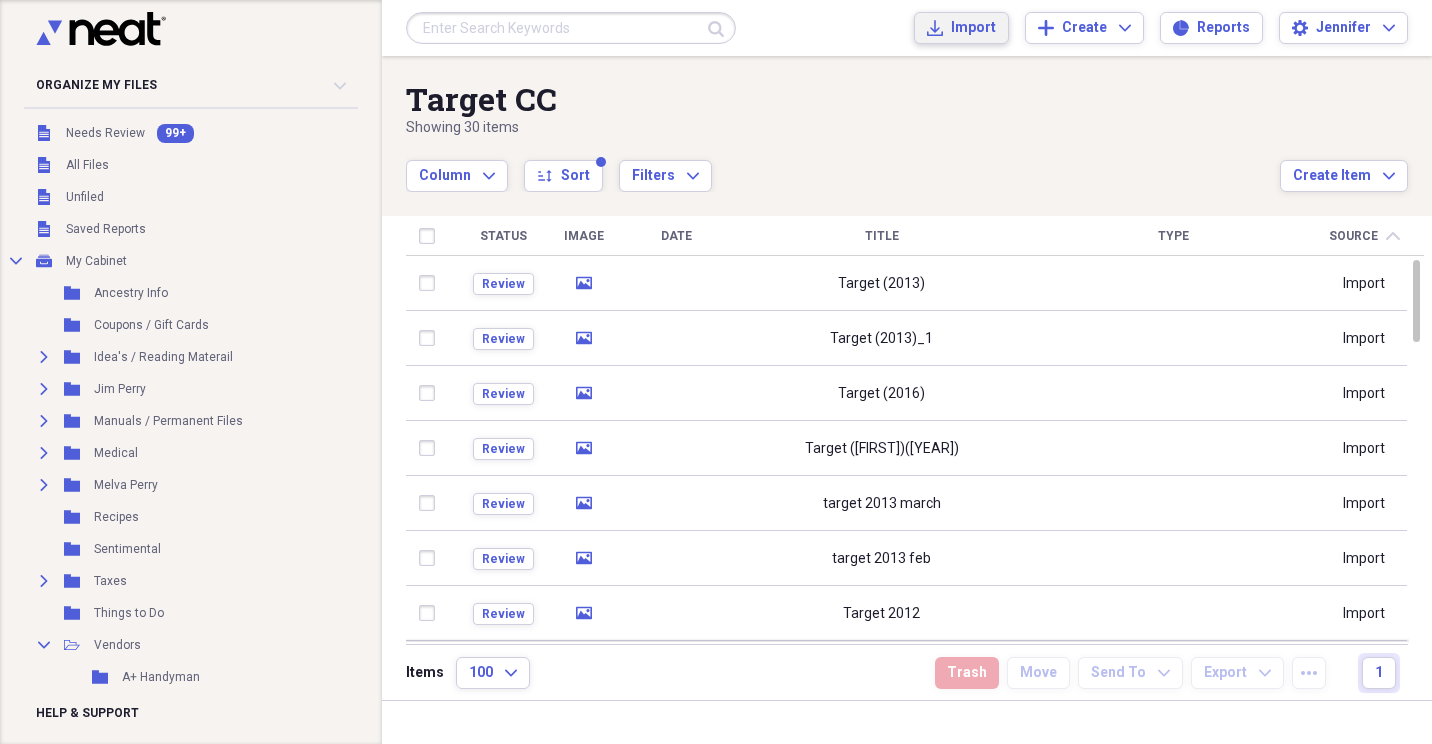 click on "Import Import" at bounding box center [961, 28] 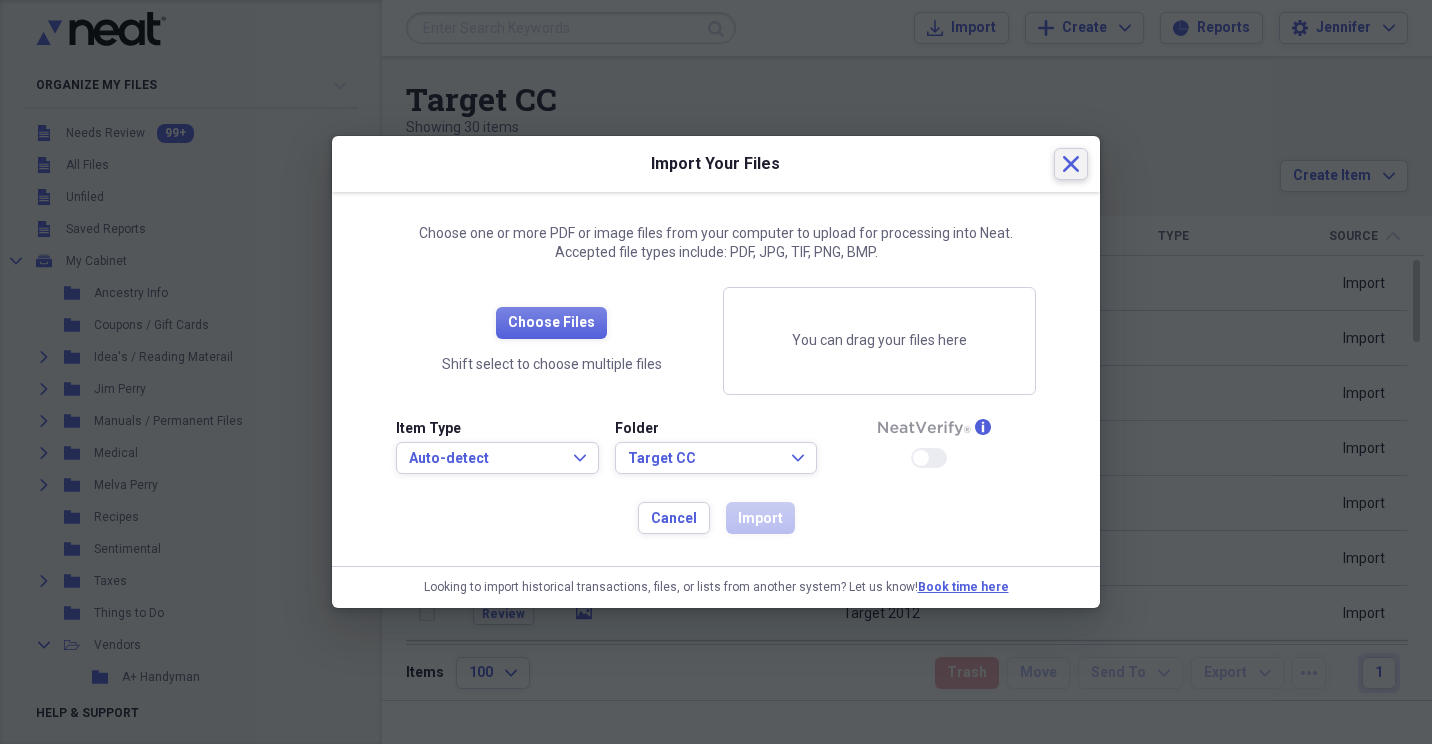 click on "Close" 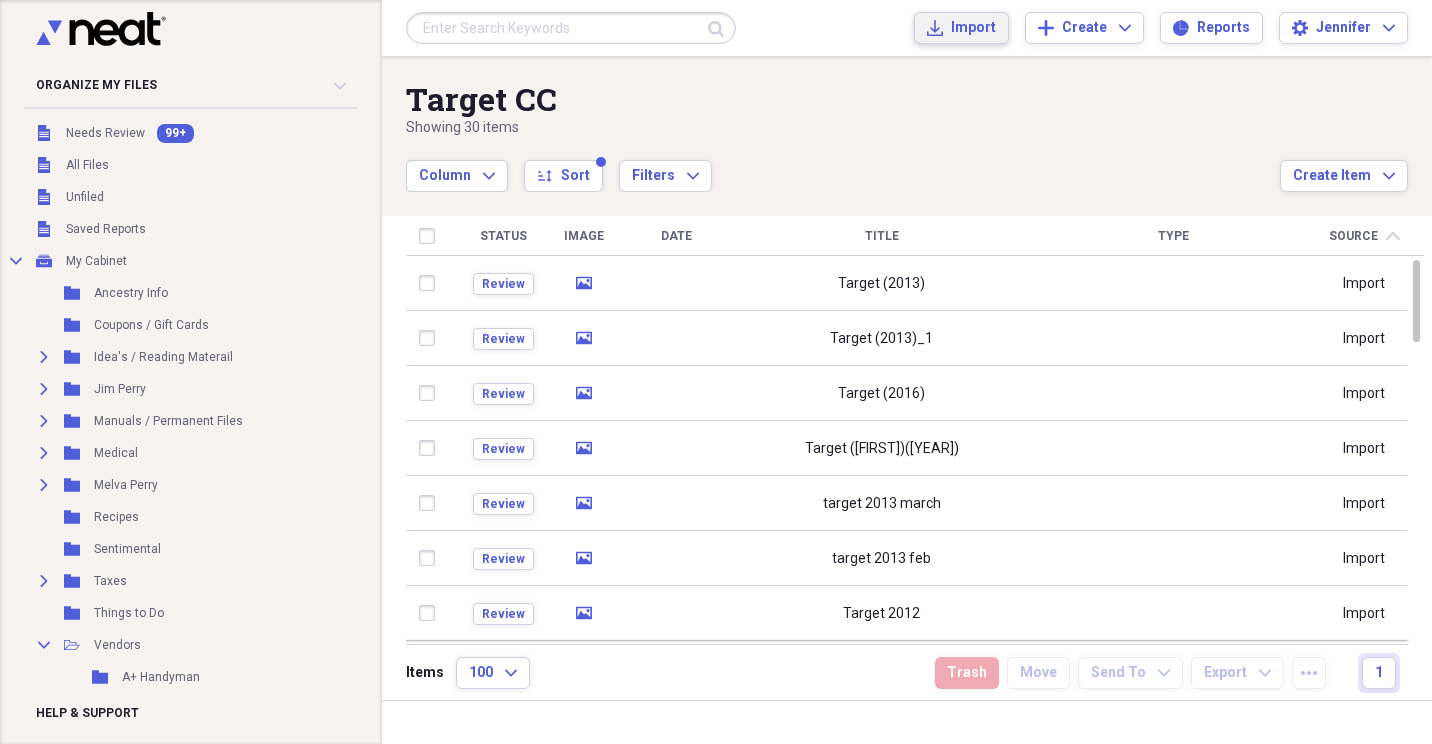 click on "Import" 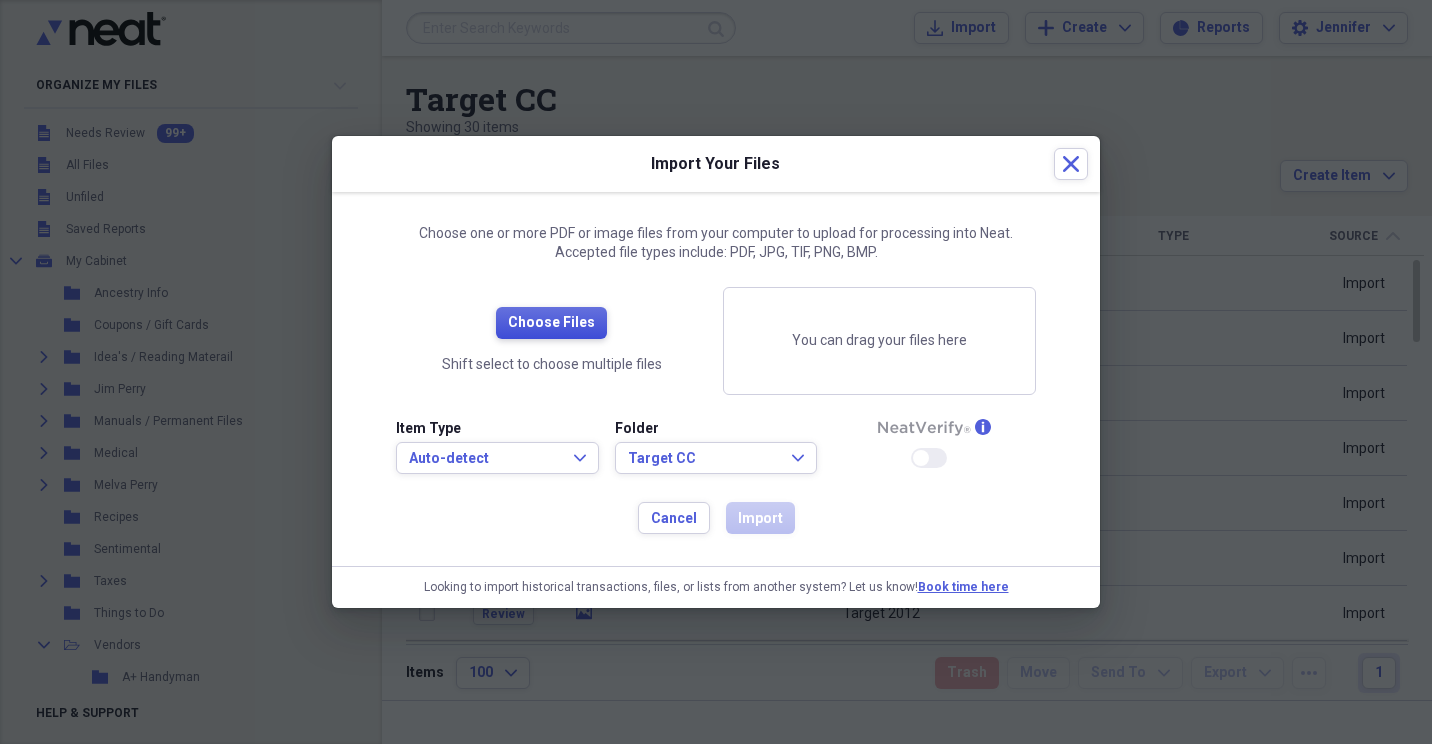 click on "Choose Files" at bounding box center [551, 323] 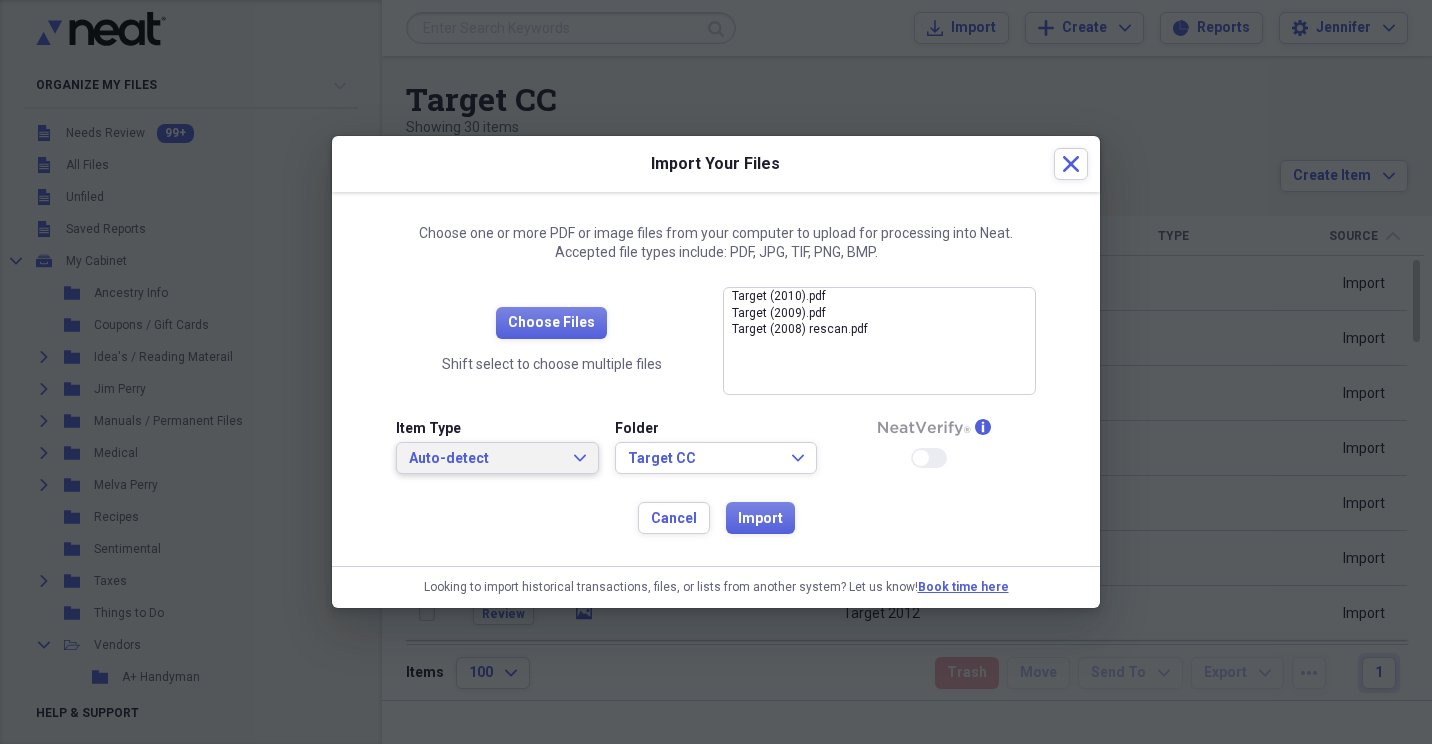 click on "Auto-detect Expand" at bounding box center (497, 459) 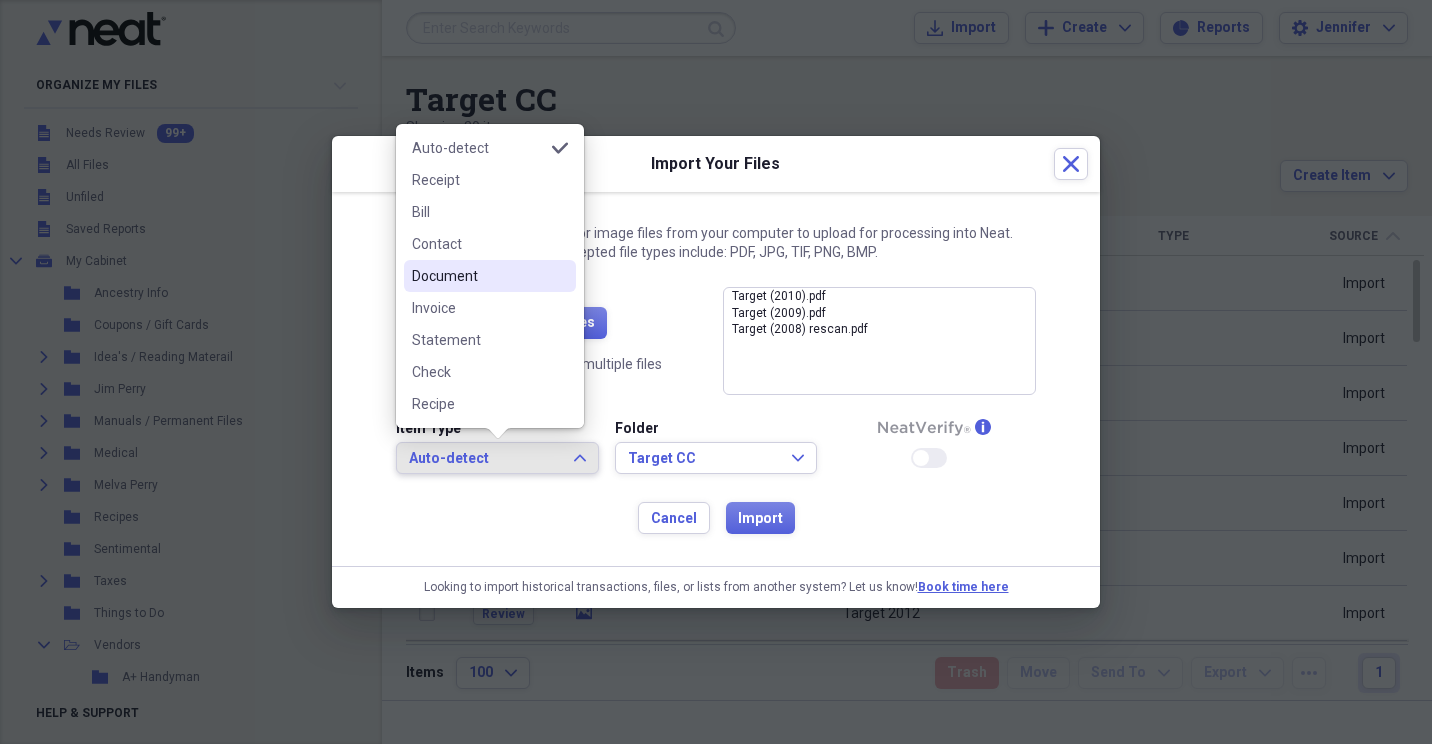 click on "Document" at bounding box center [478, 276] 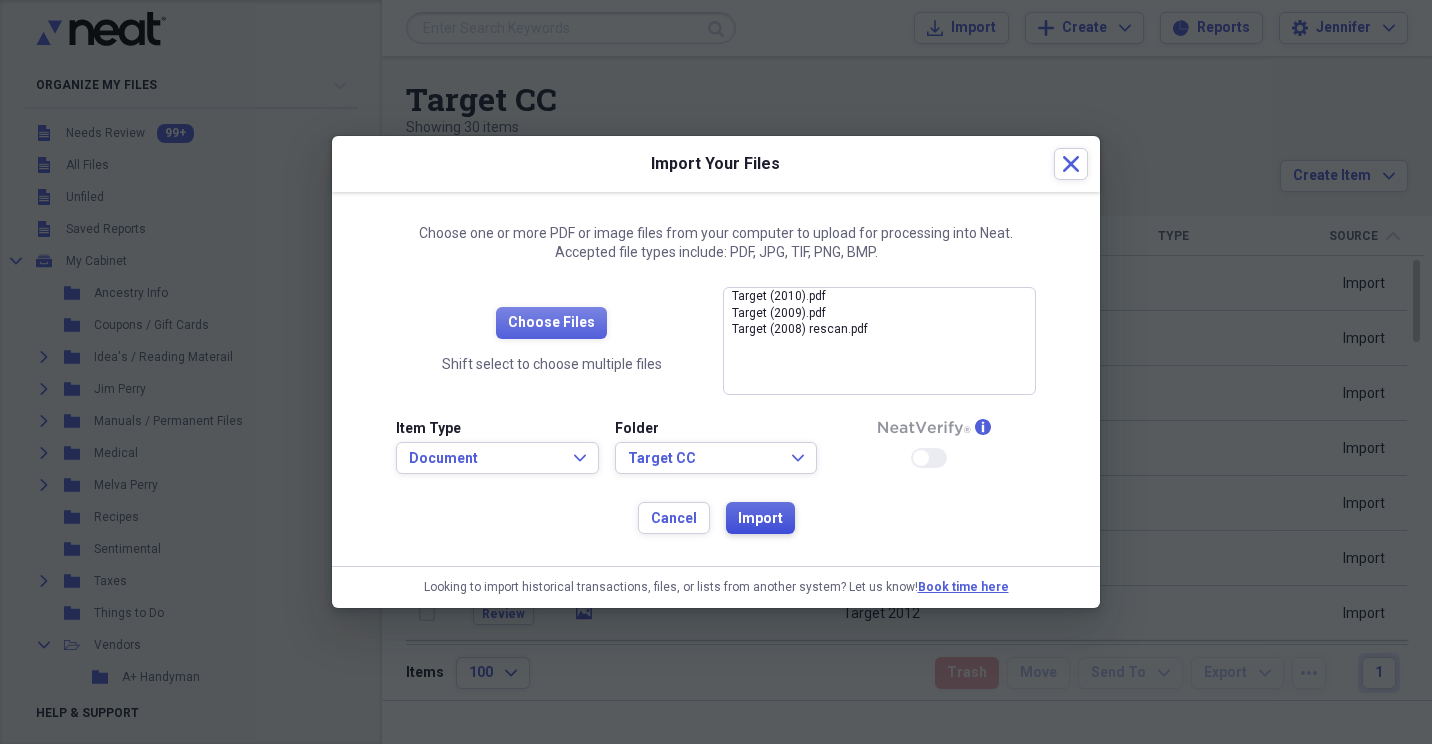 click on "Import" at bounding box center (760, 519) 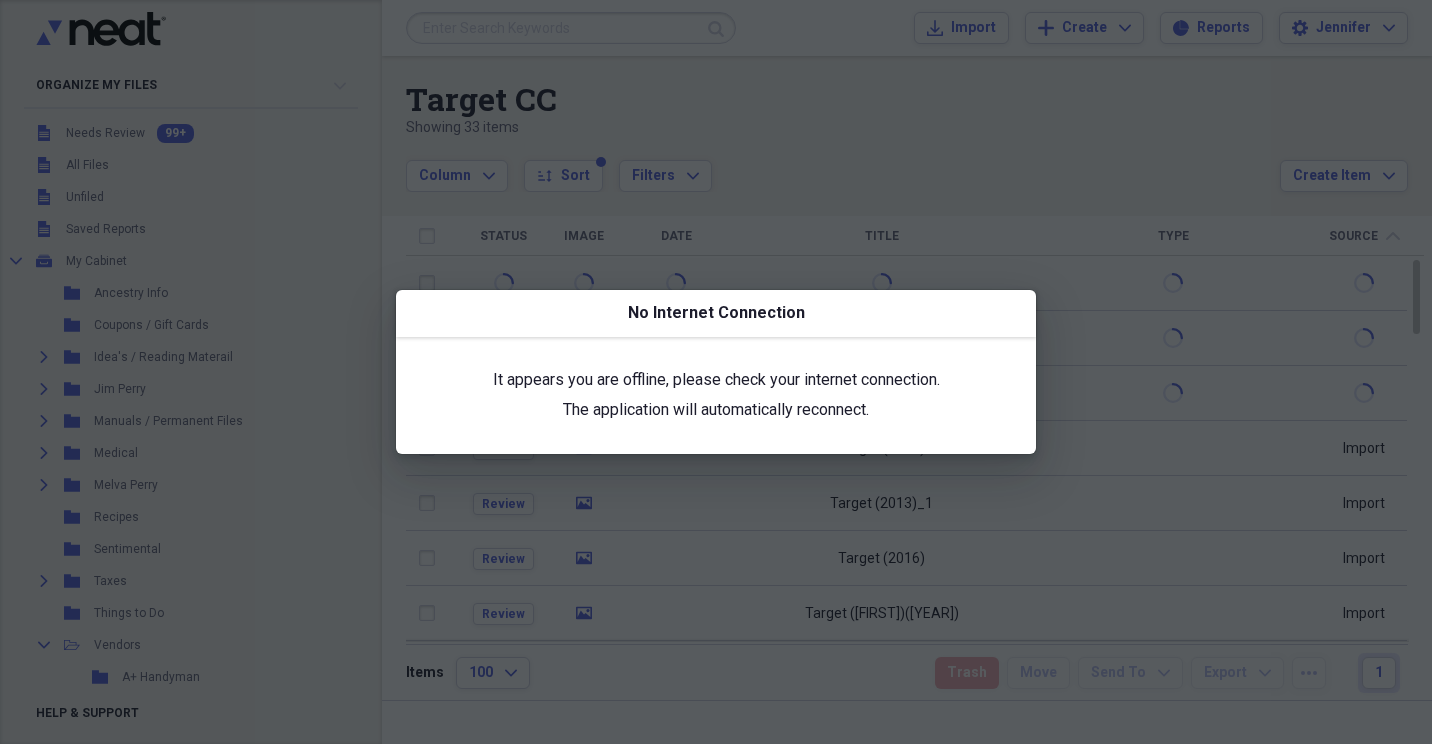 click at bounding box center [716, 372] 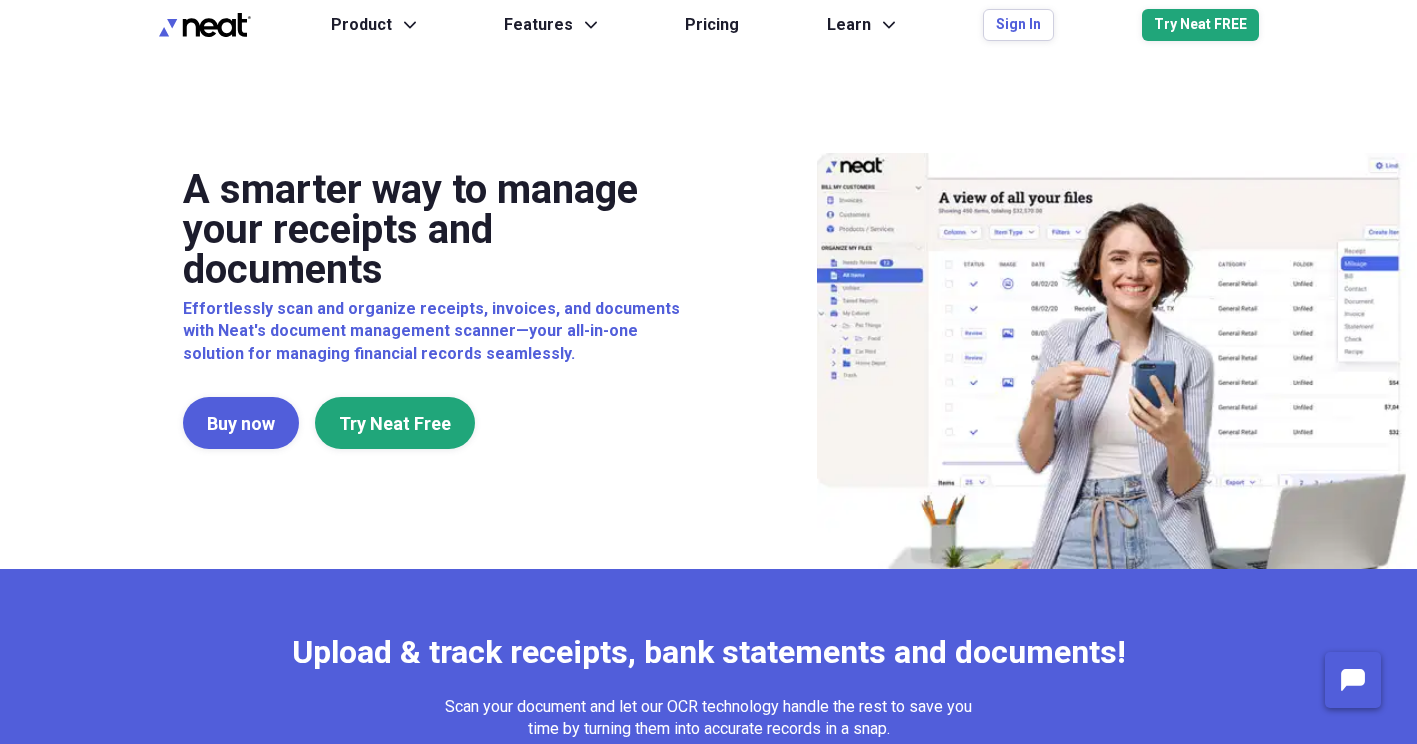 scroll, scrollTop: 0, scrollLeft: 0, axis: both 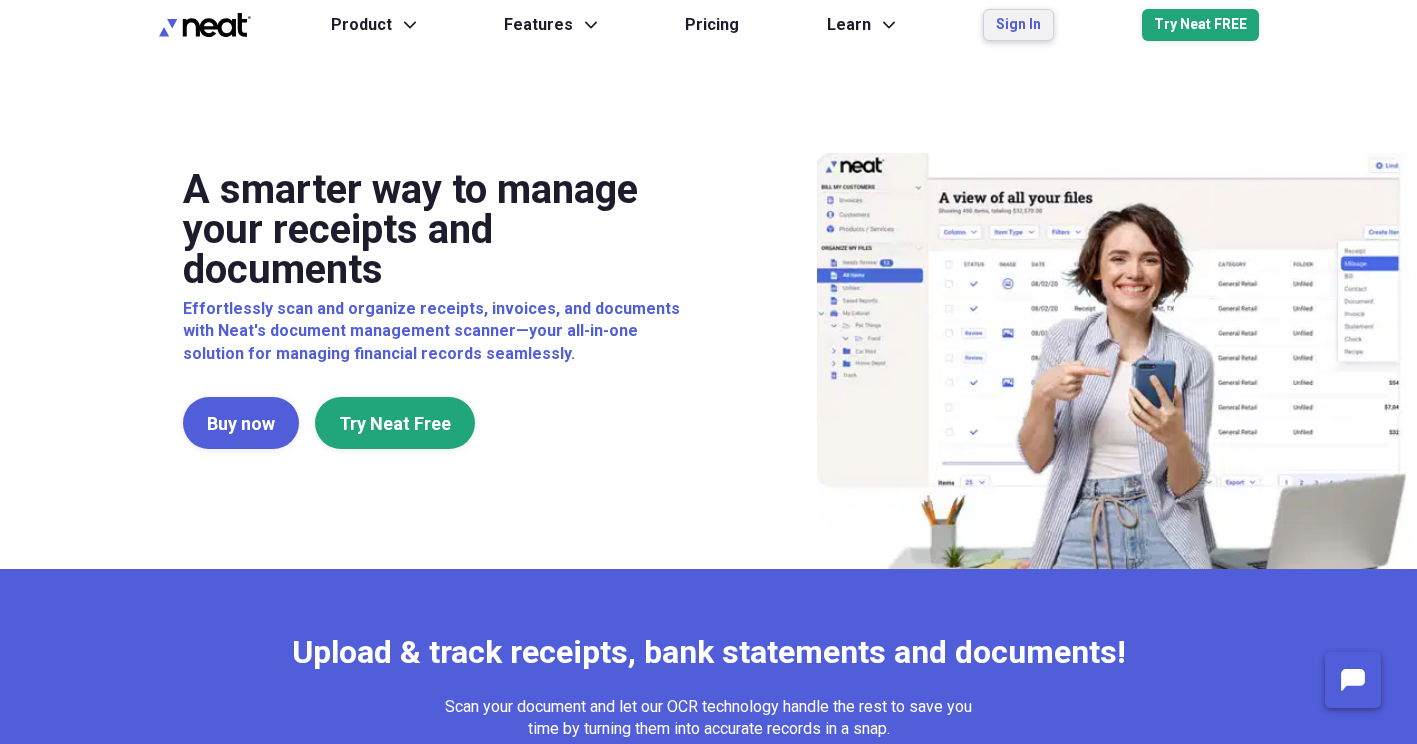 click on "Sign In" at bounding box center [1018, 25] 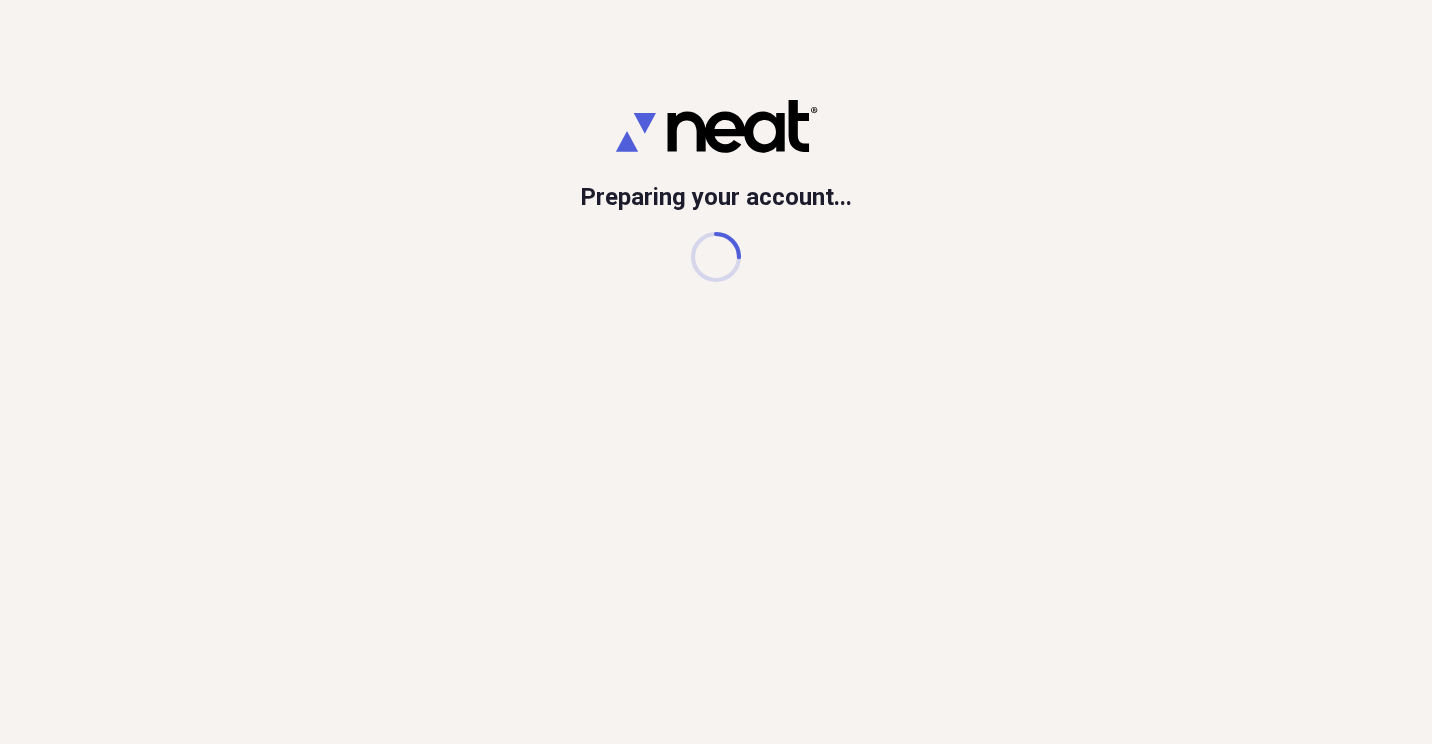 scroll, scrollTop: 0, scrollLeft: 0, axis: both 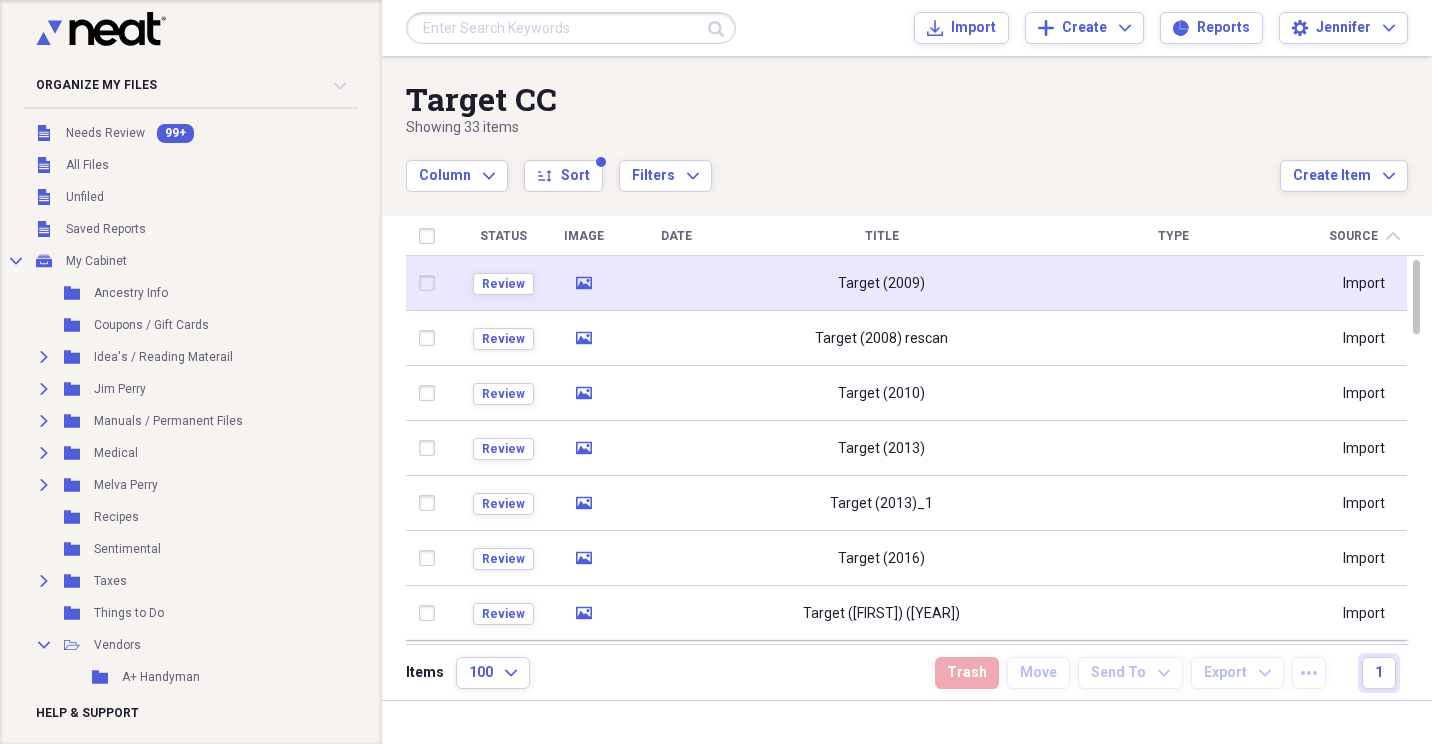 click at bounding box center [676, 283] 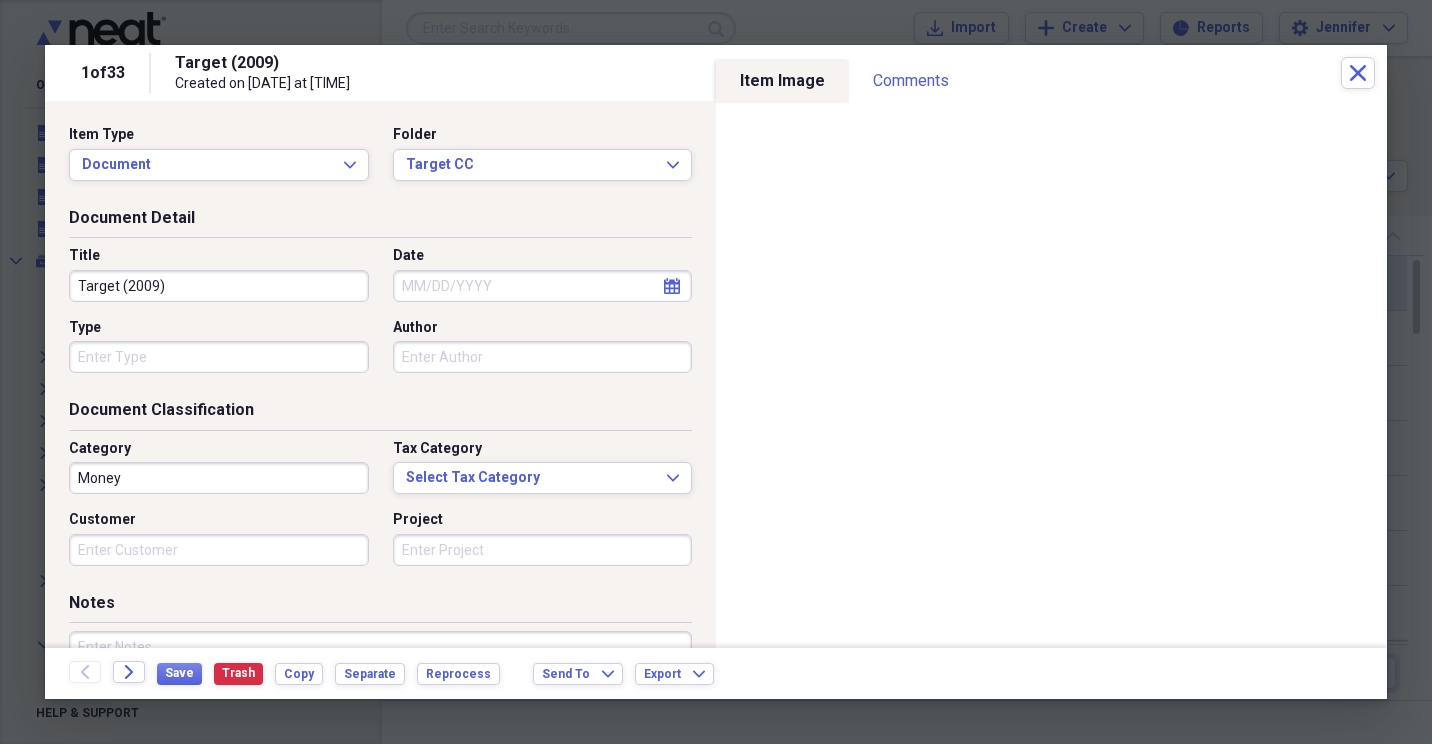 click on "Organize My Files 99+ Collapse Unfiled Needs Review 99+ Unfiled All Files Unfiled Unfiled Unfiled Saved Reports Collapse My Cabinet My Cabinet Add Folder Folder Ancestry Info Add Folder Folder Coupons / Gift Cards Add Folder Expand Folder Idea's / Reading Materail Add Folder Expand Folder Jim Perry Add Folder Expand Folder Manuals / Permanent Files Add Folder Expand Folder Medical Add Folder Expand Folder Melva Perry Add Folder Folder Recipes Add Folder Folder Sentimental Add Folder Expand Folder Taxes Add Folder Folder Things to Do Add Folder Collapse Open Folder Vendors Add Folder Folder A+ Handyman Add Folder Folder AARP Add Folder Folder Accounting Add Folder Folder Ace Appliance Add Folder Folder Alarm Center/Asset Protection Add Folder Folder Amerigas Add Folder Folder Apple Add Folder Folder Apria Add Folder Folder Artwork Add Folder Folder At Home Add Folder Collapse Open Folder Auto Add Folder Folder Auto (Other) Add Folder Folder Fuel Add Folder Folder Lexus Add Folder Folder Lexus (2017) Purchase 1" at bounding box center (716, 372) 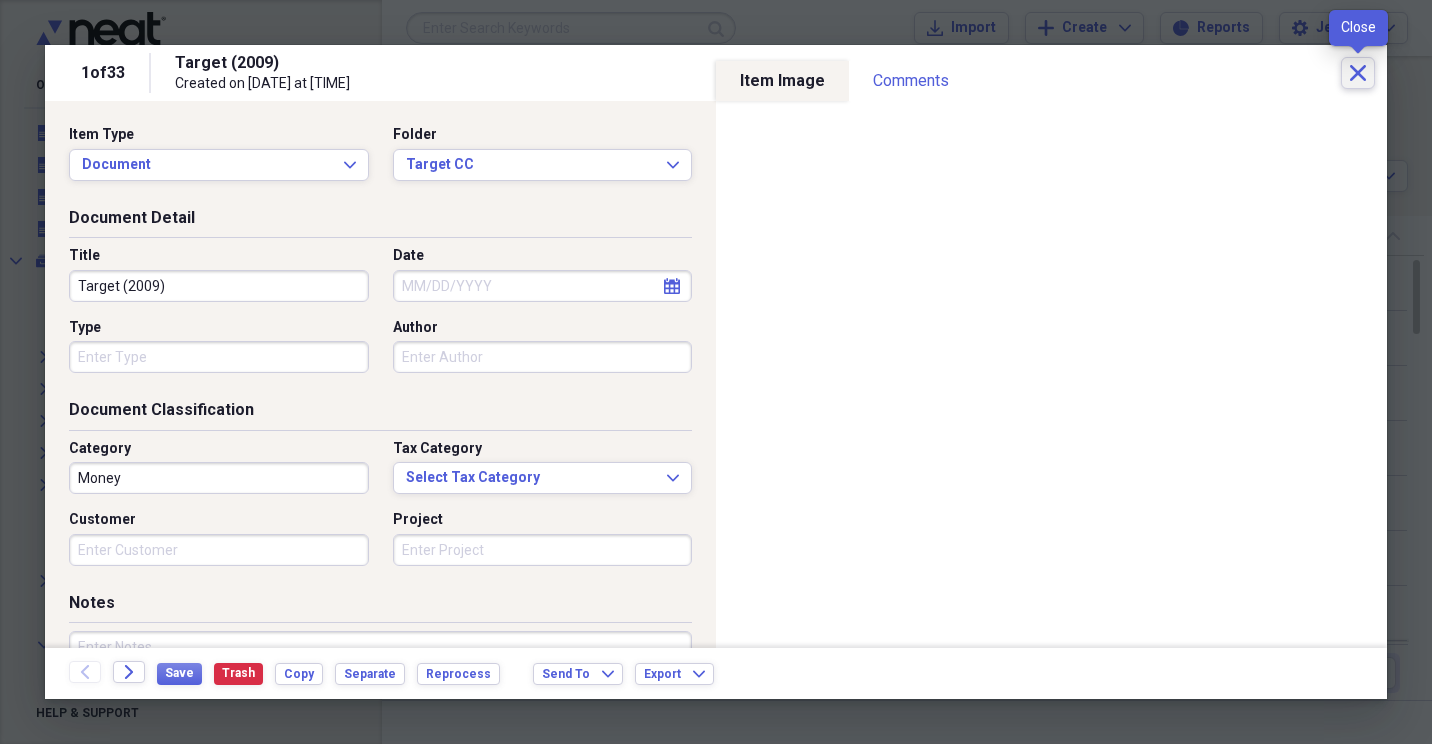 click on "Close" at bounding box center (1358, 73) 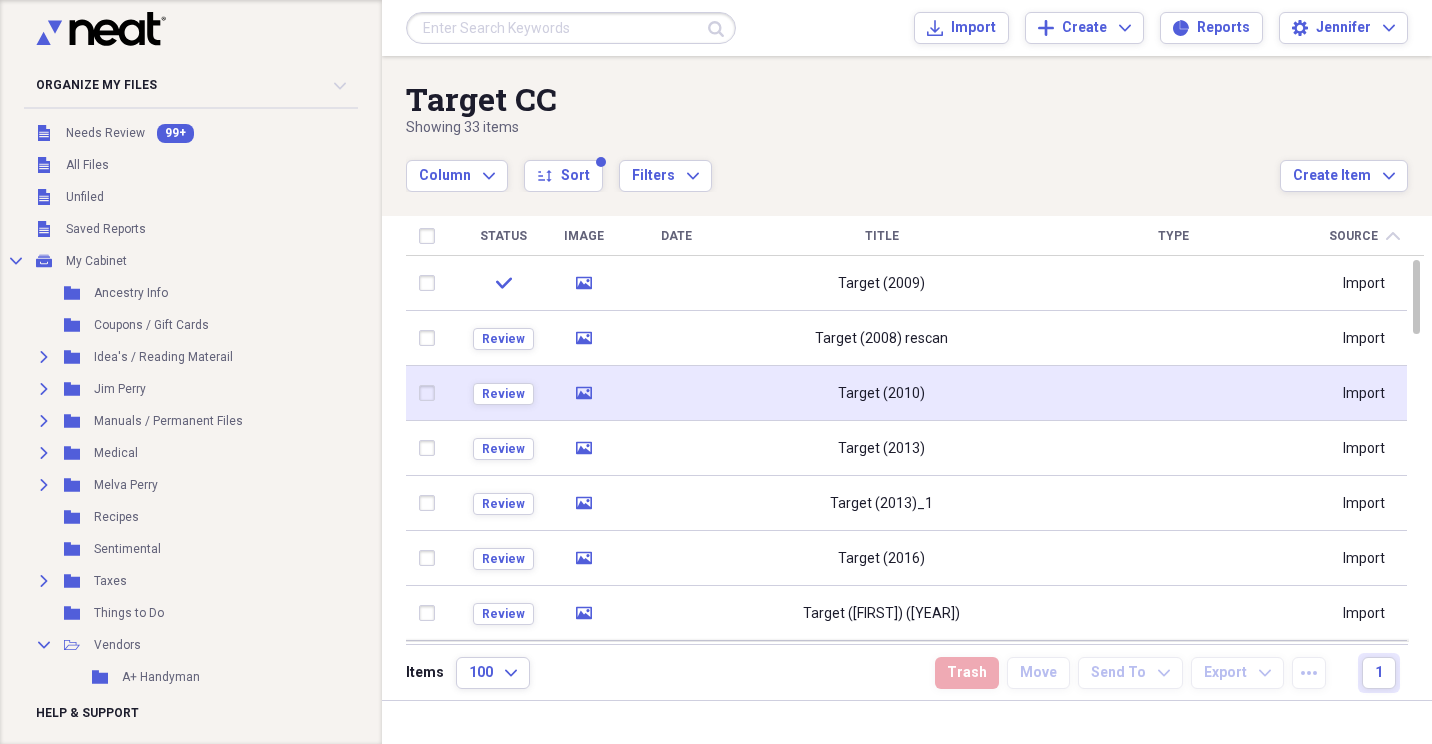 click on "Target (2010)" at bounding box center (881, 394) 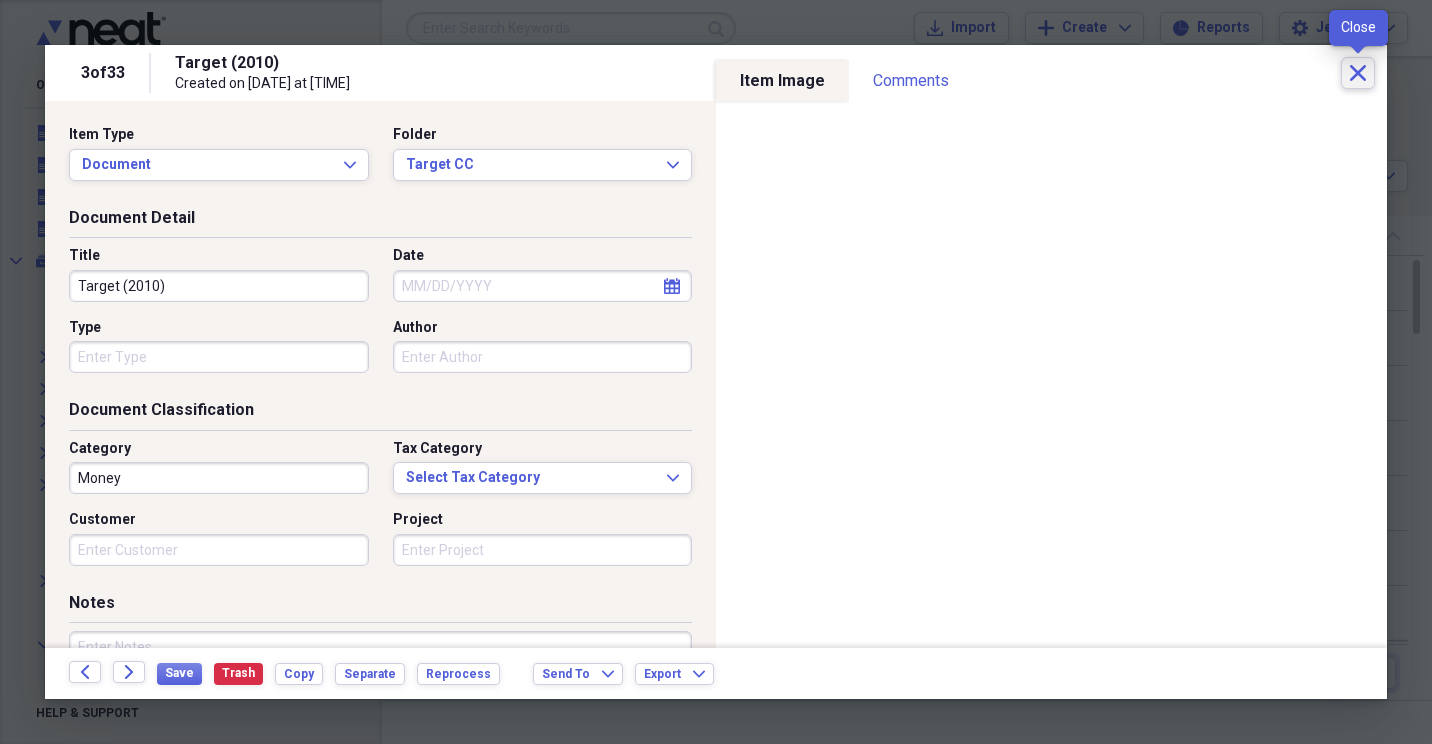 click on "Close" 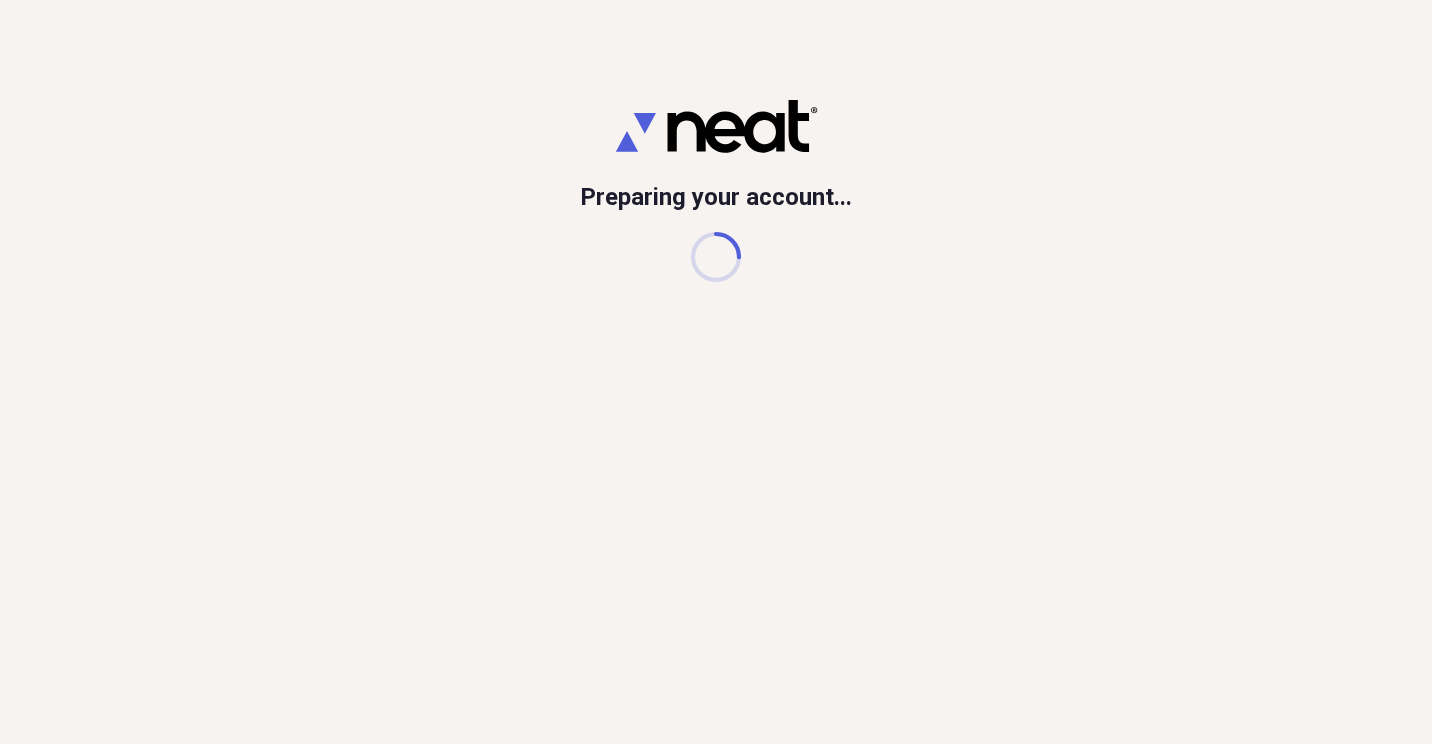 scroll, scrollTop: 0, scrollLeft: 0, axis: both 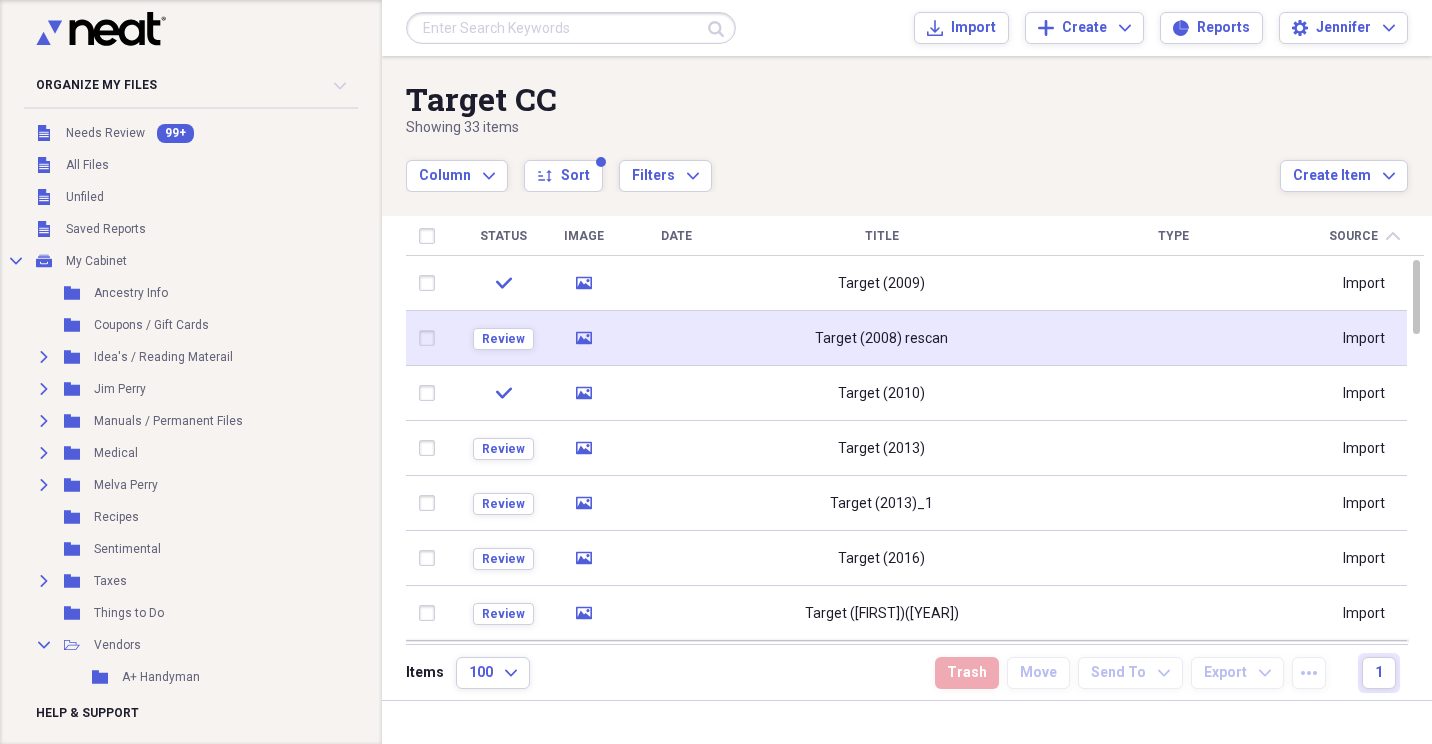 click on "Target (2008) rescan" at bounding box center (881, 339) 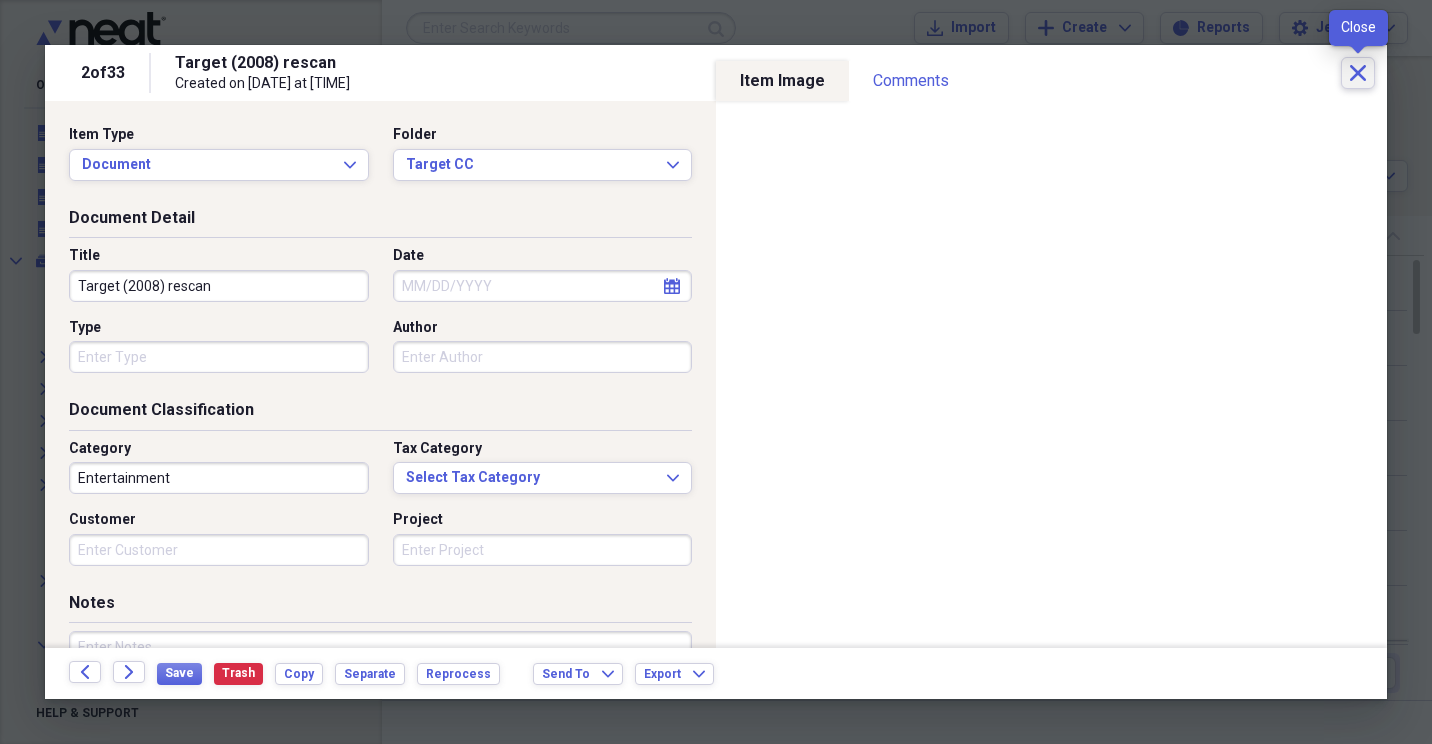 click on "Close" 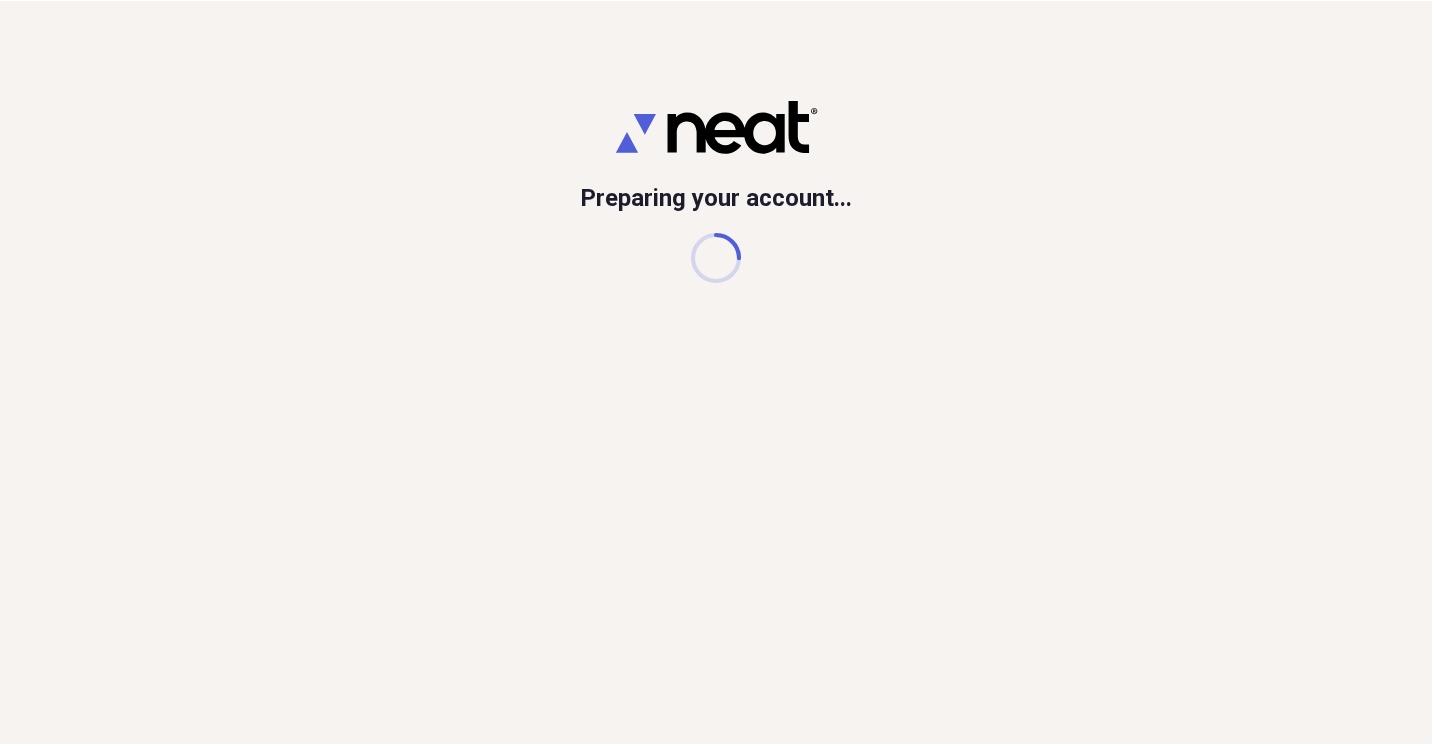 scroll, scrollTop: 0, scrollLeft: 0, axis: both 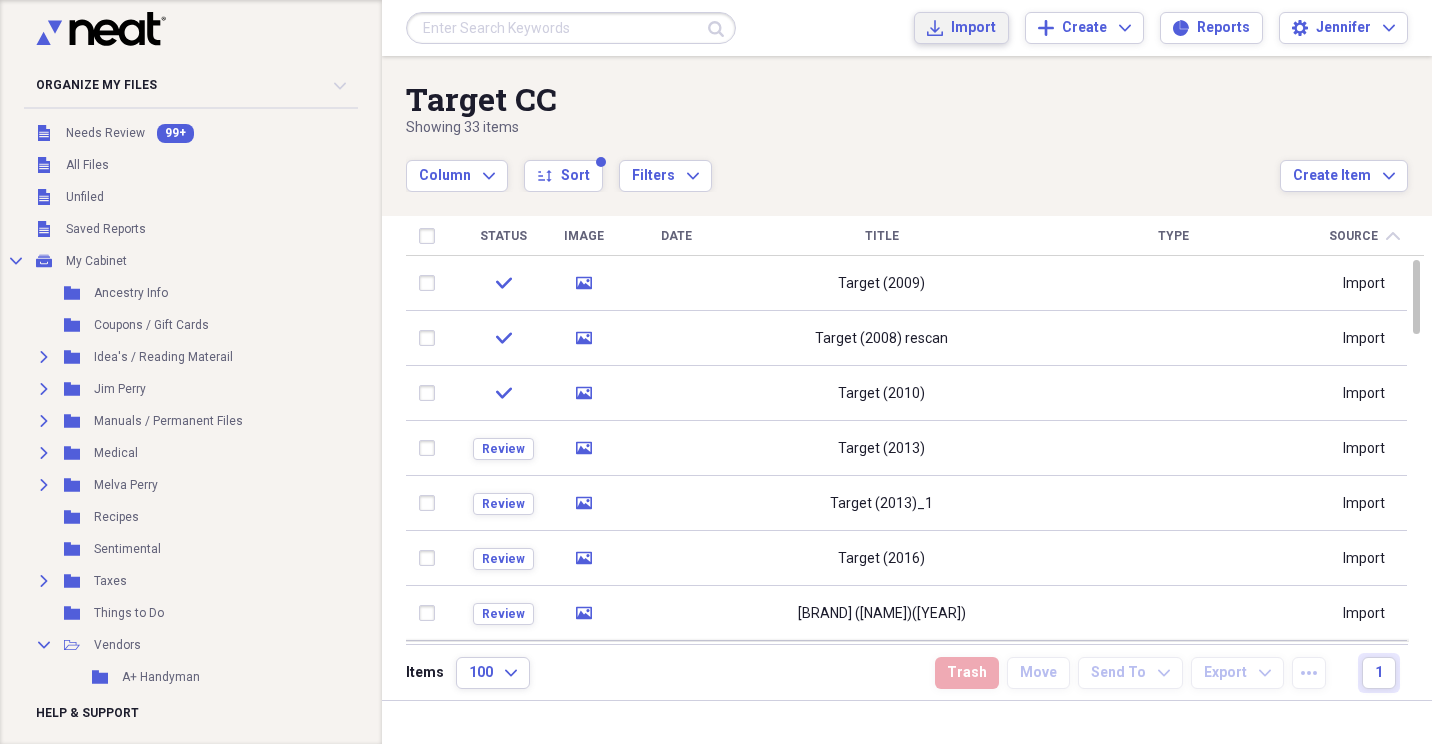 click on "Import" at bounding box center [973, 28] 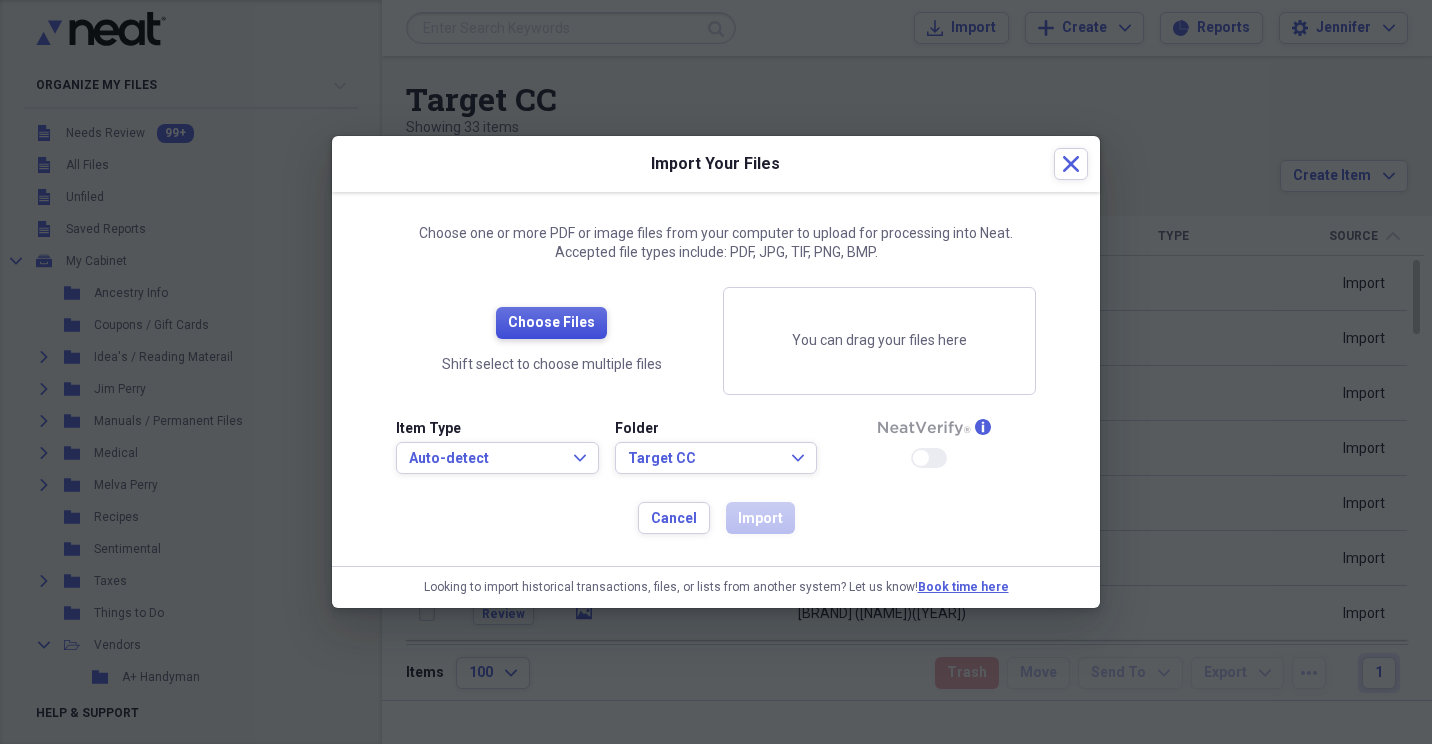 click on "Choose Files" at bounding box center (551, 323) 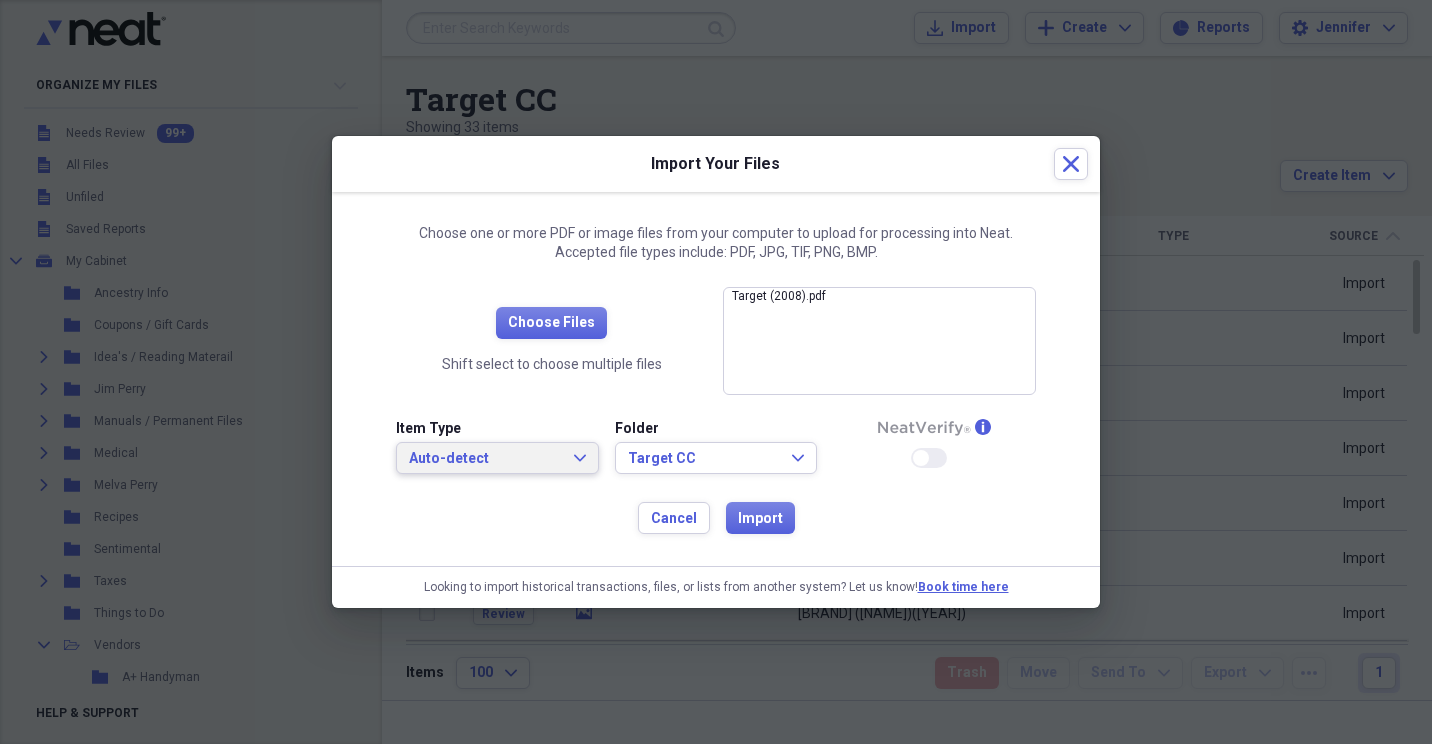 click on "Expand" 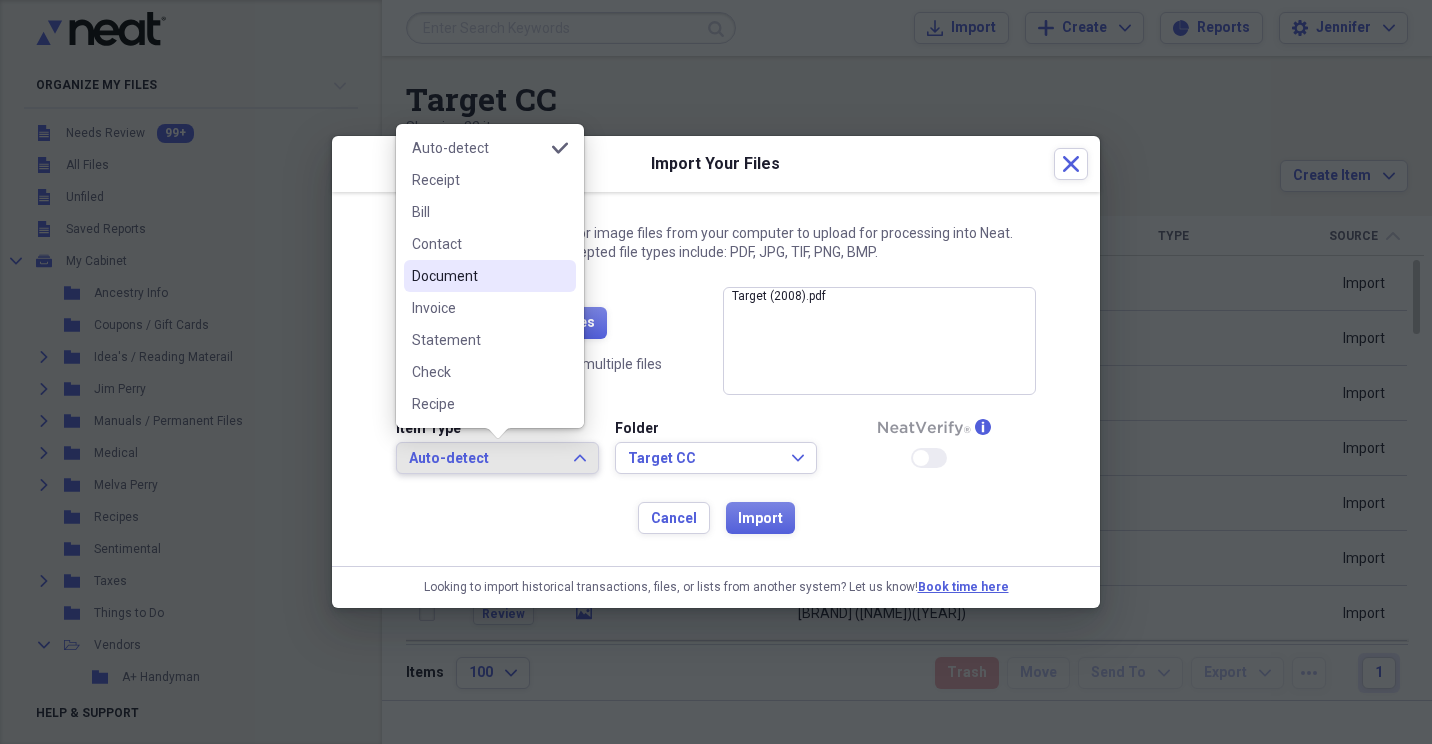click on "Document" at bounding box center [478, 276] 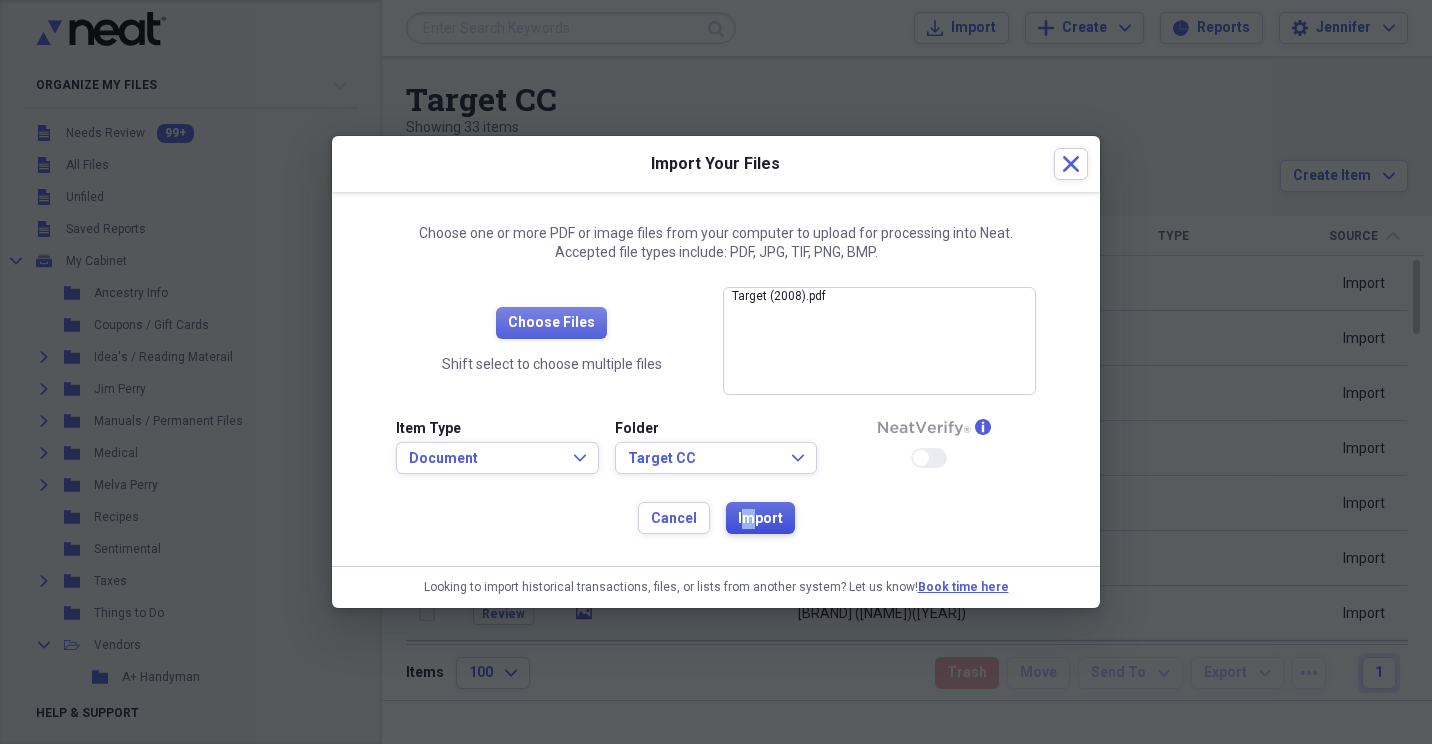 click on "Import" at bounding box center [760, 519] 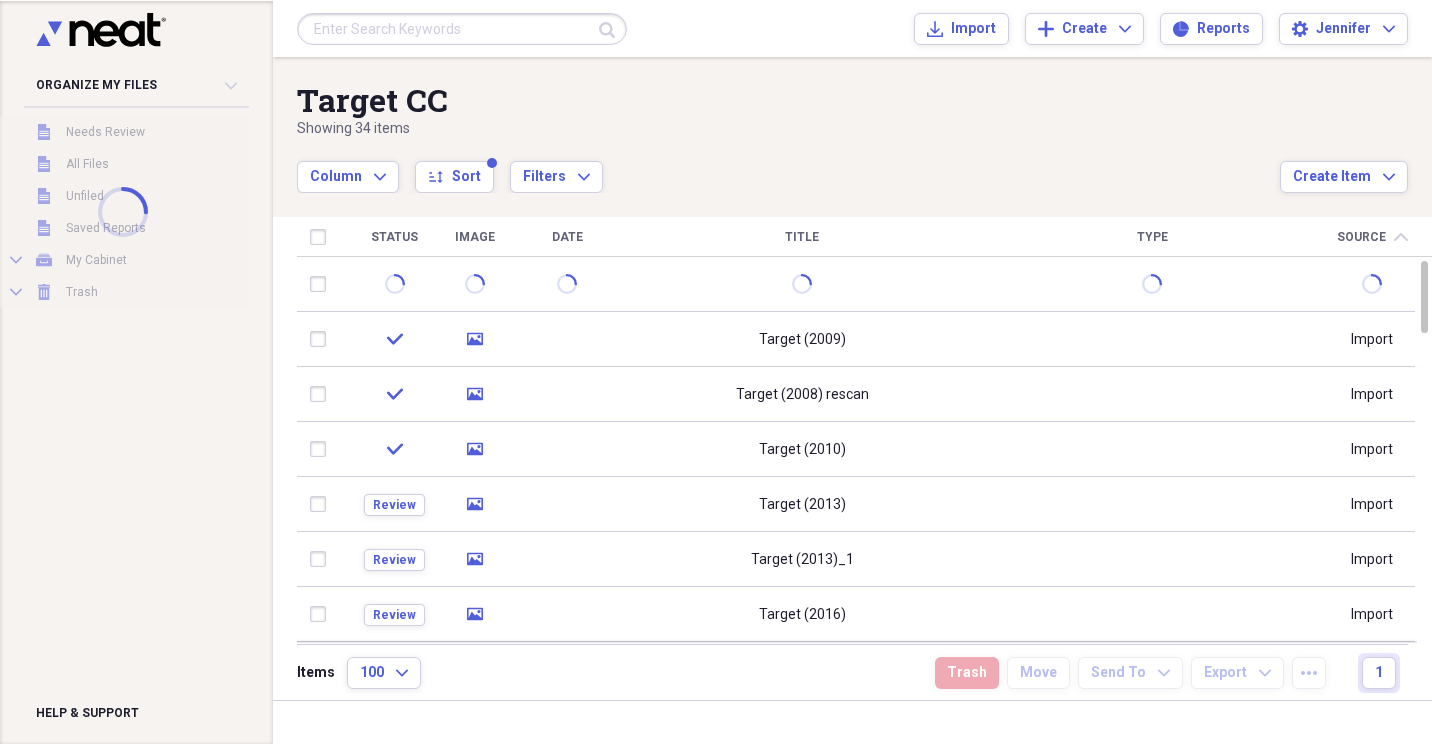 scroll, scrollTop: 0, scrollLeft: 0, axis: both 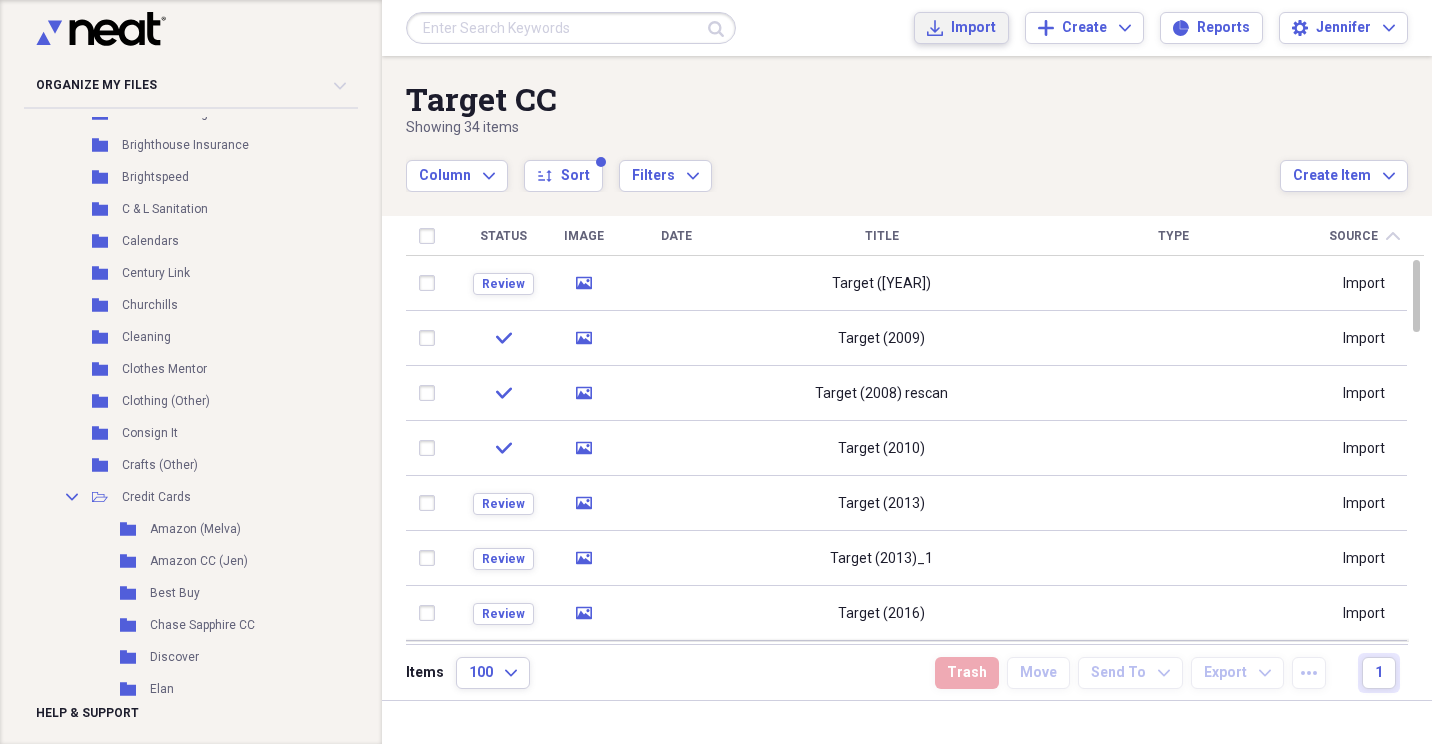 drag, startPoint x: 967, startPoint y: 23, endPoint x: 963, endPoint y: 35, distance: 12.649111 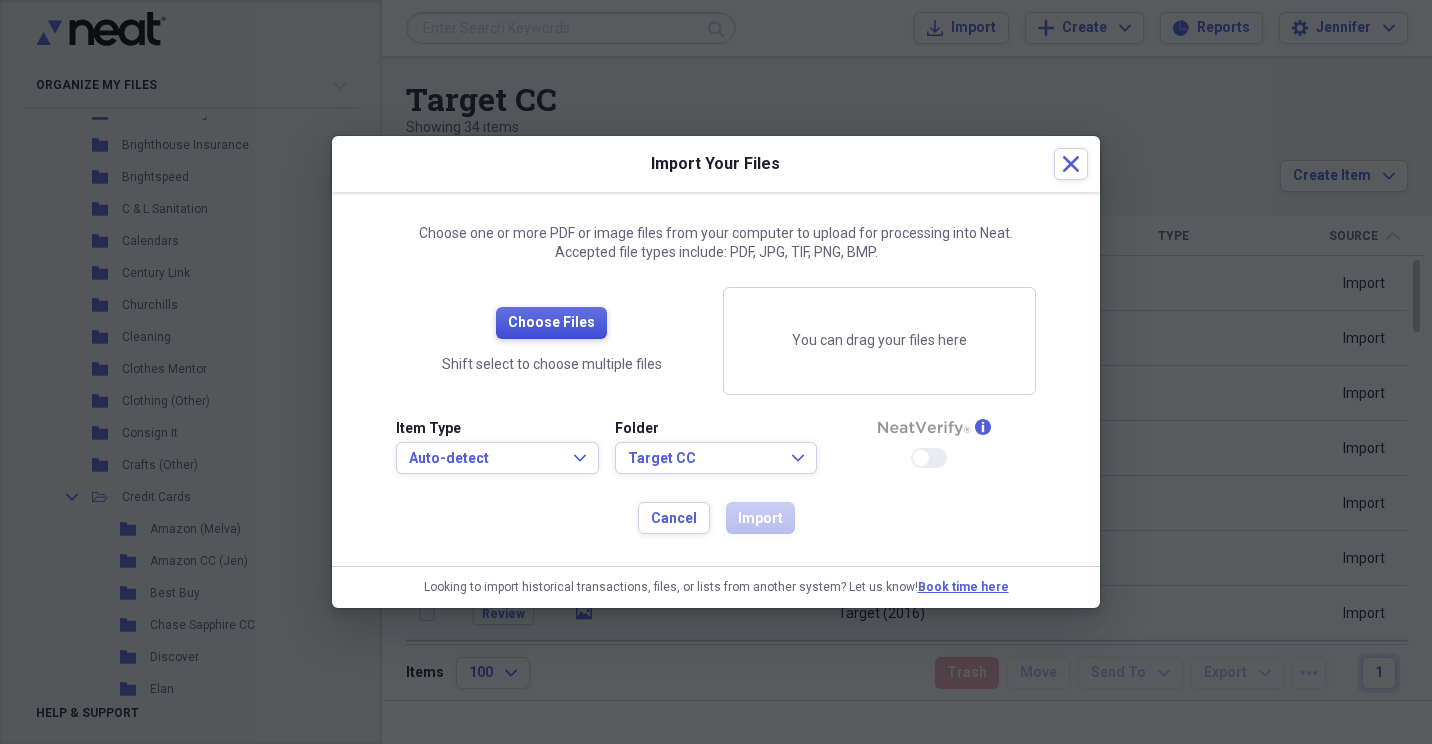 click on "Choose Files" at bounding box center (551, 323) 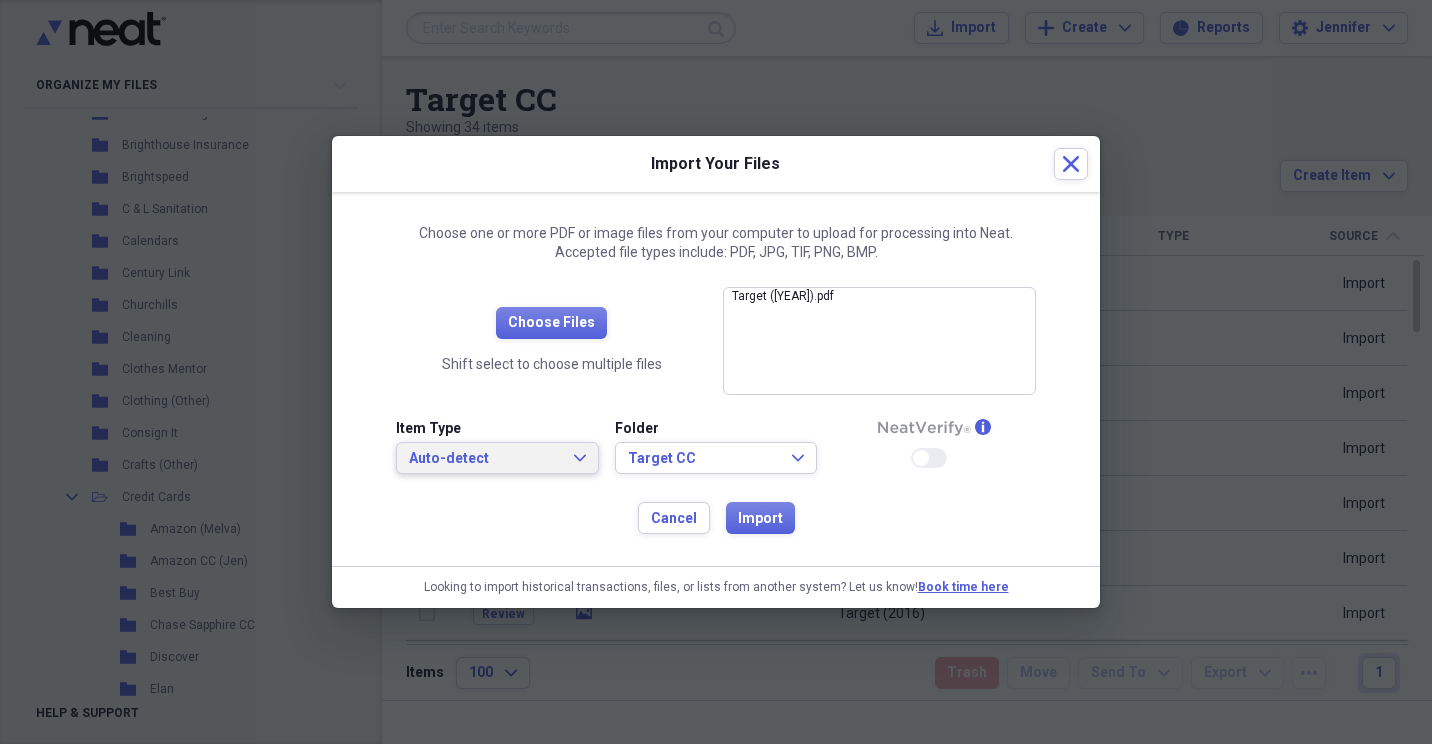 click on "Auto-detect Expand" at bounding box center (497, 459) 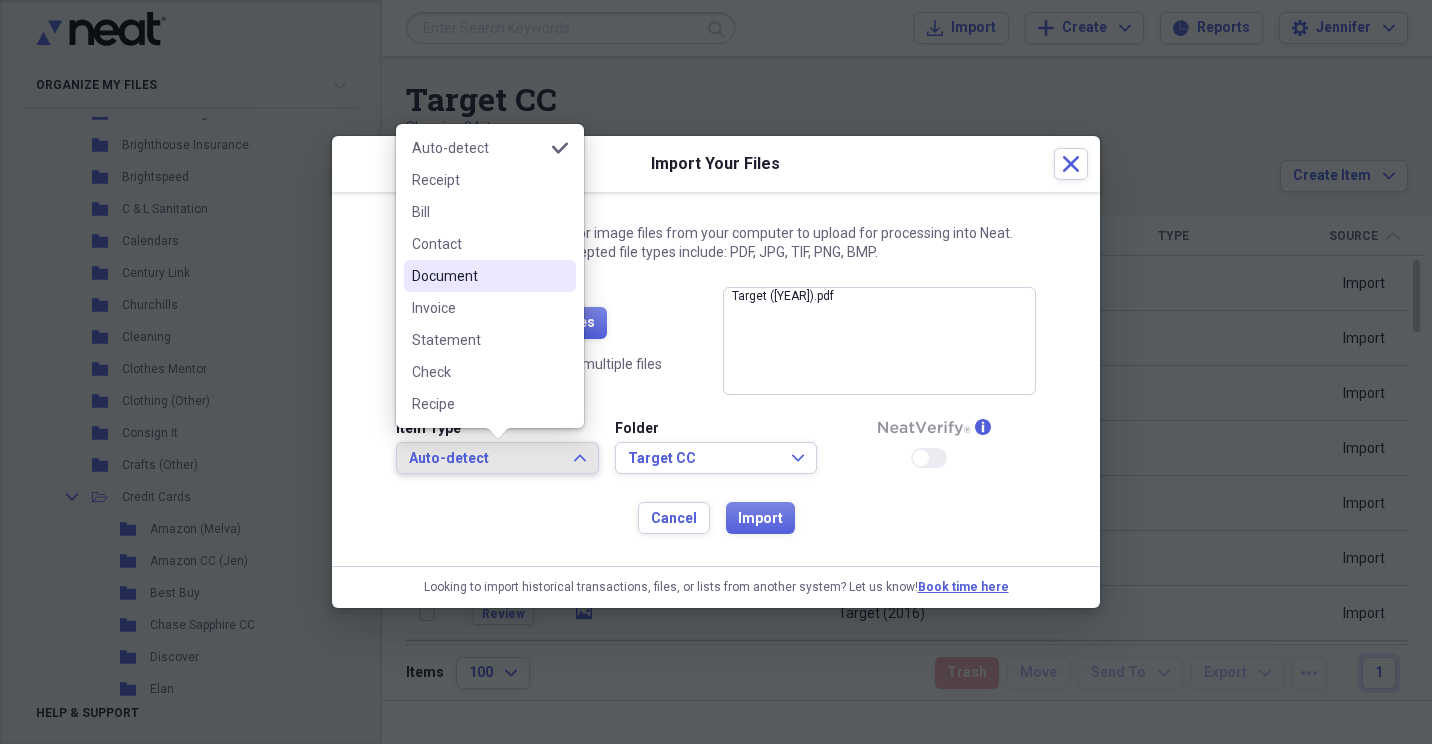 click on "Document" at bounding box center [478, 276] 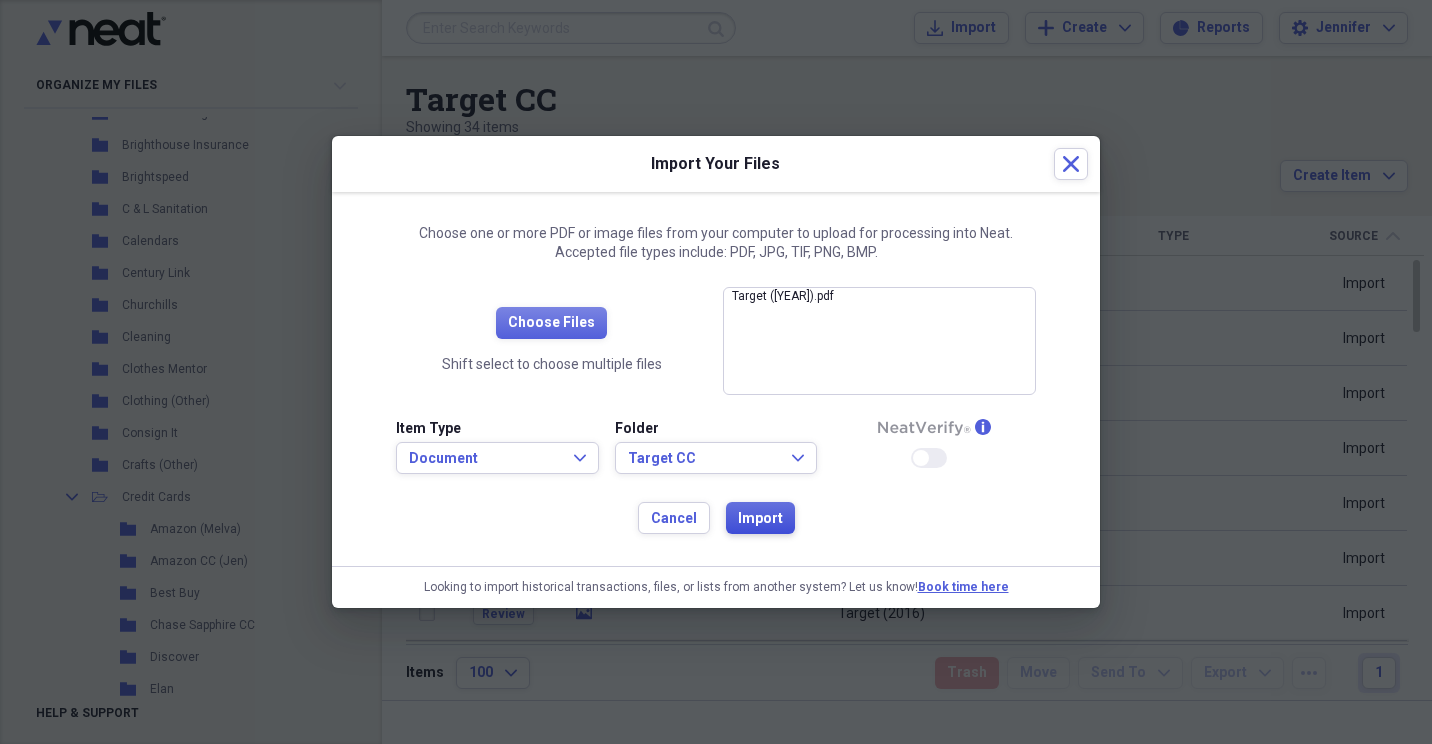 click on "Import" at bounding box center [760, 519] 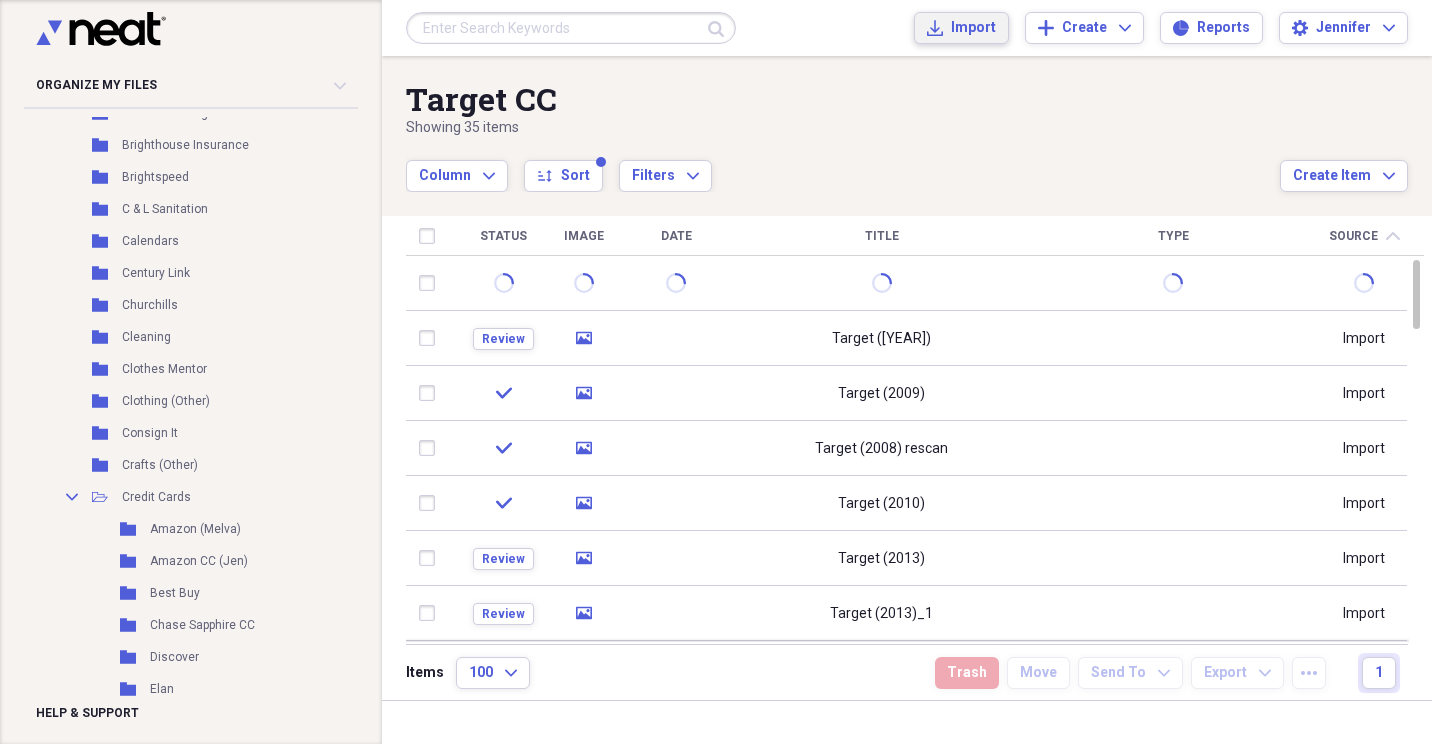 click on "Import" at bounding box center (973, 28) 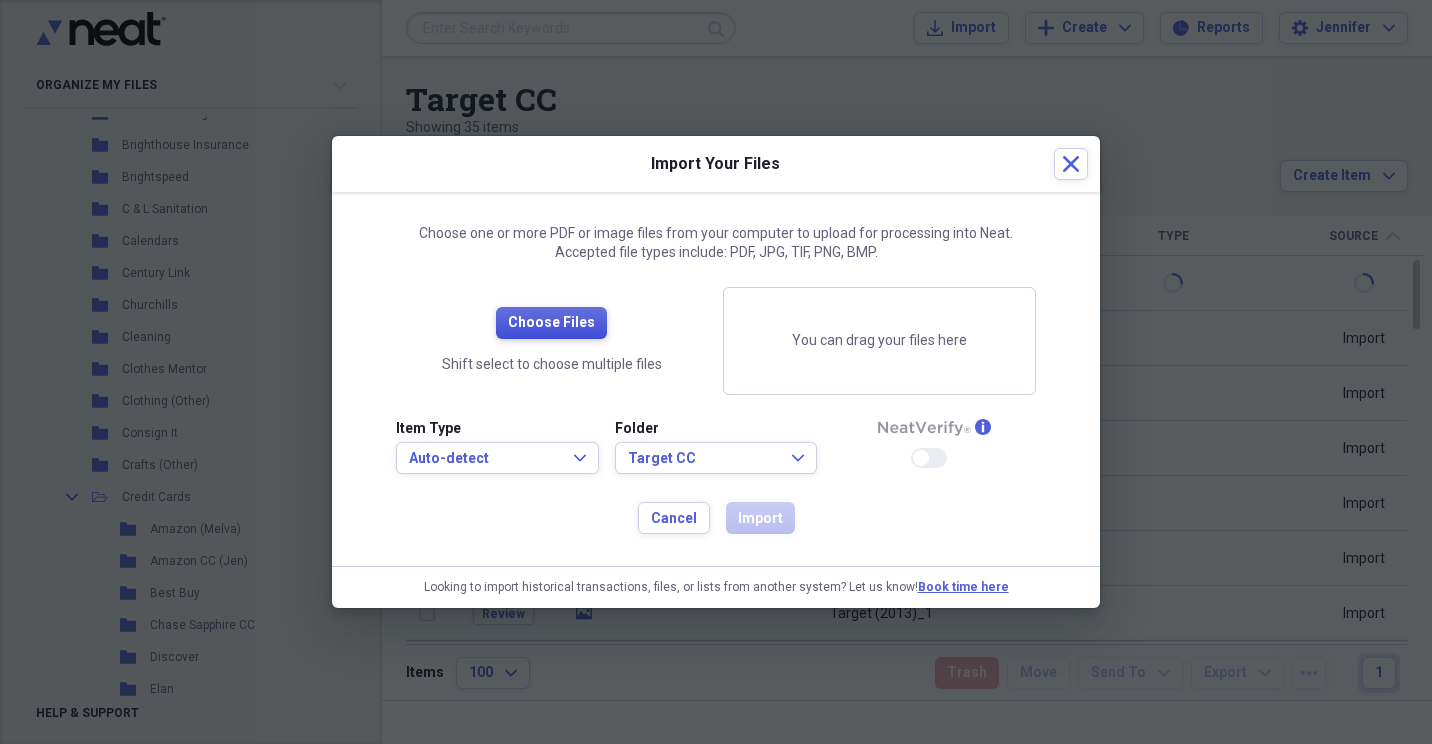 click on "Choose Files" at bounding box center (551, 323) 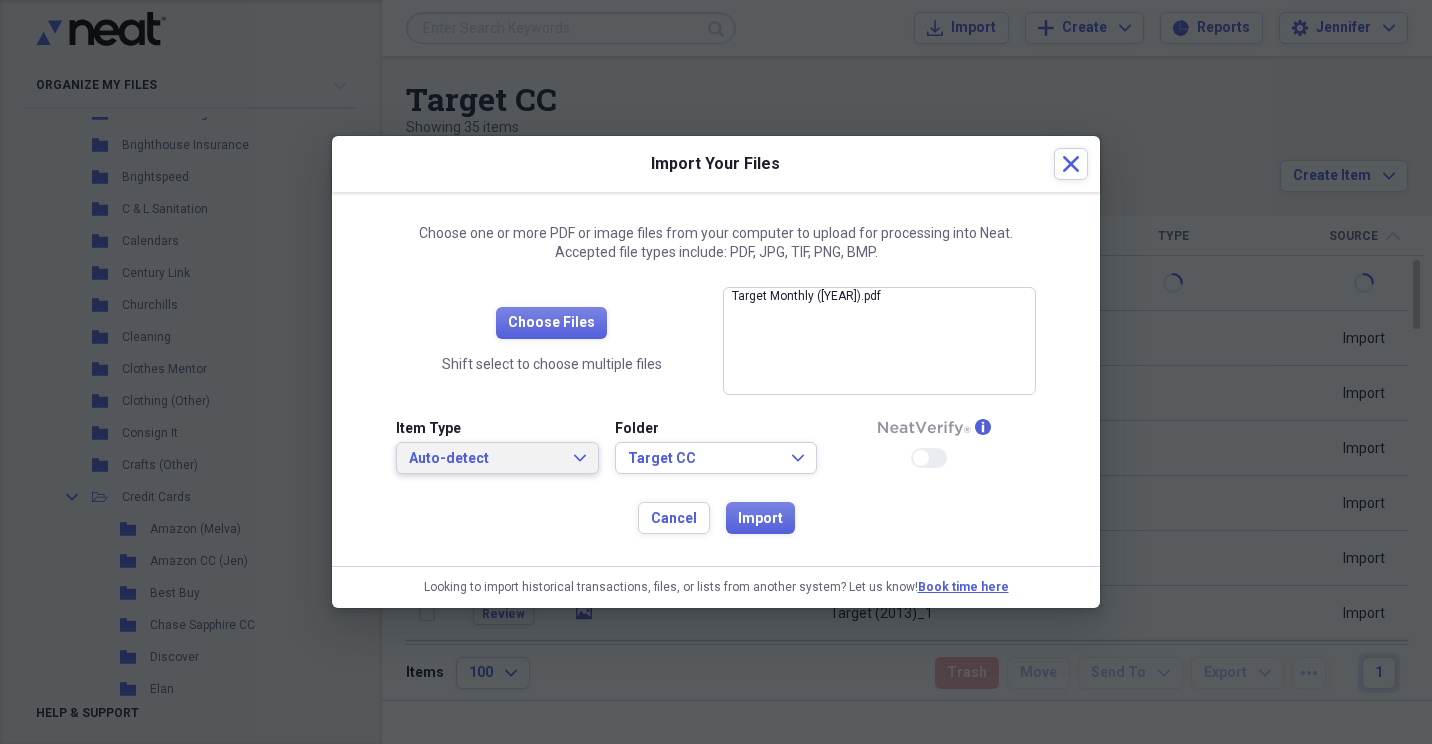 click on "Auto-detect Expand" at bounding box center [497, 459] 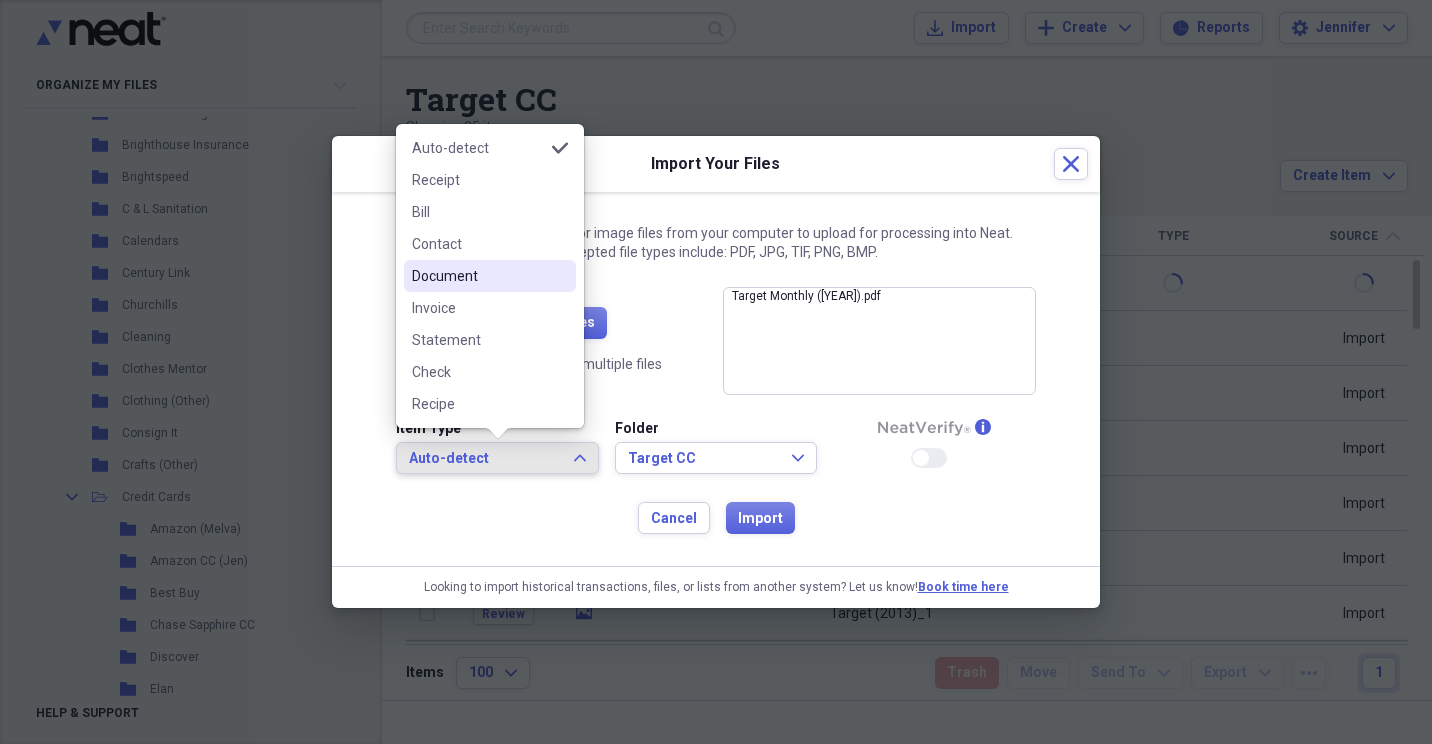 drag, startPoint x: 444, startPoint y: 277, endPoint x: 451, endPoint y: 287, distance: 12.206555 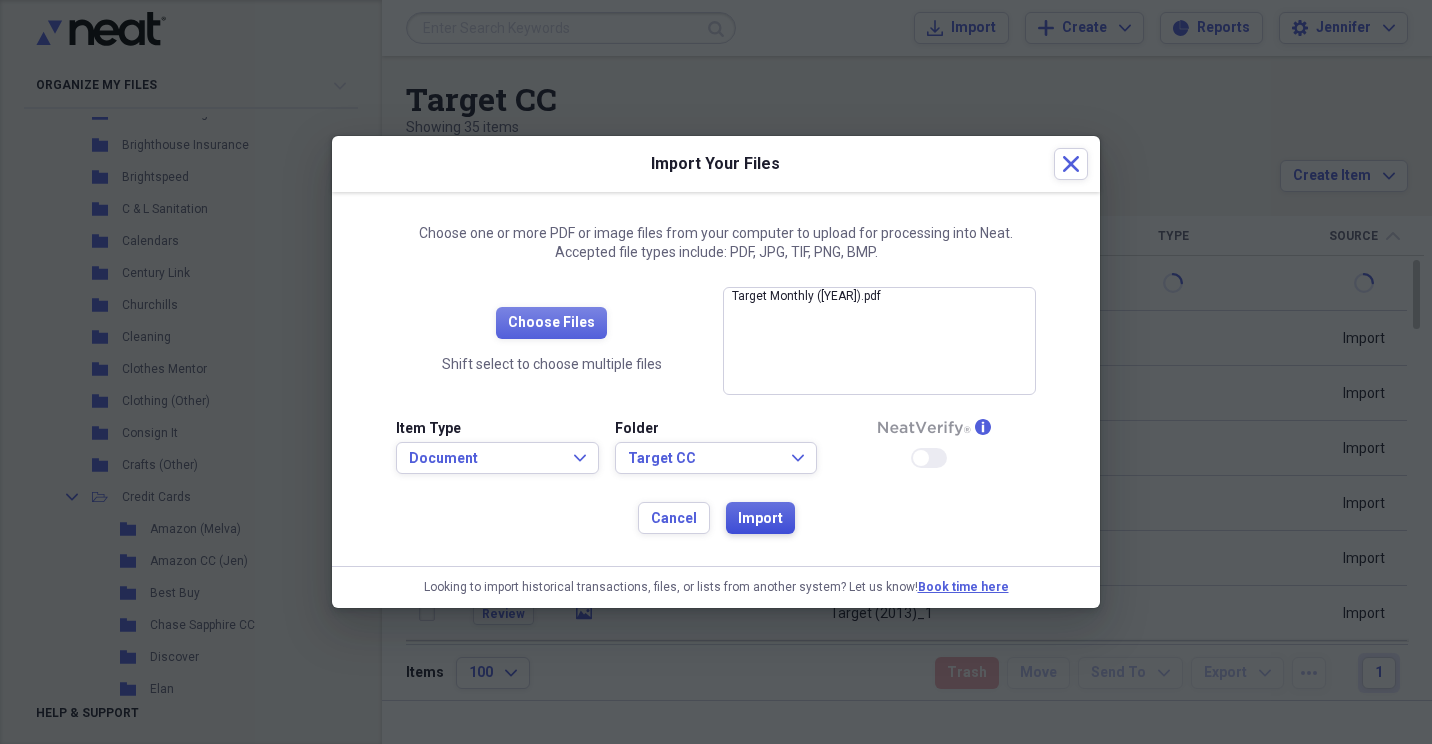 click on "Import" at bounding box center (760, 519) 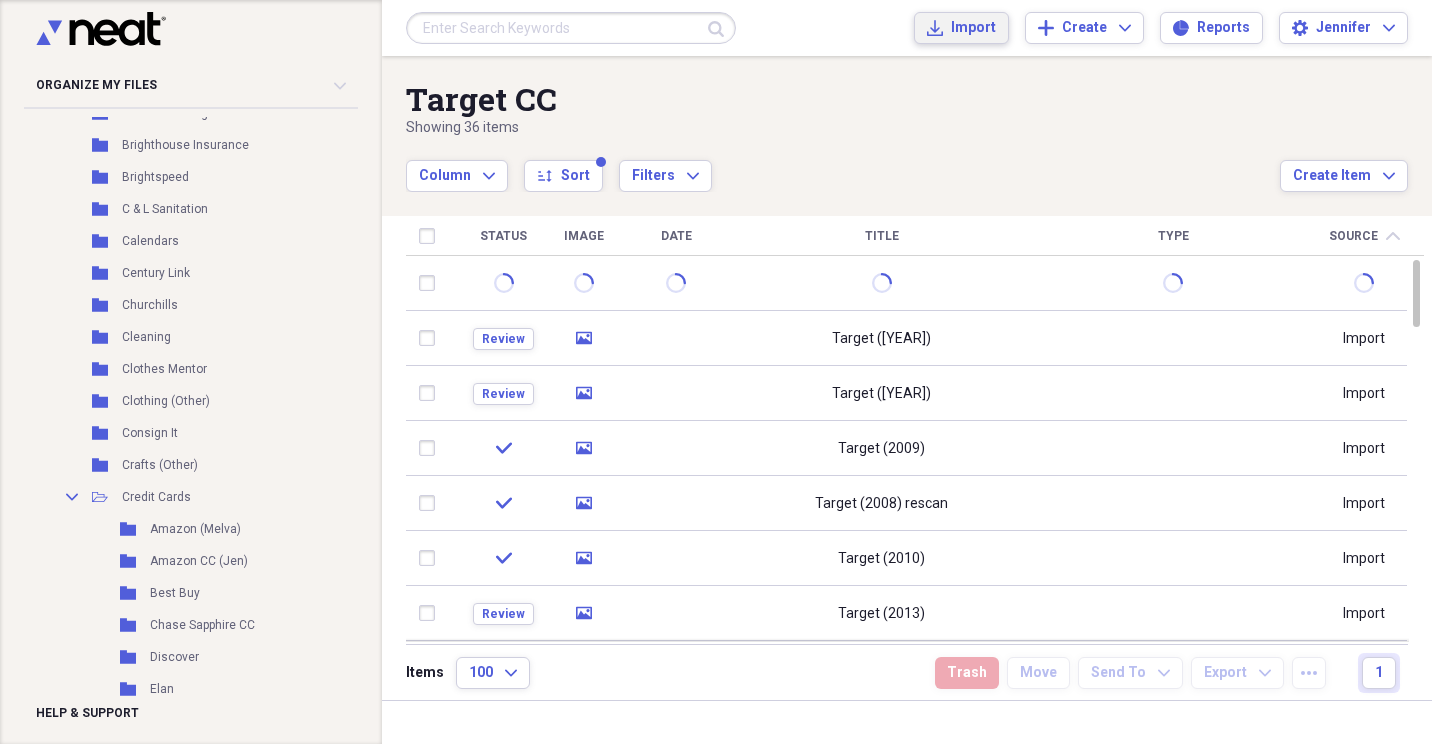 click on "Import" at bounding box center [973, 28] 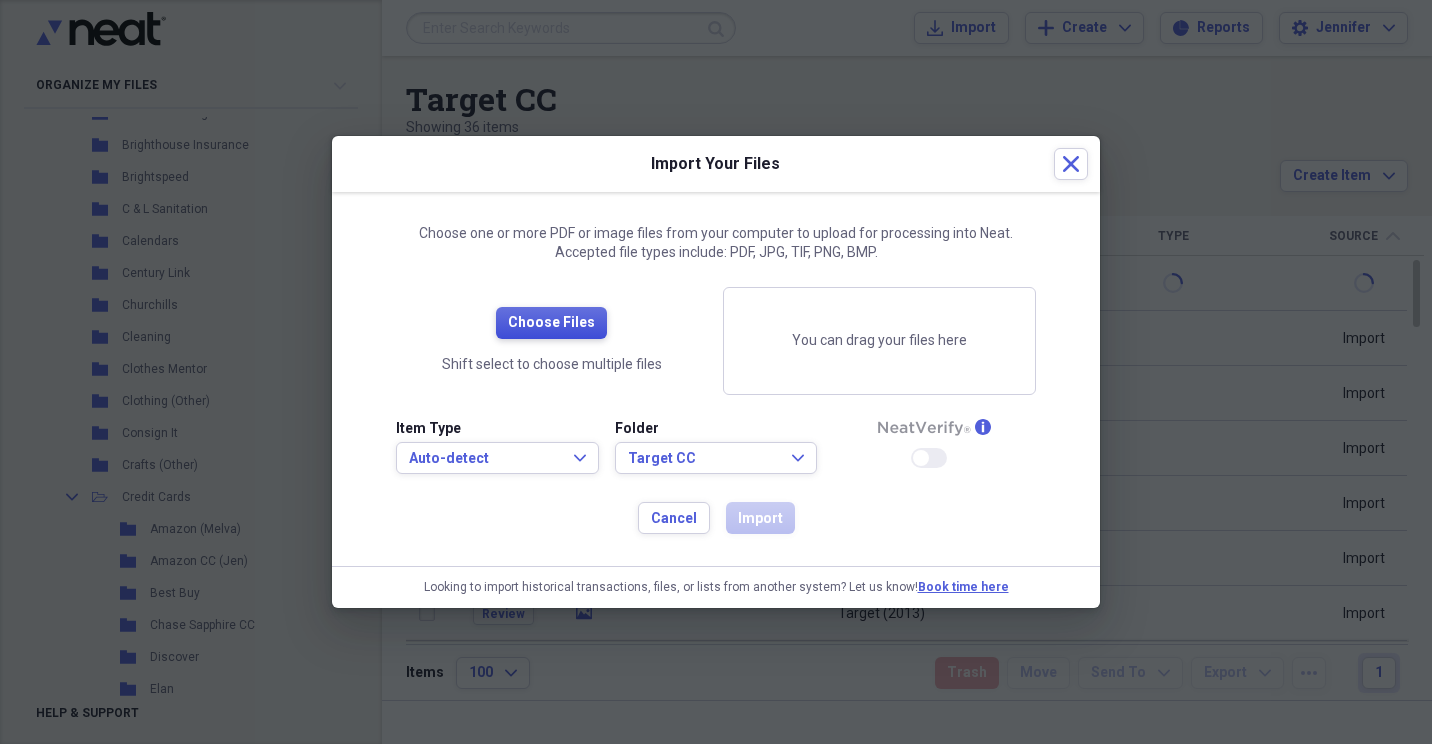 click on "Choose Files" at bounding box center (551, 323) 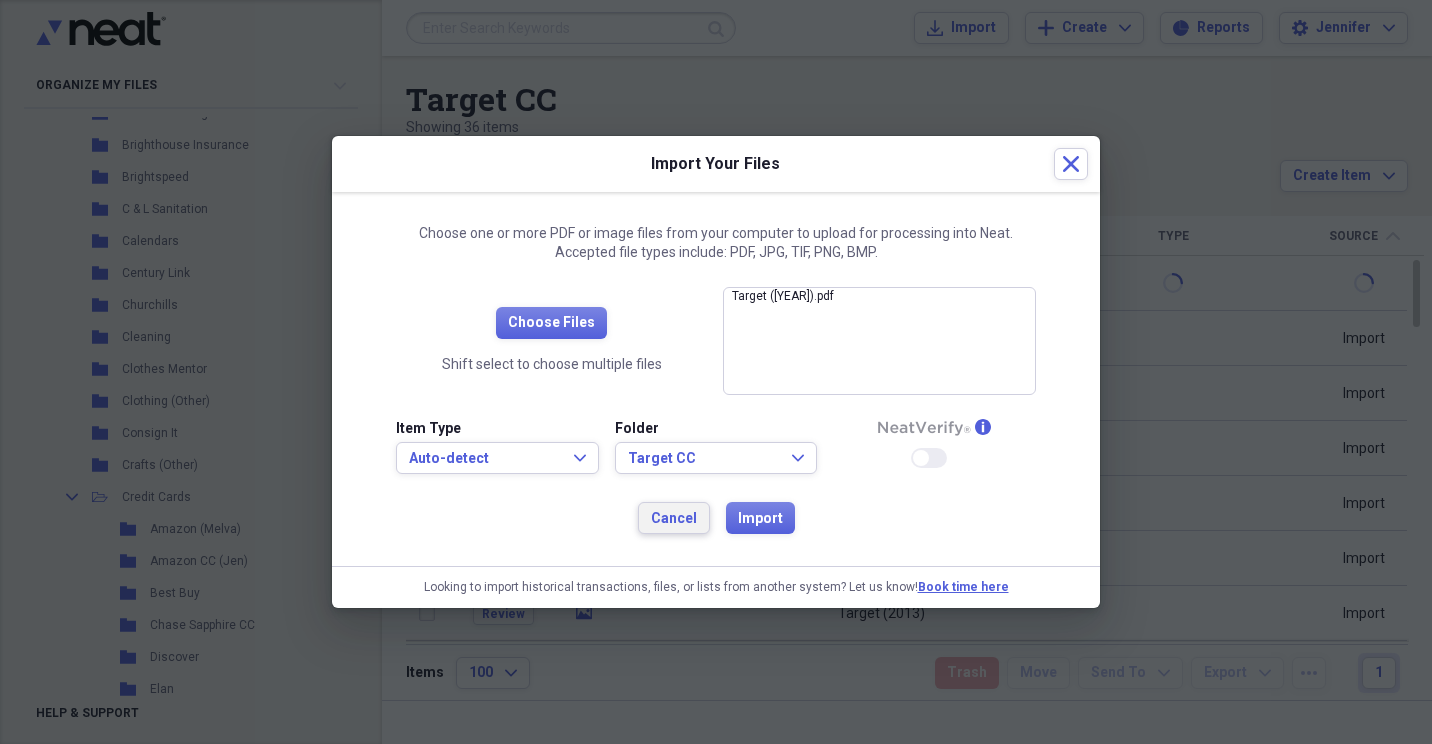 click on "Cancel" at bounding box center (674, 519) 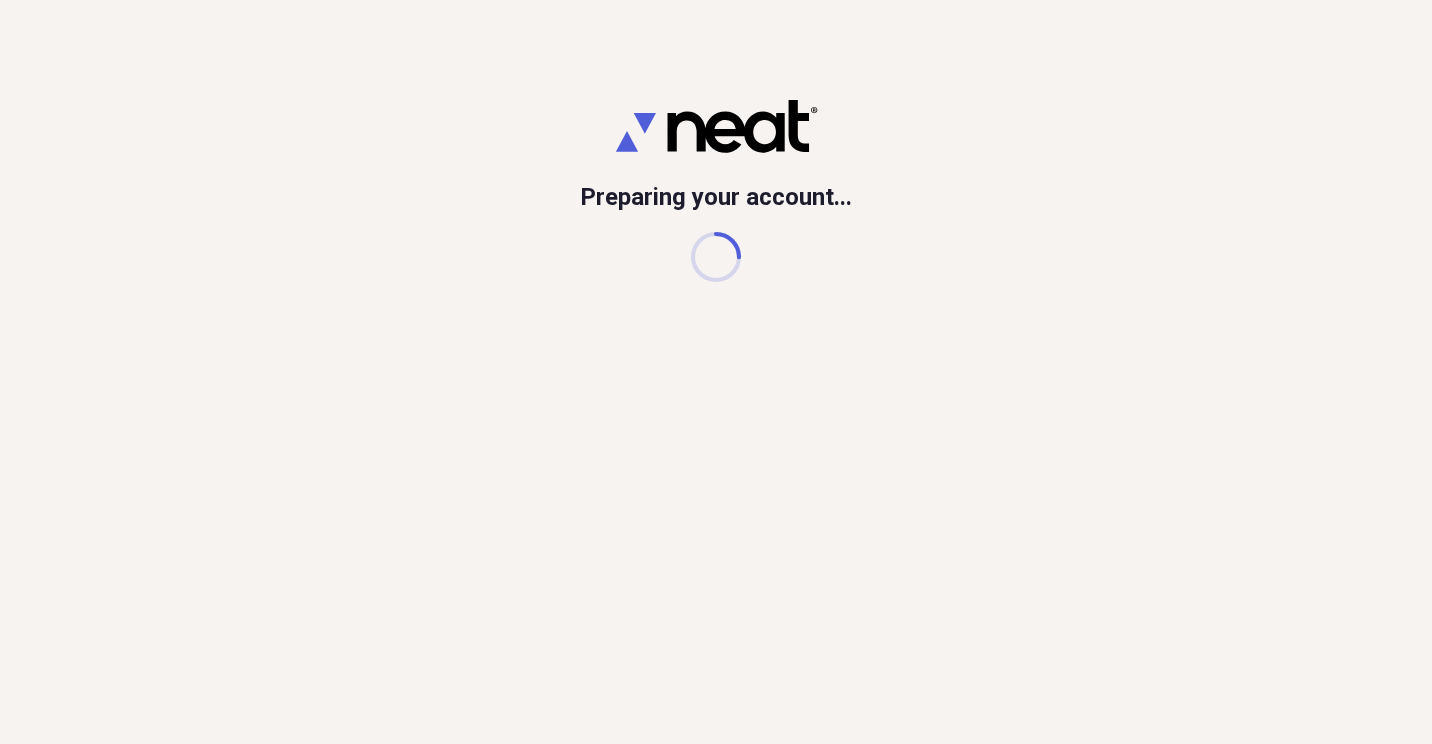 scroll, scrollTop: 0, scrollLeft: 0, axis: both 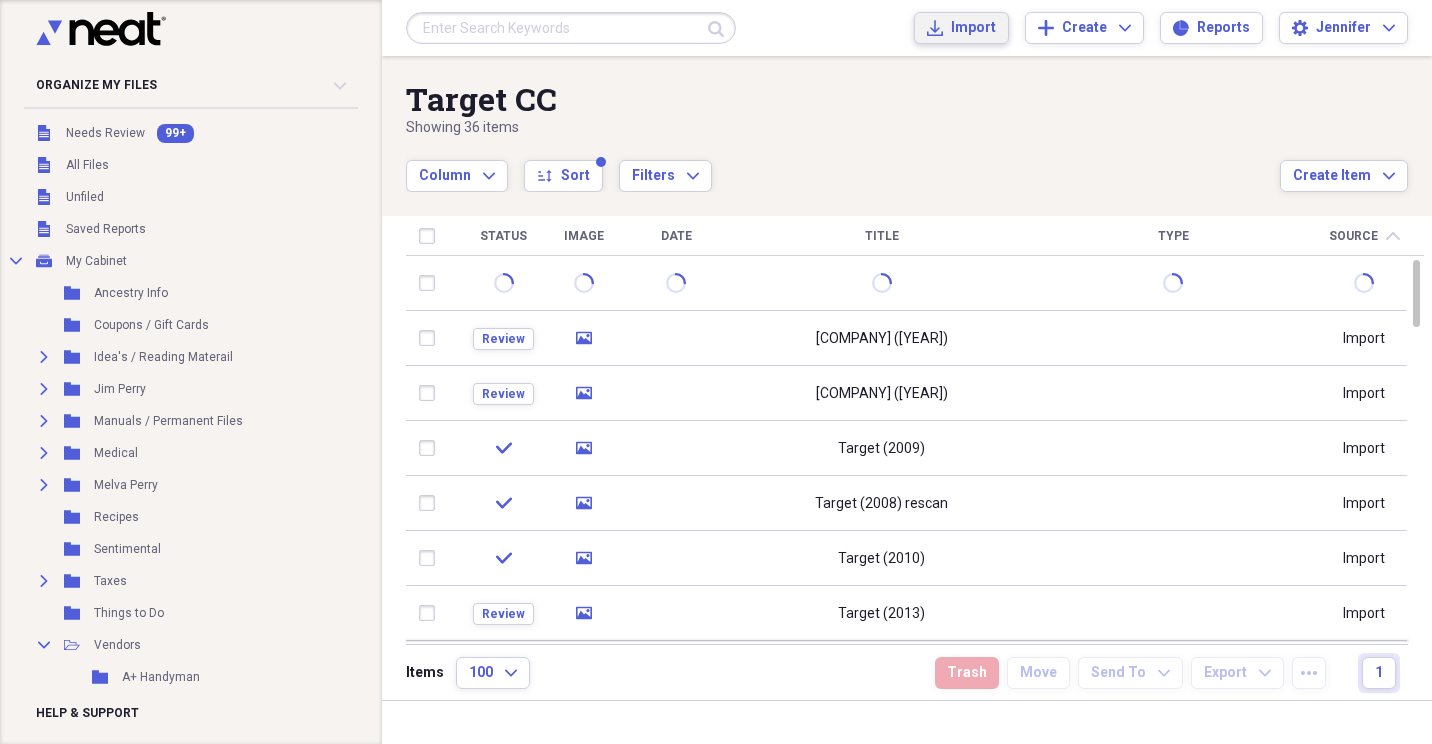 click on "Import" at bounding box center (973, 28) 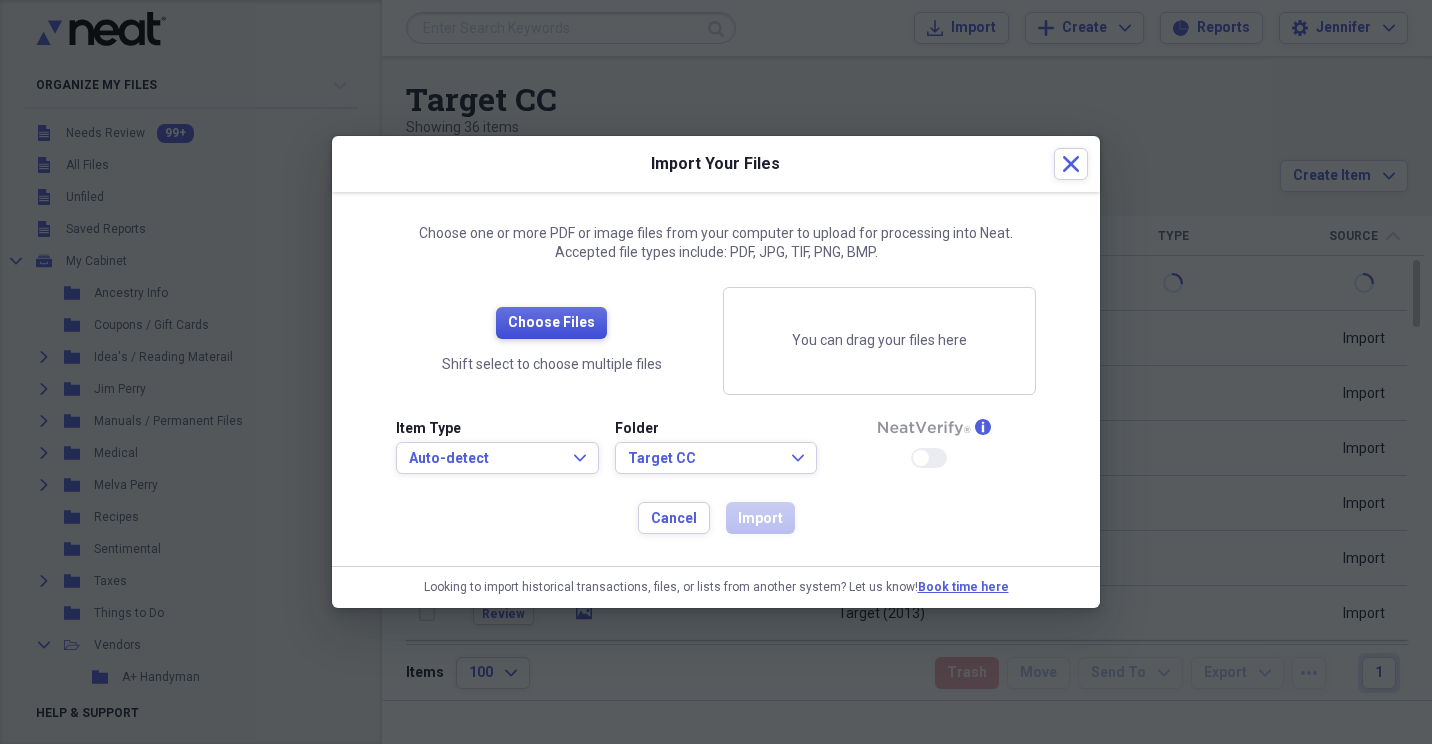 click on "Choose Files" at bounding box center [551, 323] 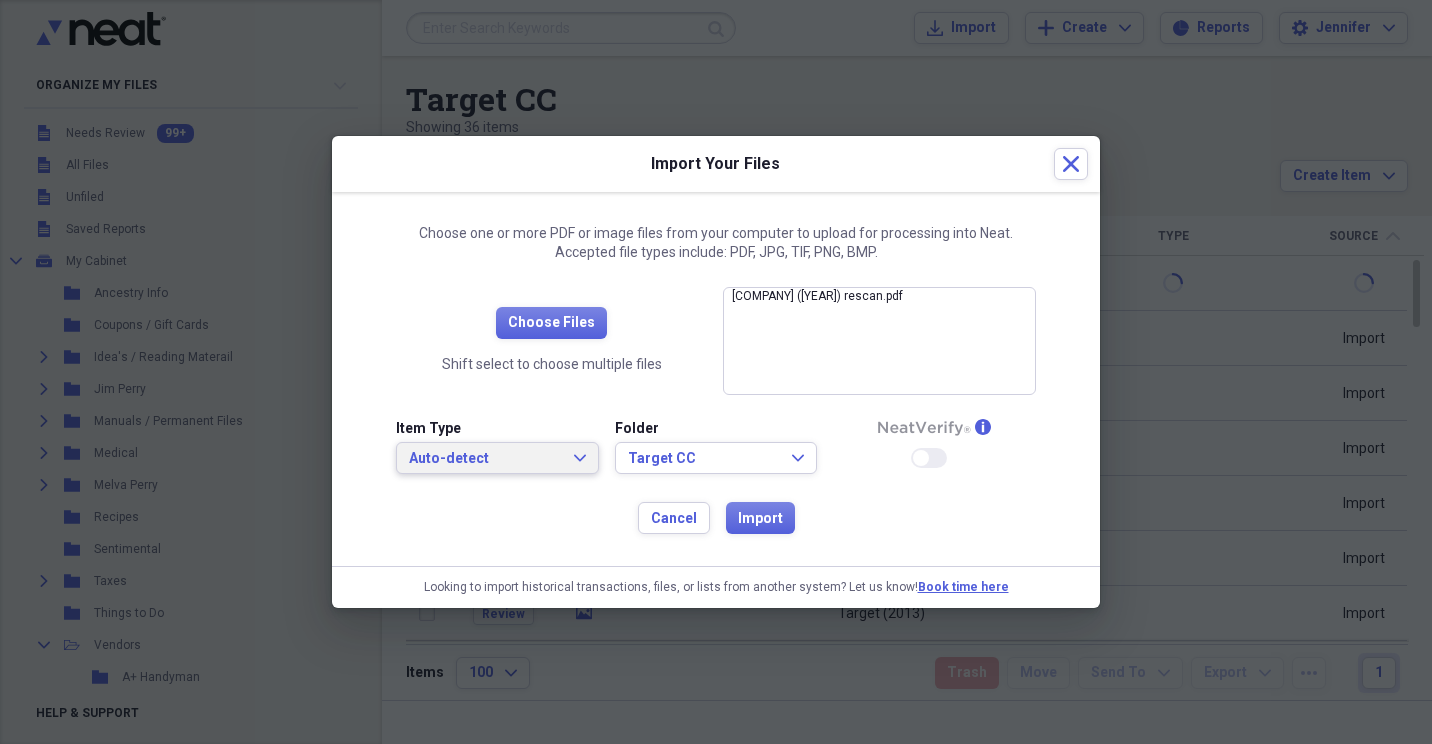 click on "Auto-detect Expand" at bounding box center (497, 459) 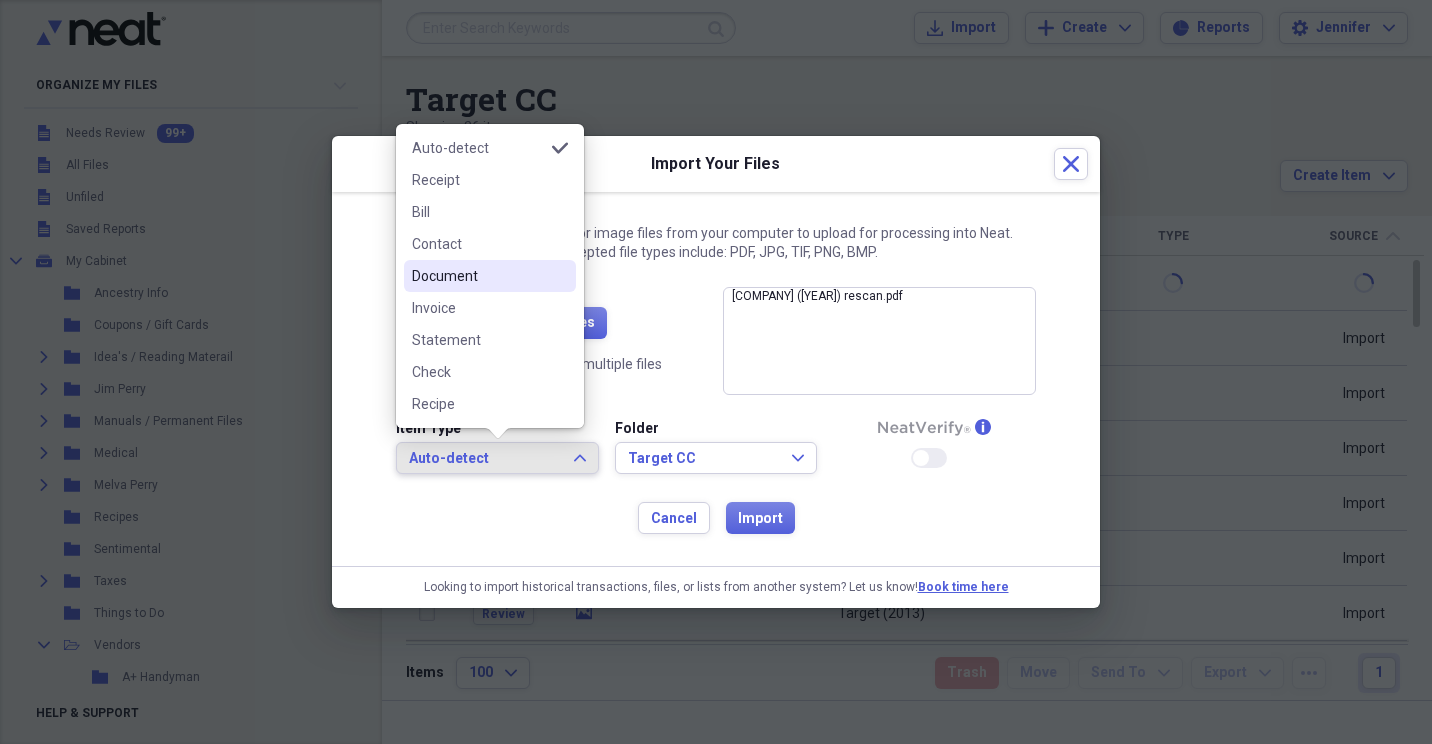 click on "Document" at bounding box center [478, 276] 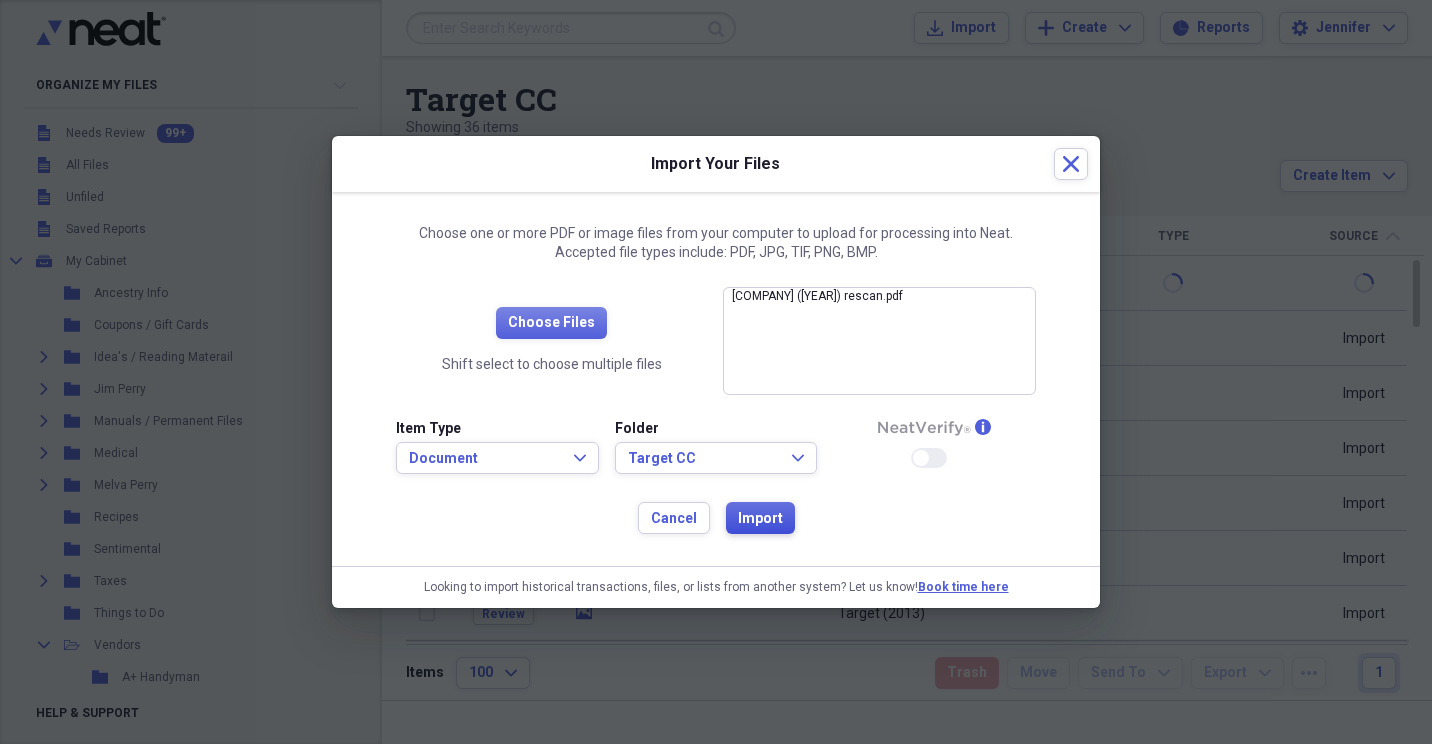click on "Import" at bounding box center [760, 519] 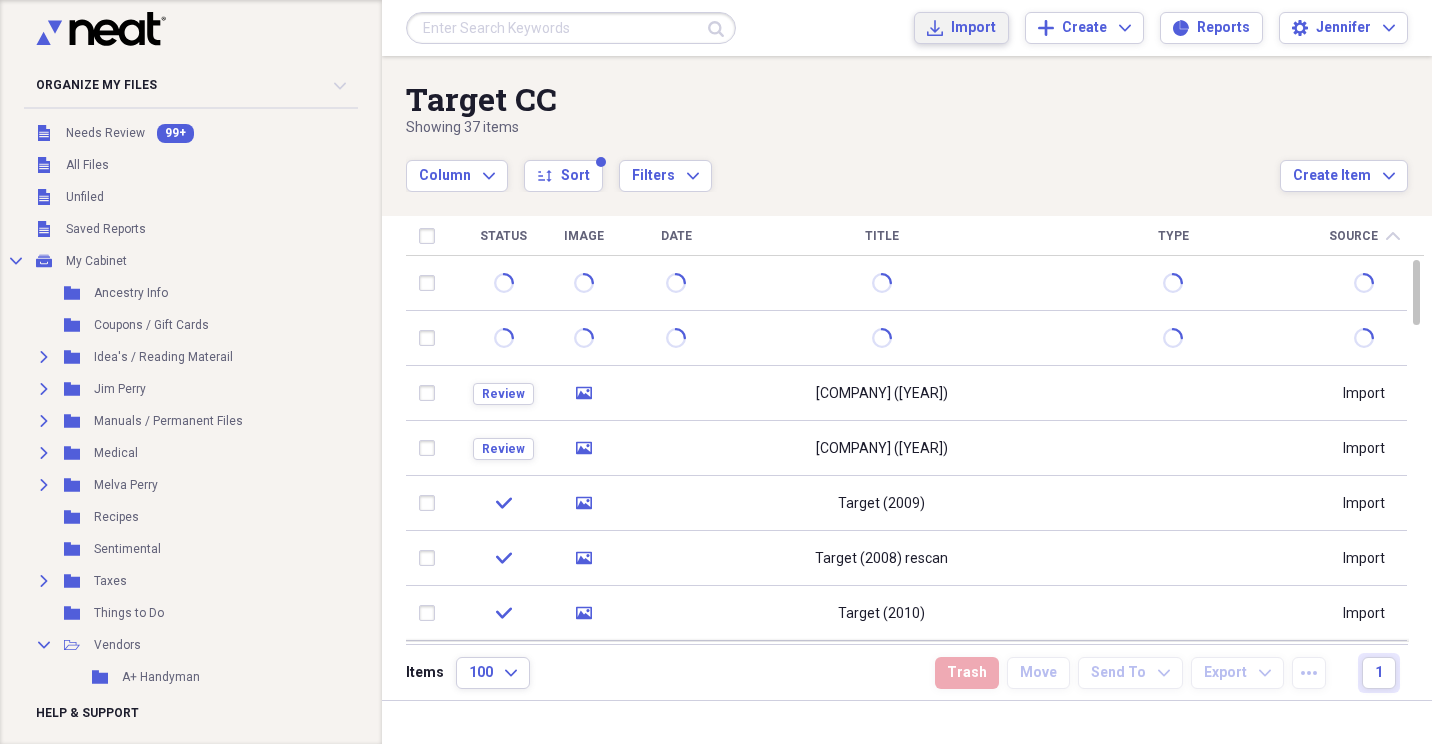 click on "Import" at bounding box center (973, 28) 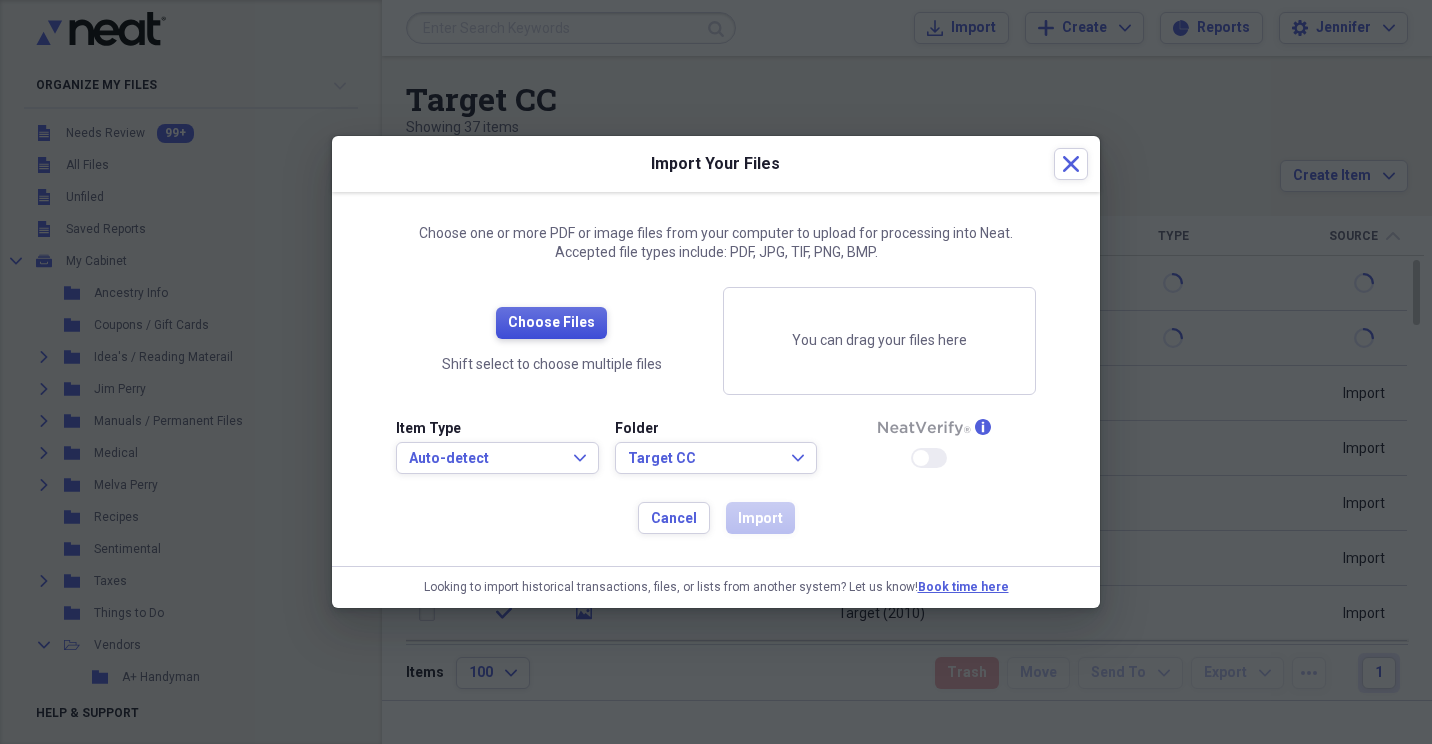 click on "Choose Files" at bounding box center (551, 323) 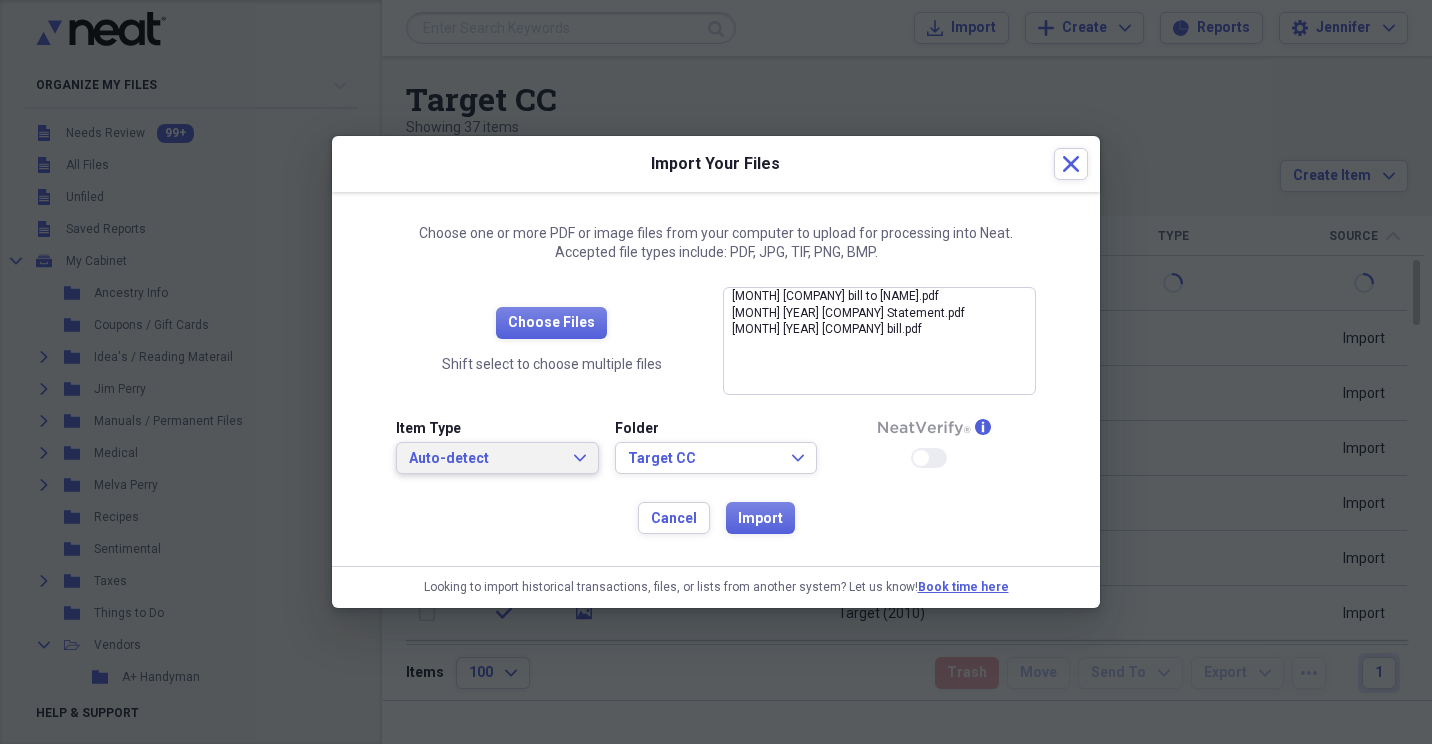 click 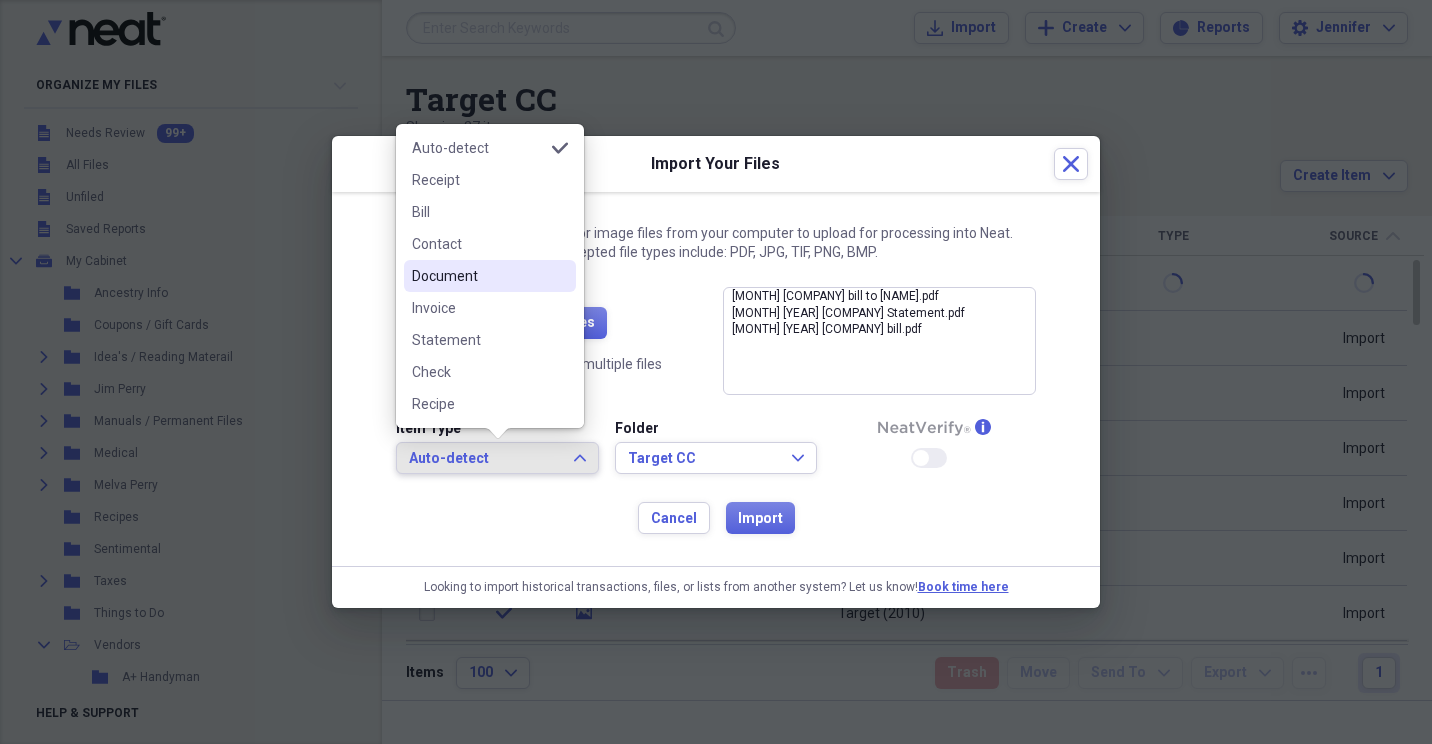 click on "Document" at bounding box center [478, 276] 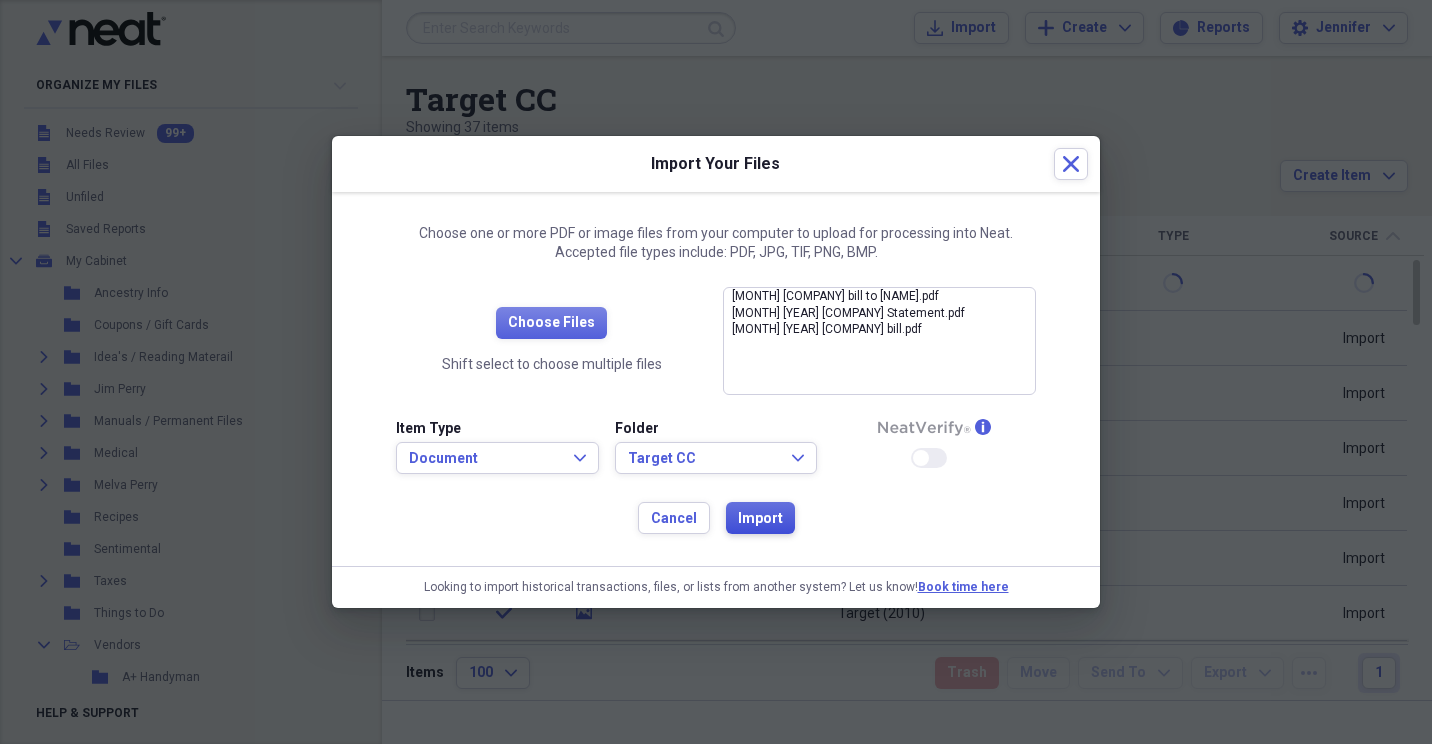 click on "Import" at bounding box center [760, 519] 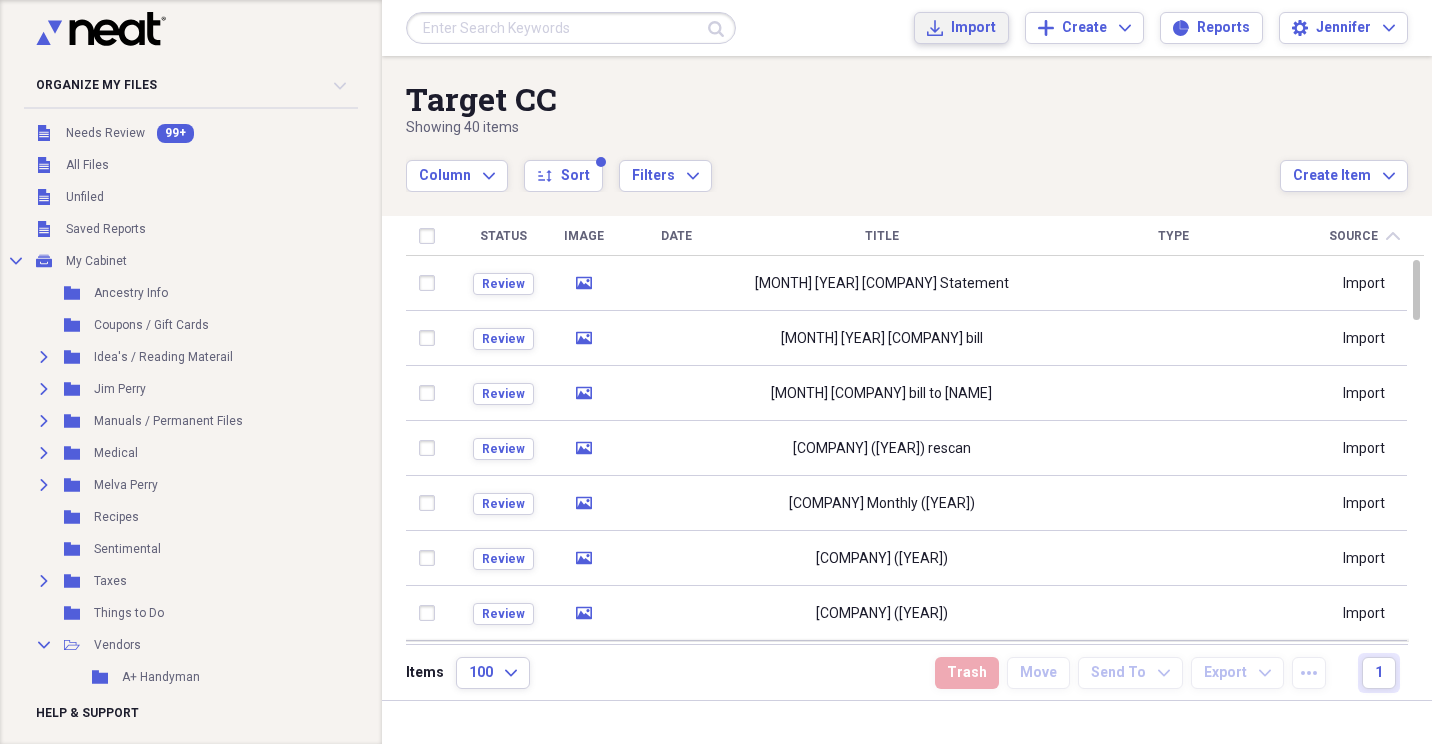 click on "Import Import" at bounding box center [961, 28] 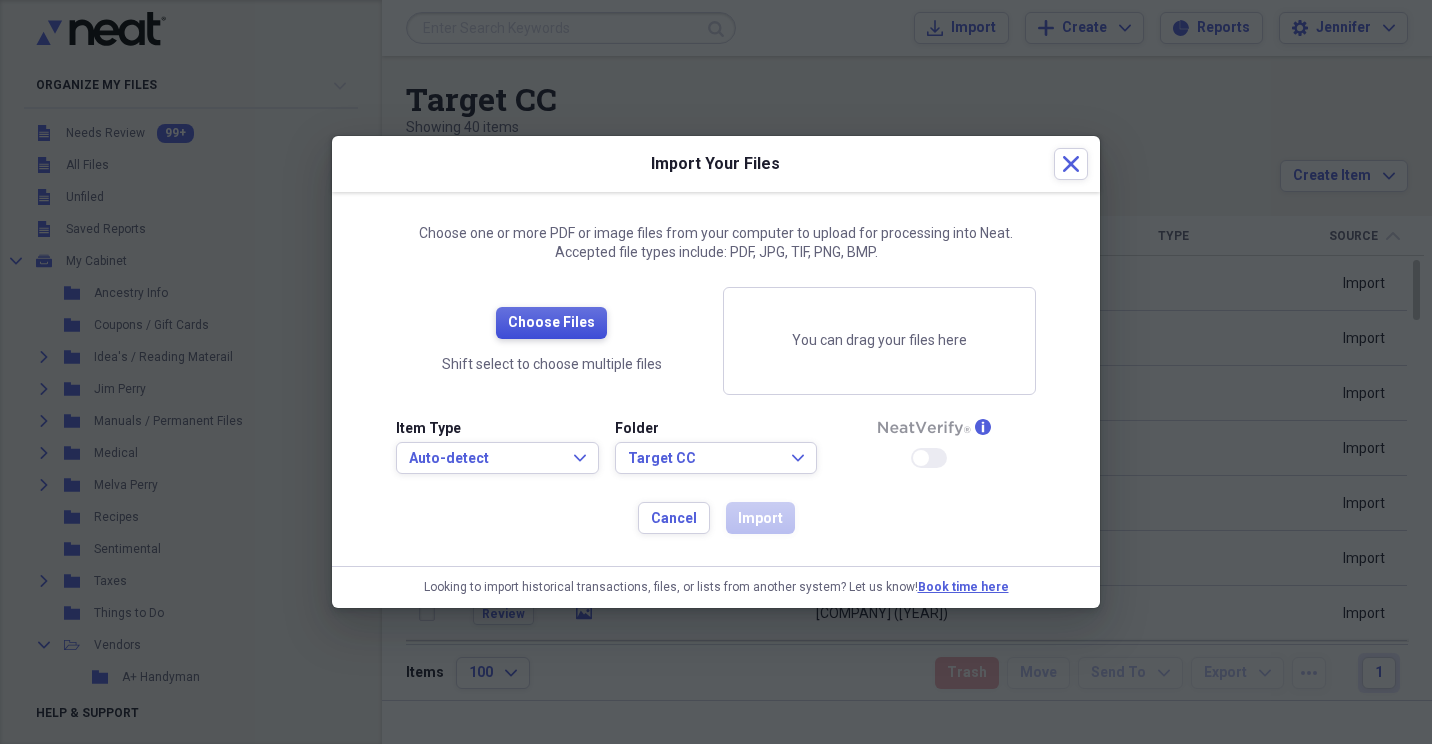 click on "Choose Files" at bounding box center (551, 323) 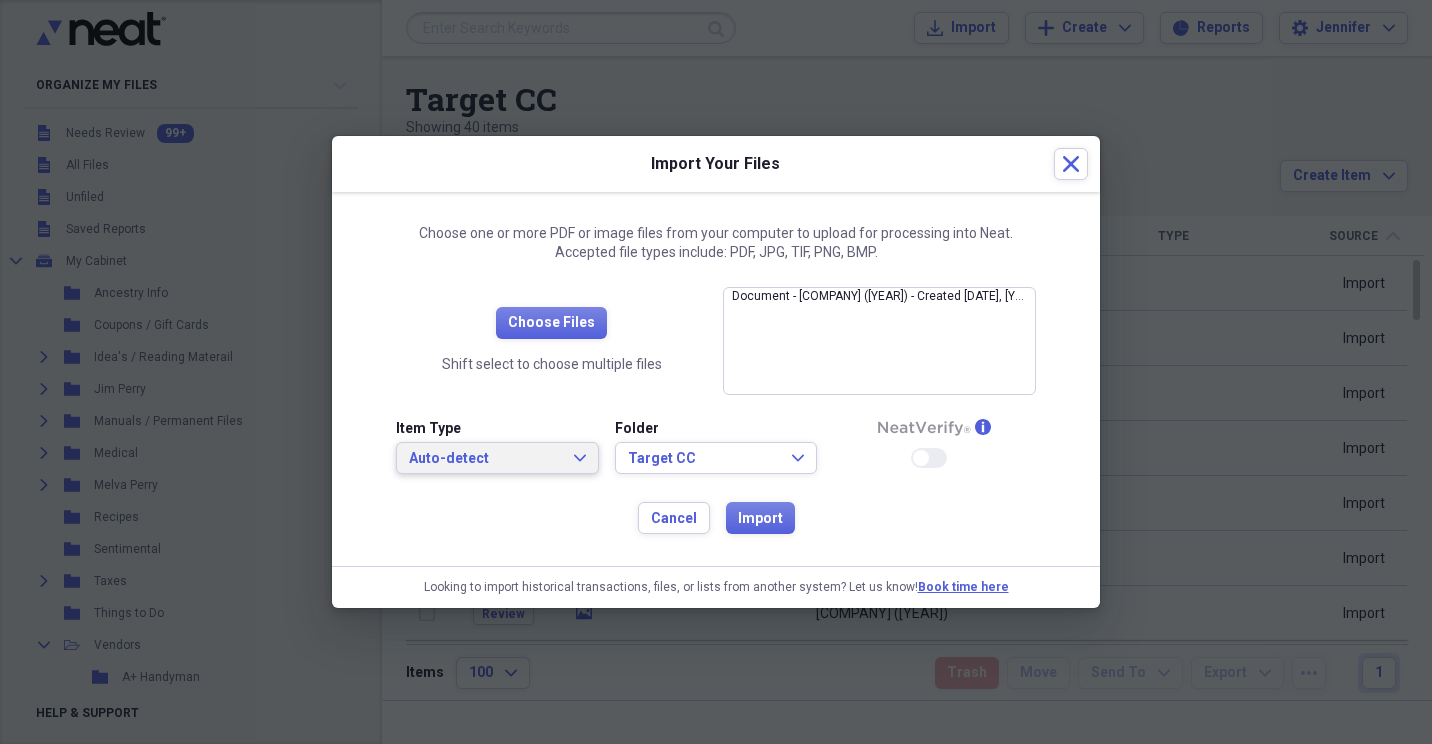 click on "Auto-detect Expand" at bounding box center [497, 458] 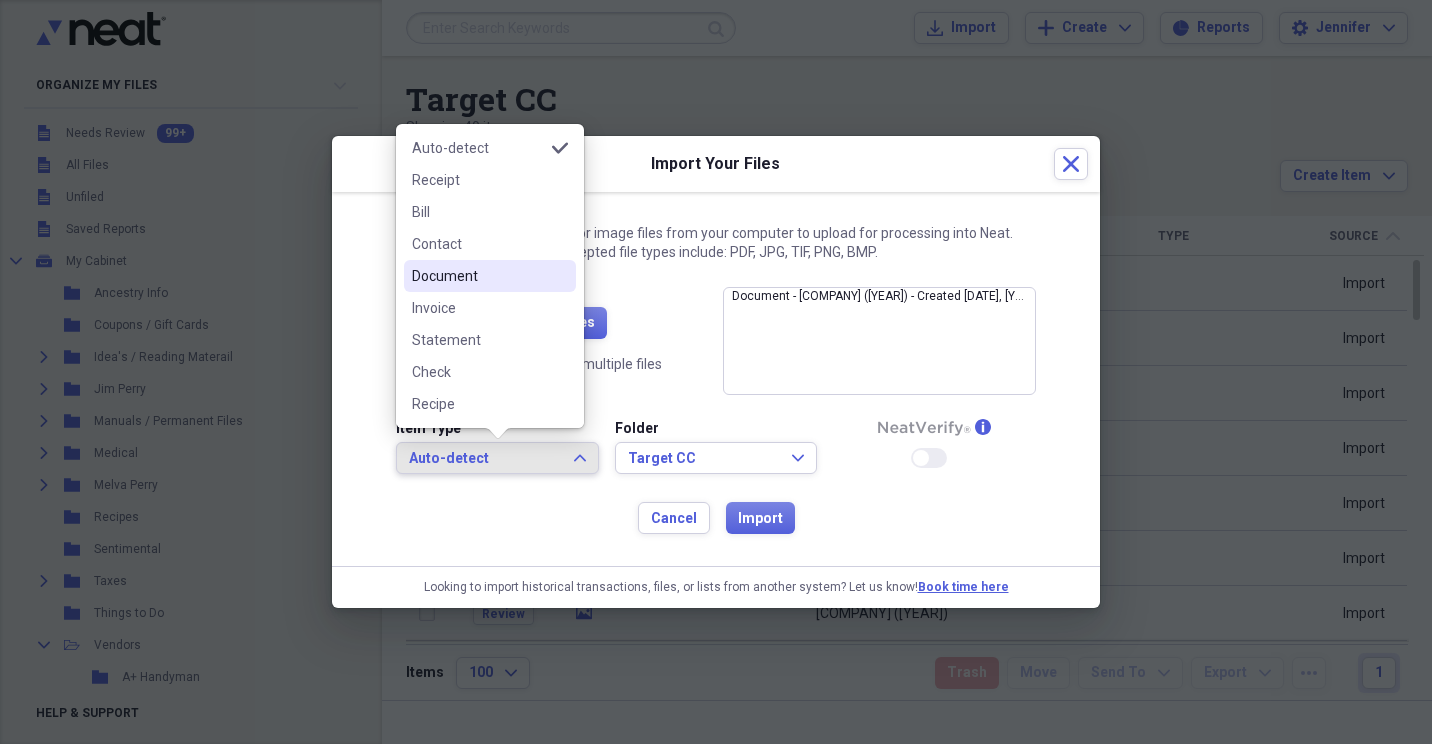 click on "Document" at bounding box center [478, 276] 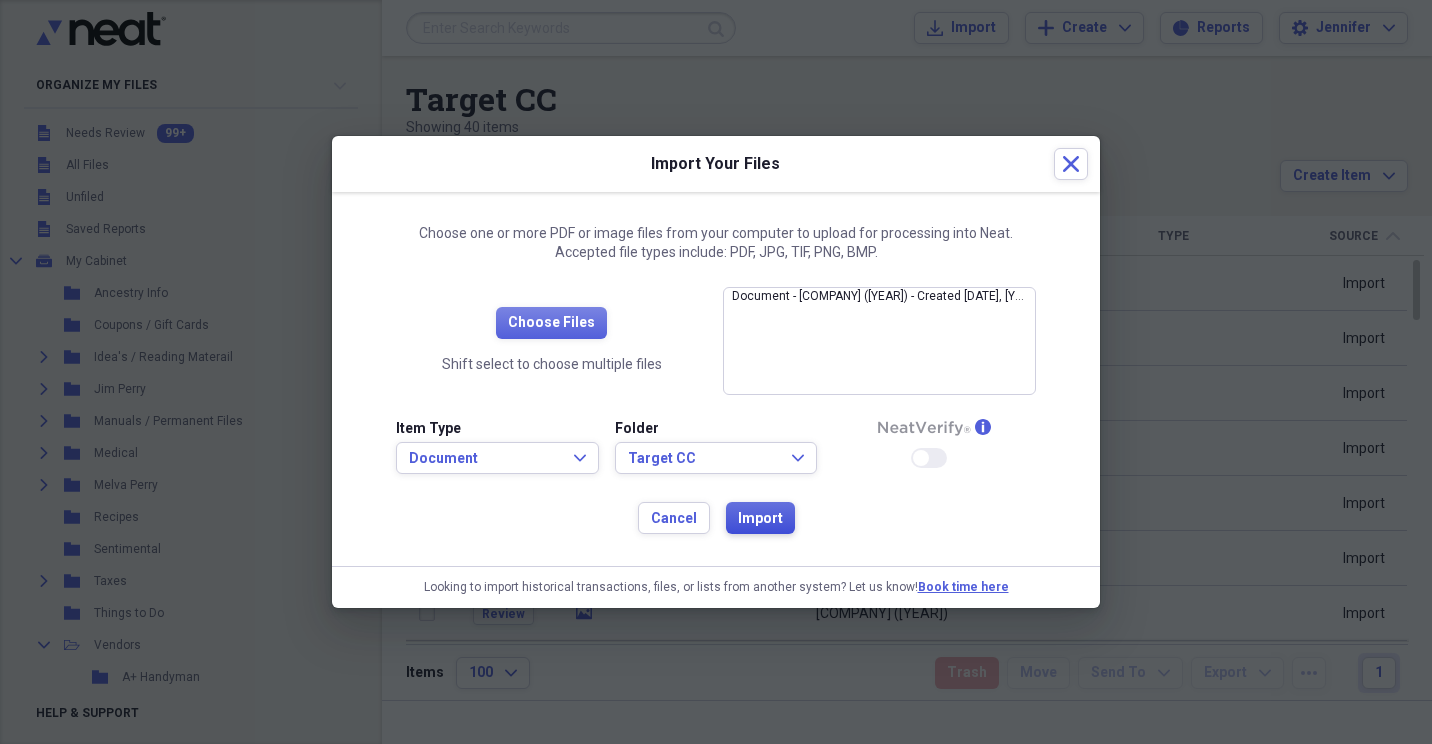 click on "Import" at bounding box center [760, 519] 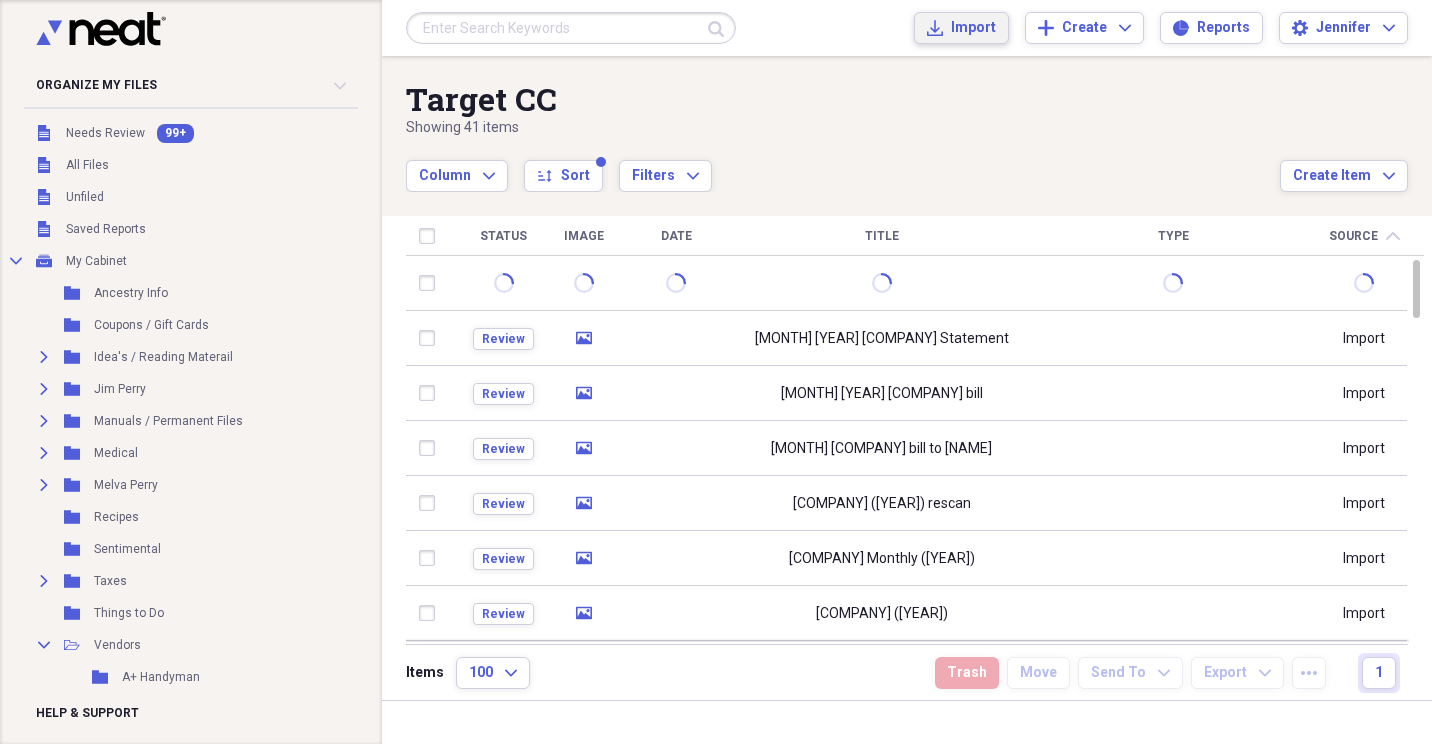 click on "Import Import" at bounding box center (961, 28) 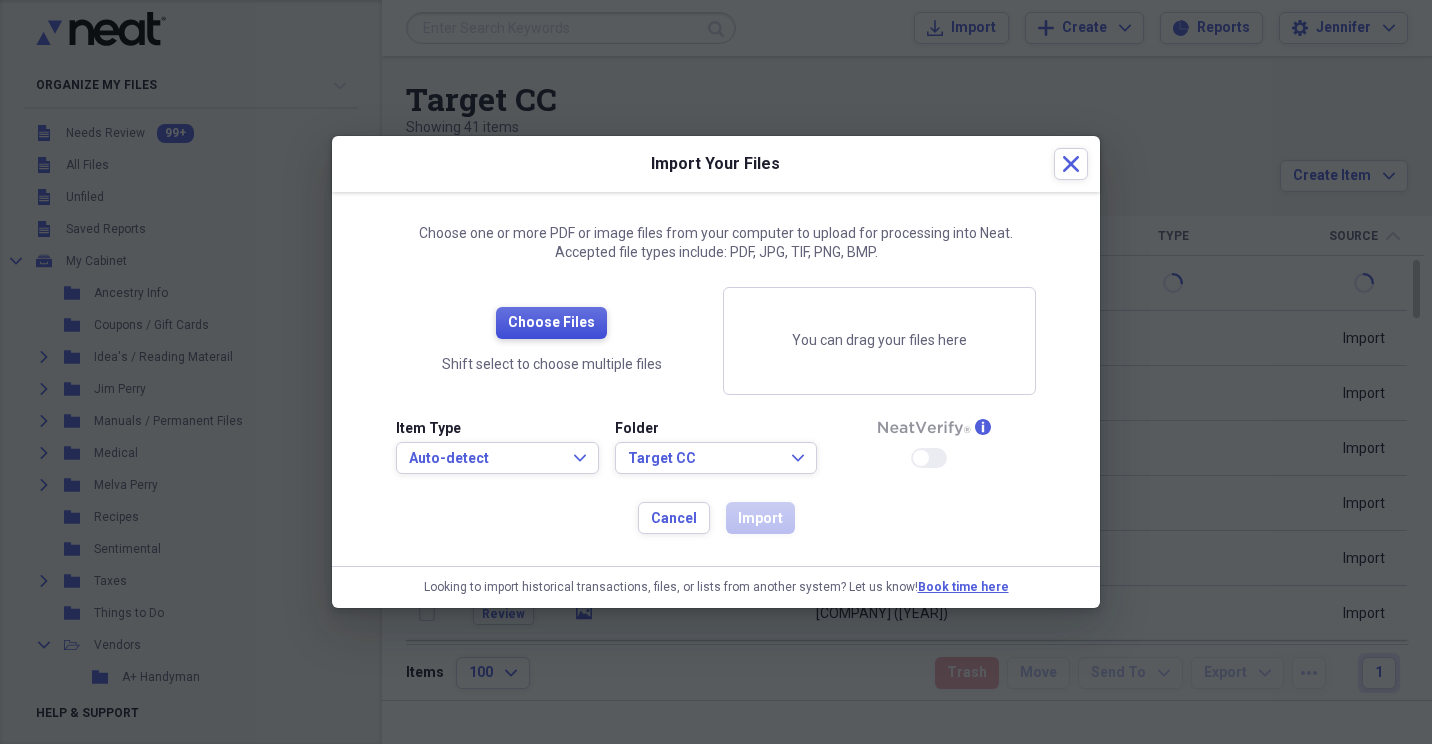 click on "Choose Files" at bounding box center (551, 323) 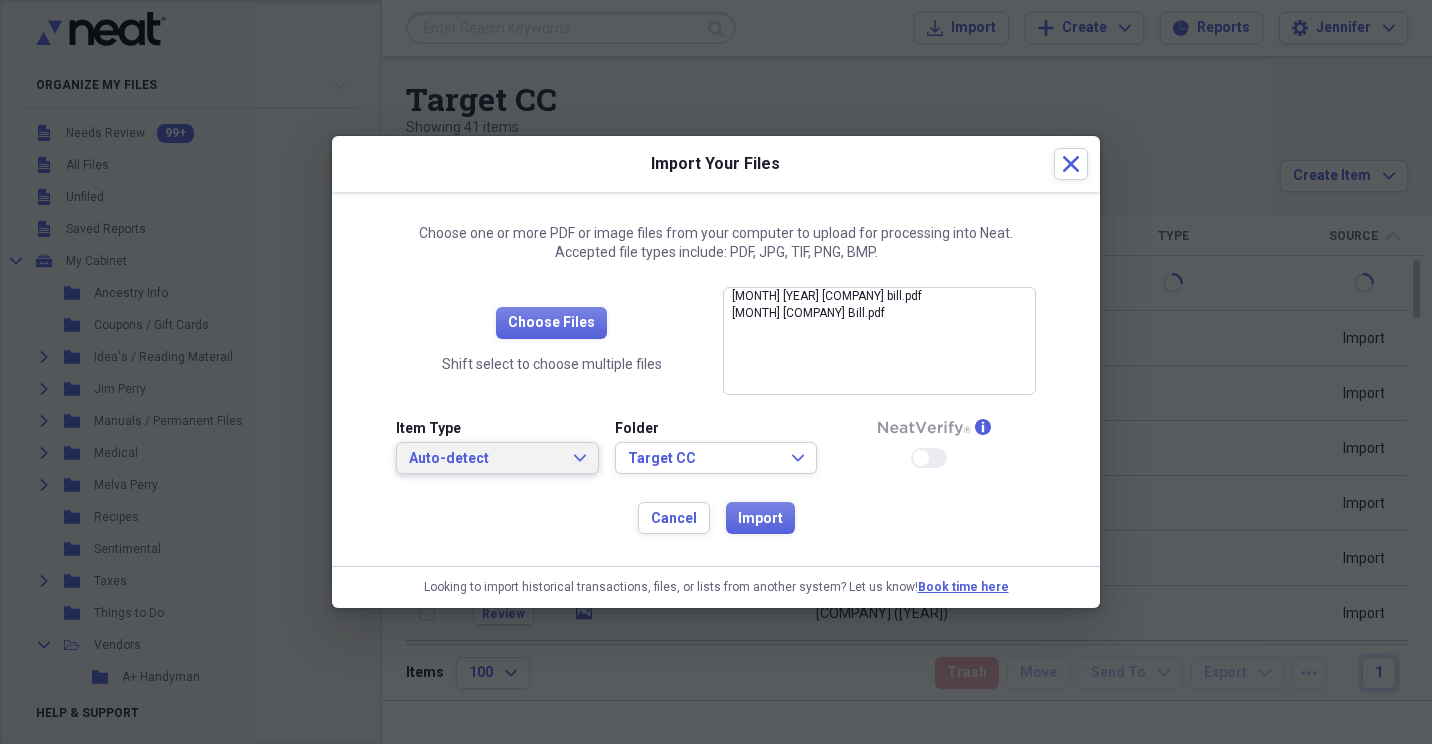 click on "Expand" 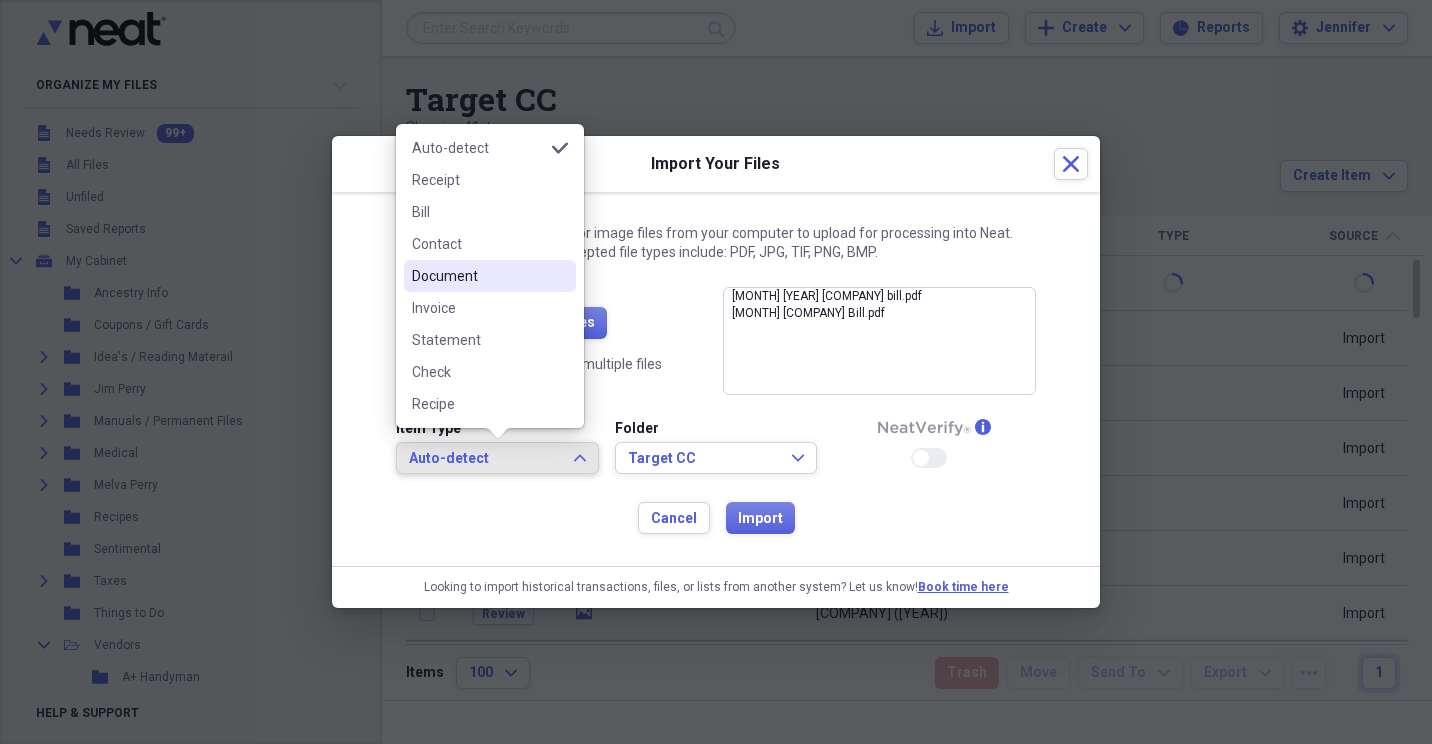 click on "Document" at bounding box center [478, 276] 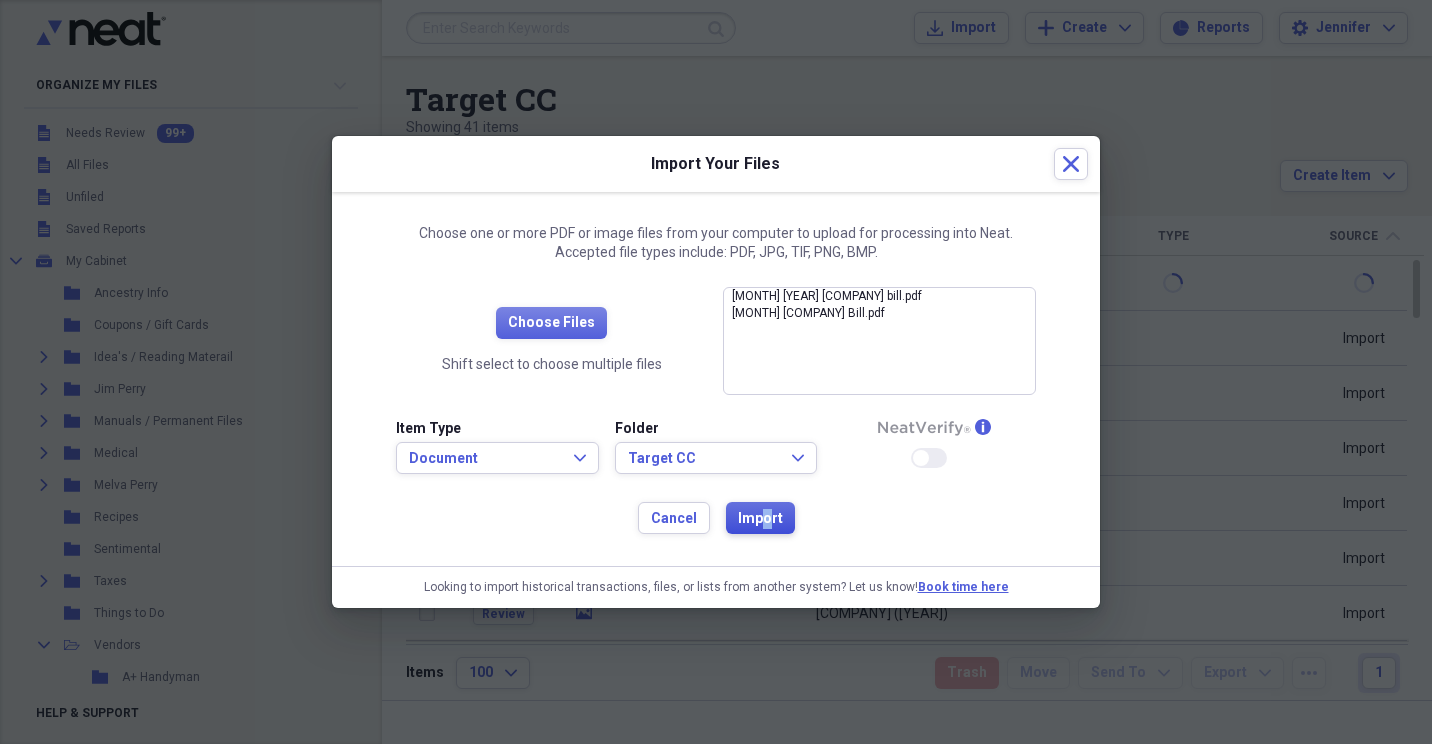 click on "Import" at bounding box center [760, 519] 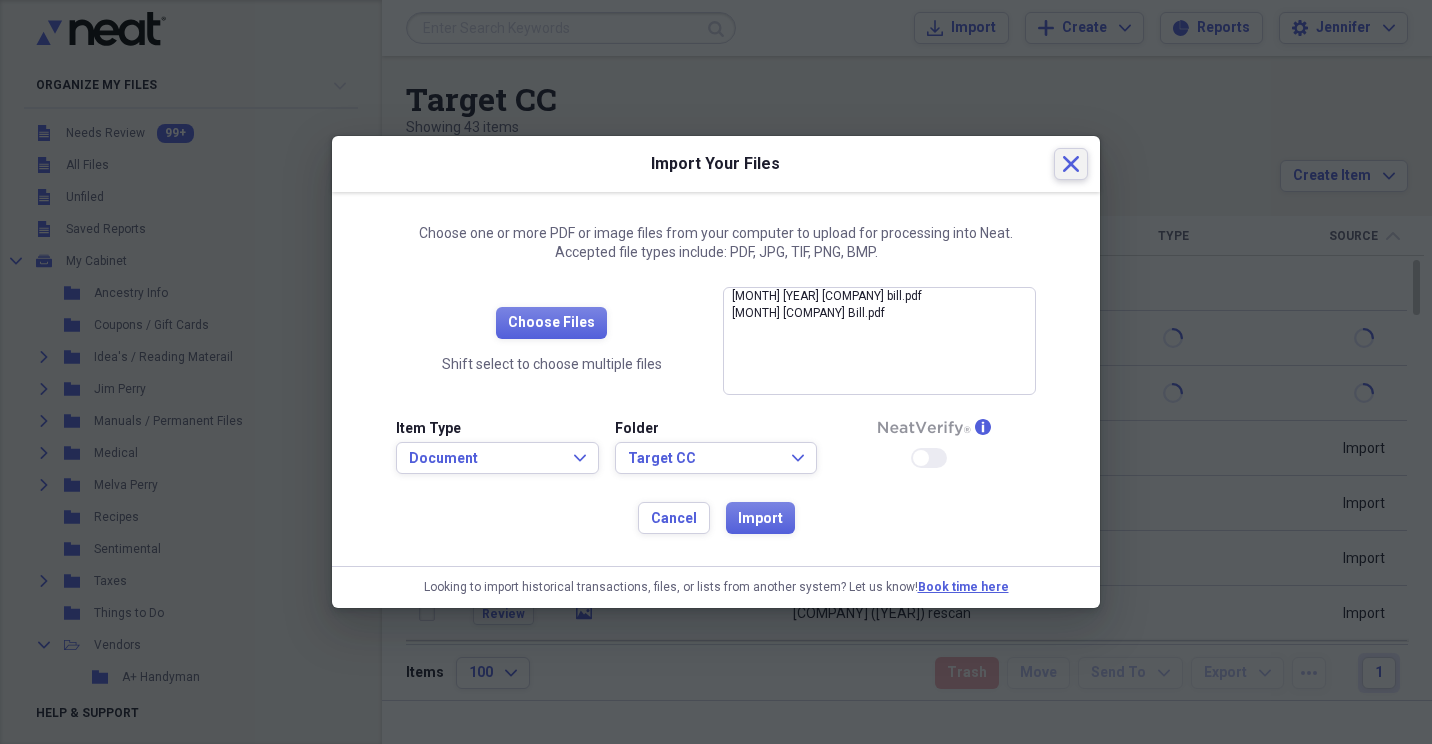 click on "Close" 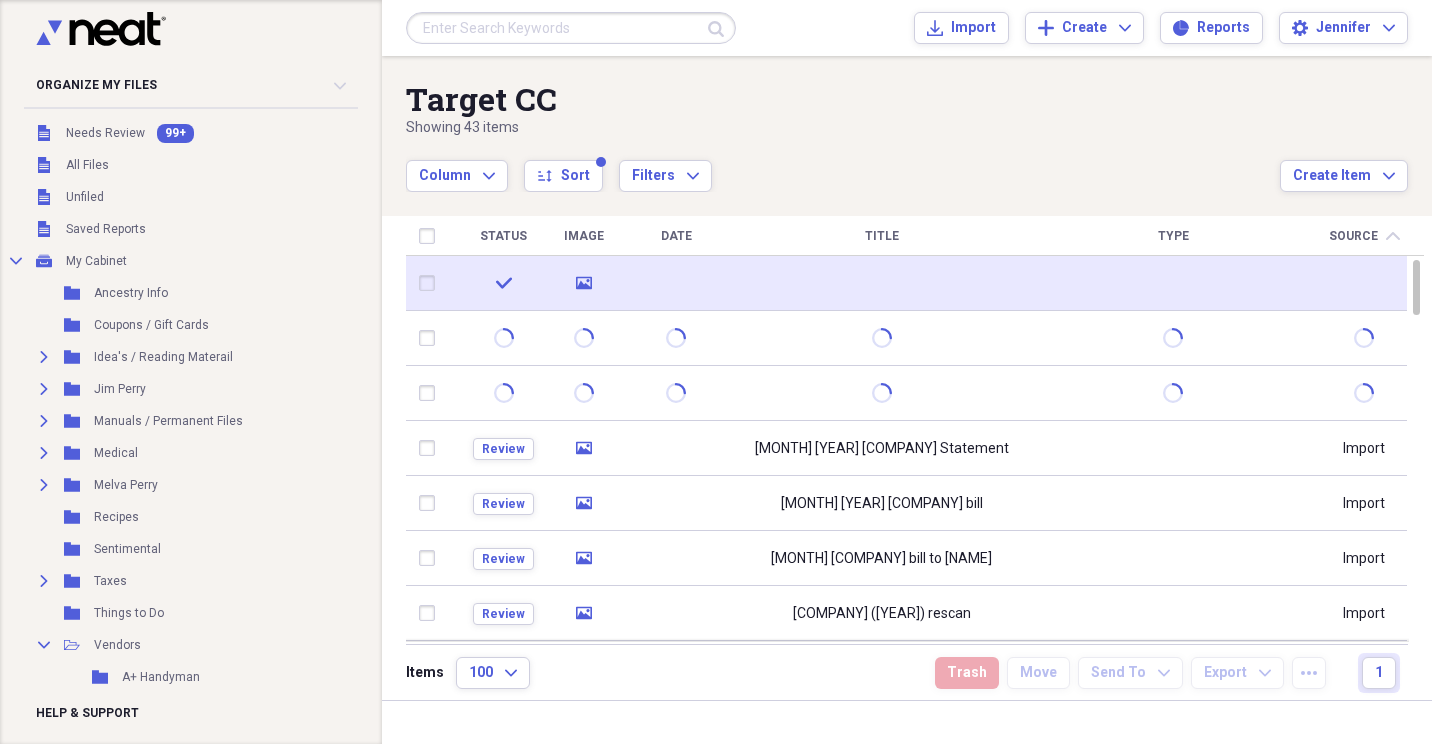 click at bounding box center [881, 283] 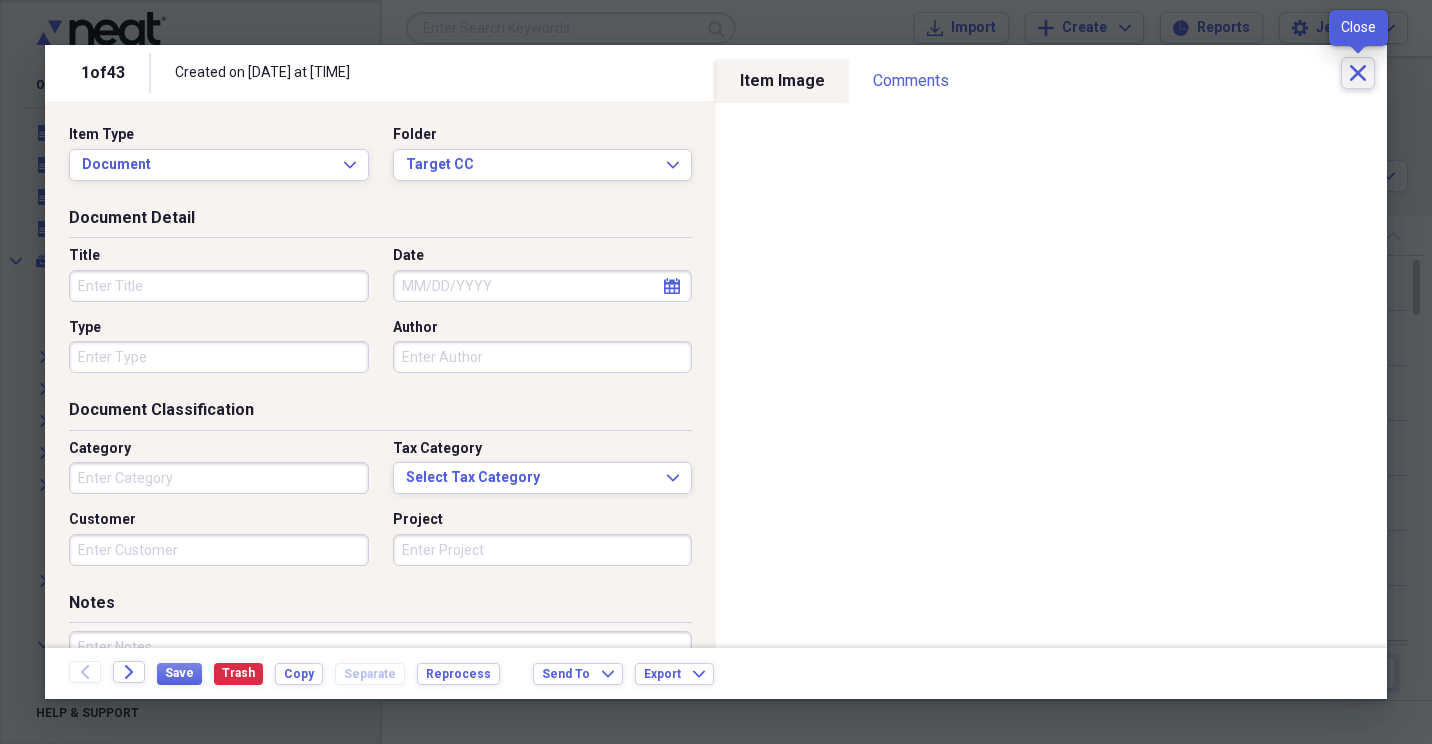 click on "Close" 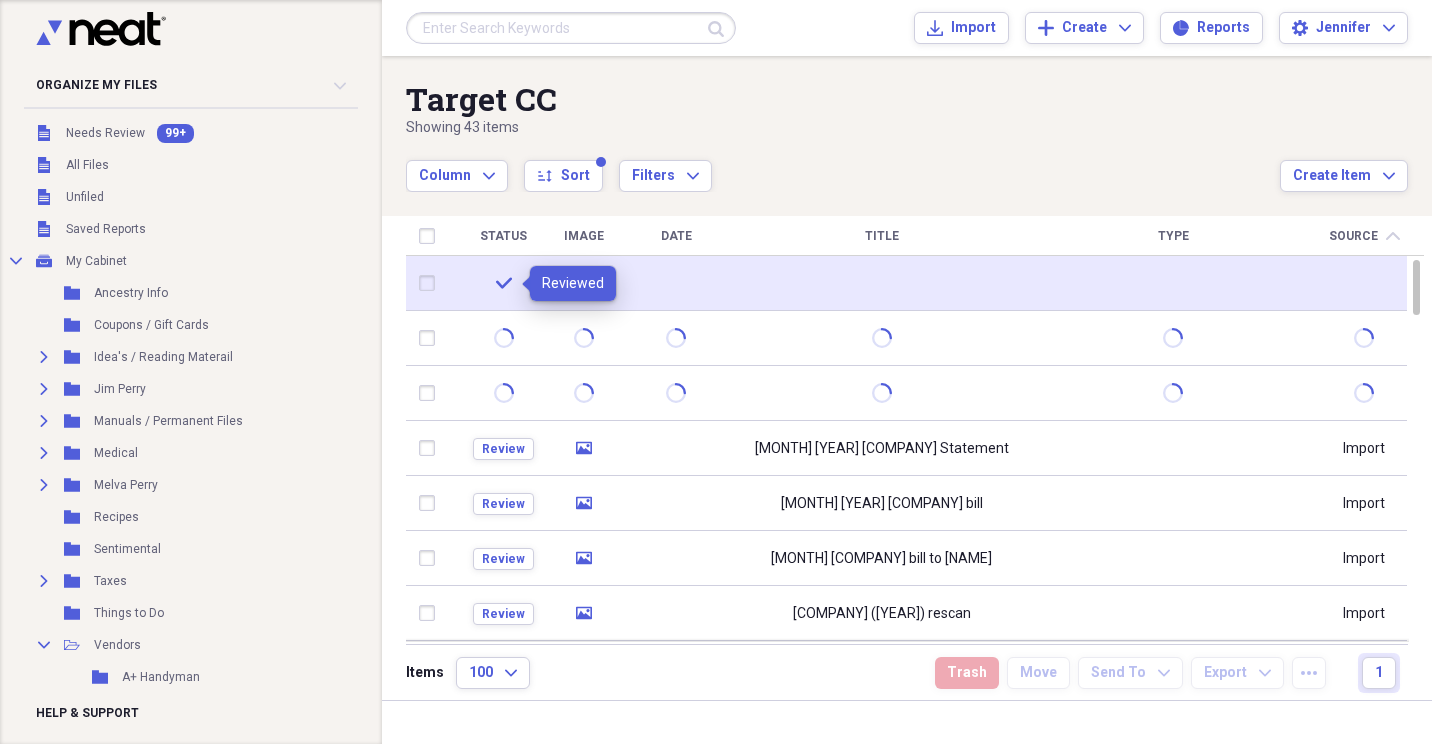 click on "check" 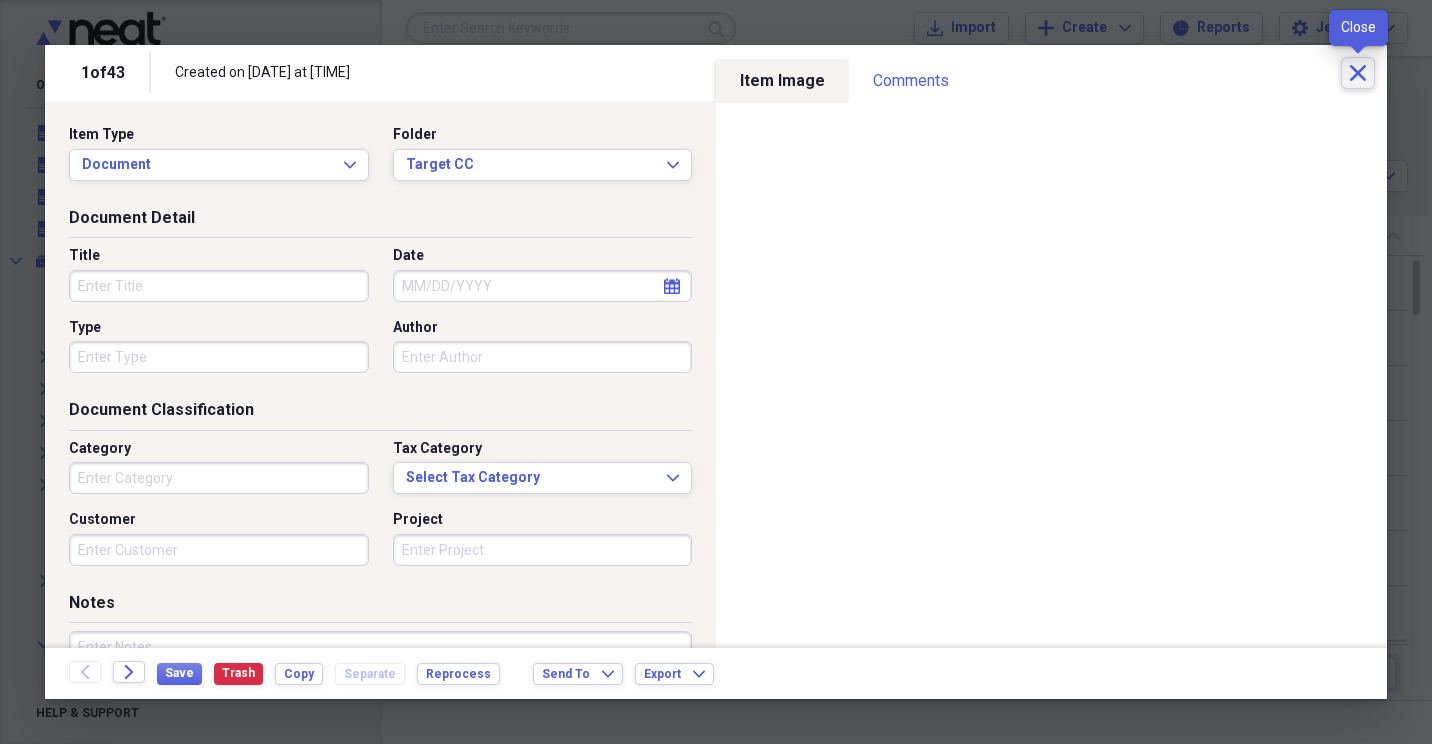 click on "Close" 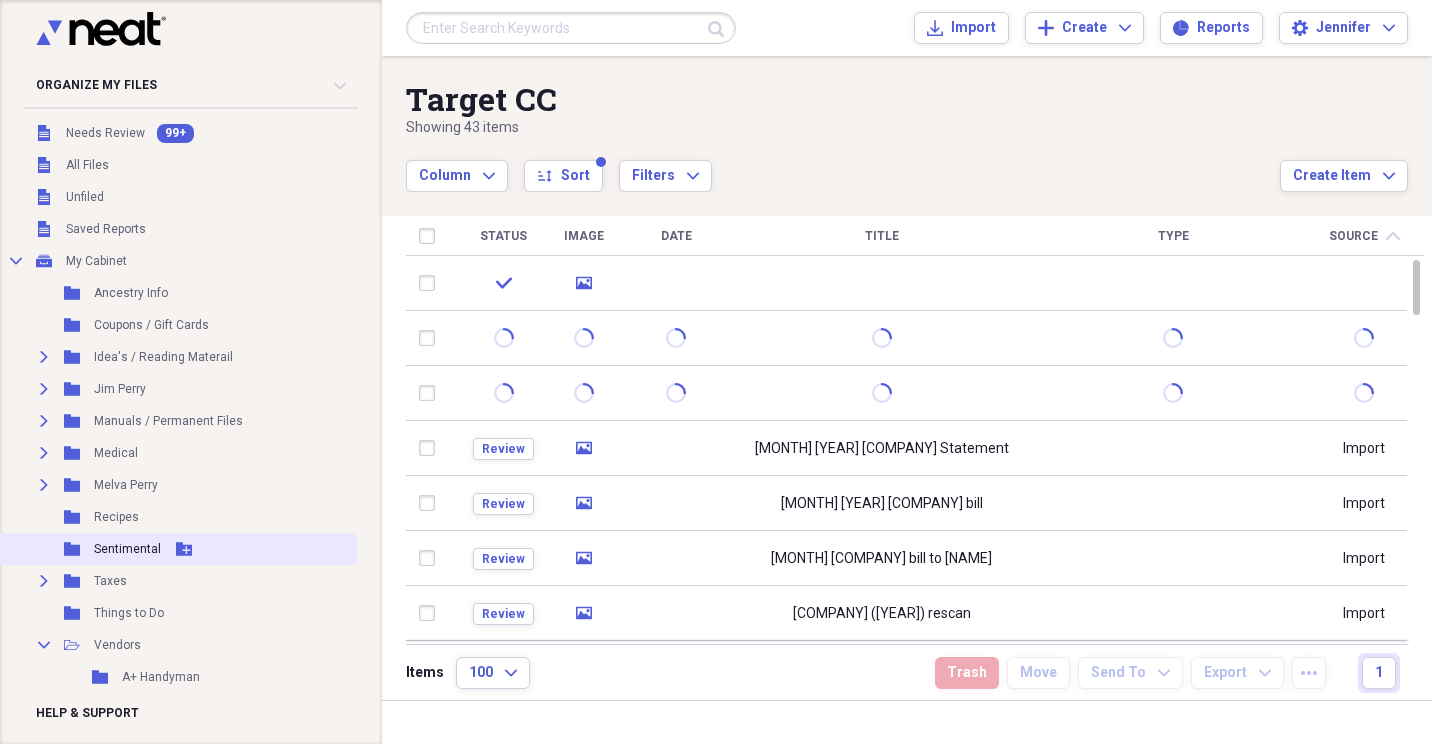 click on "Add Folder" at bounding box center (184, 549) 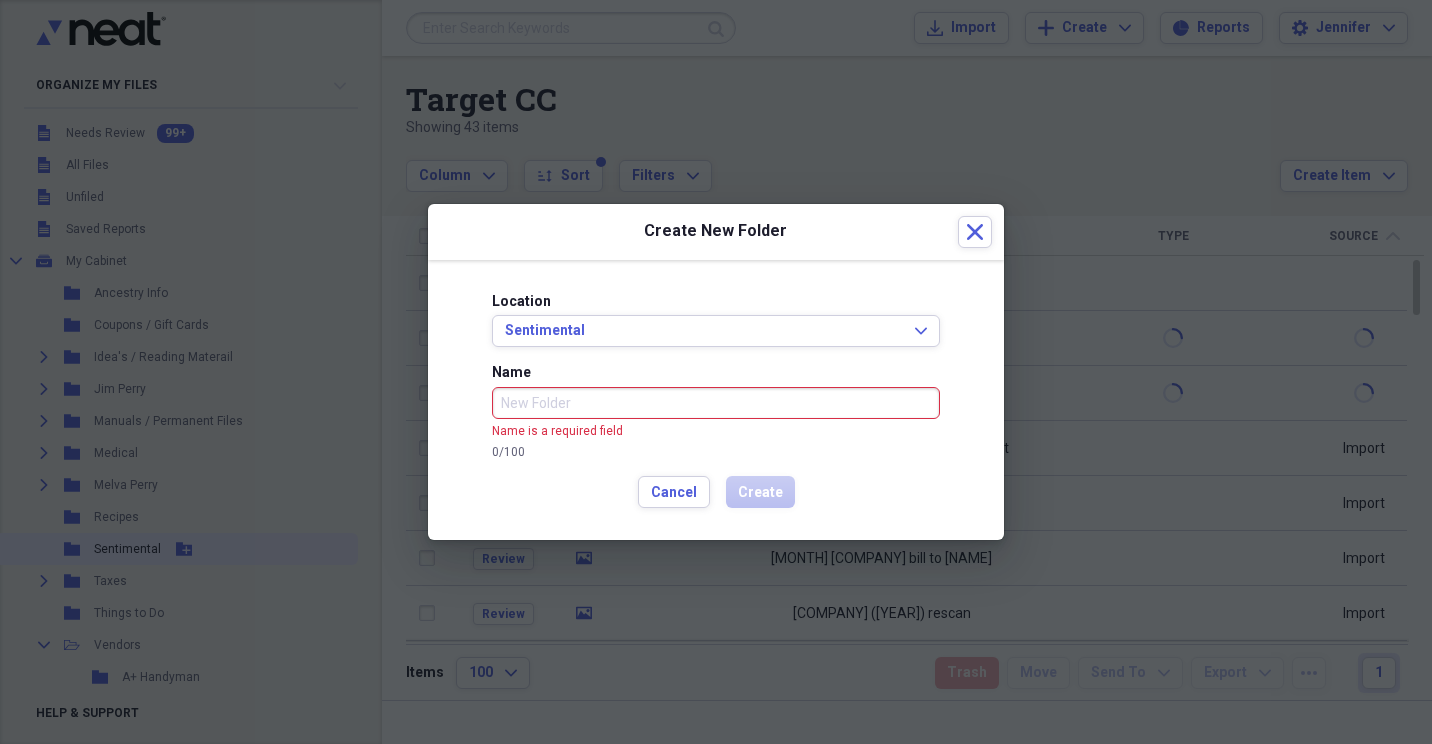 click at bounding box center (716, 372) 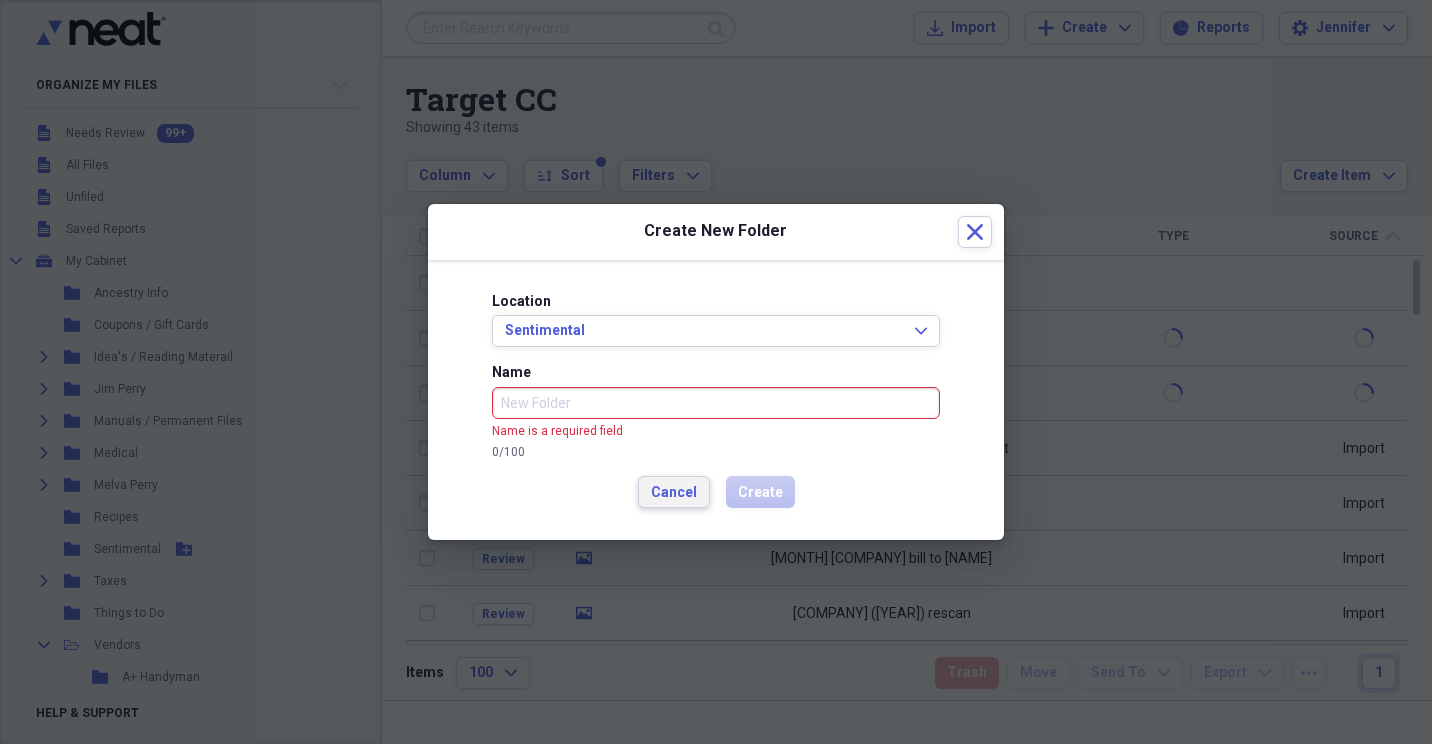click on "Cancel" at bounding box center (674, 492) 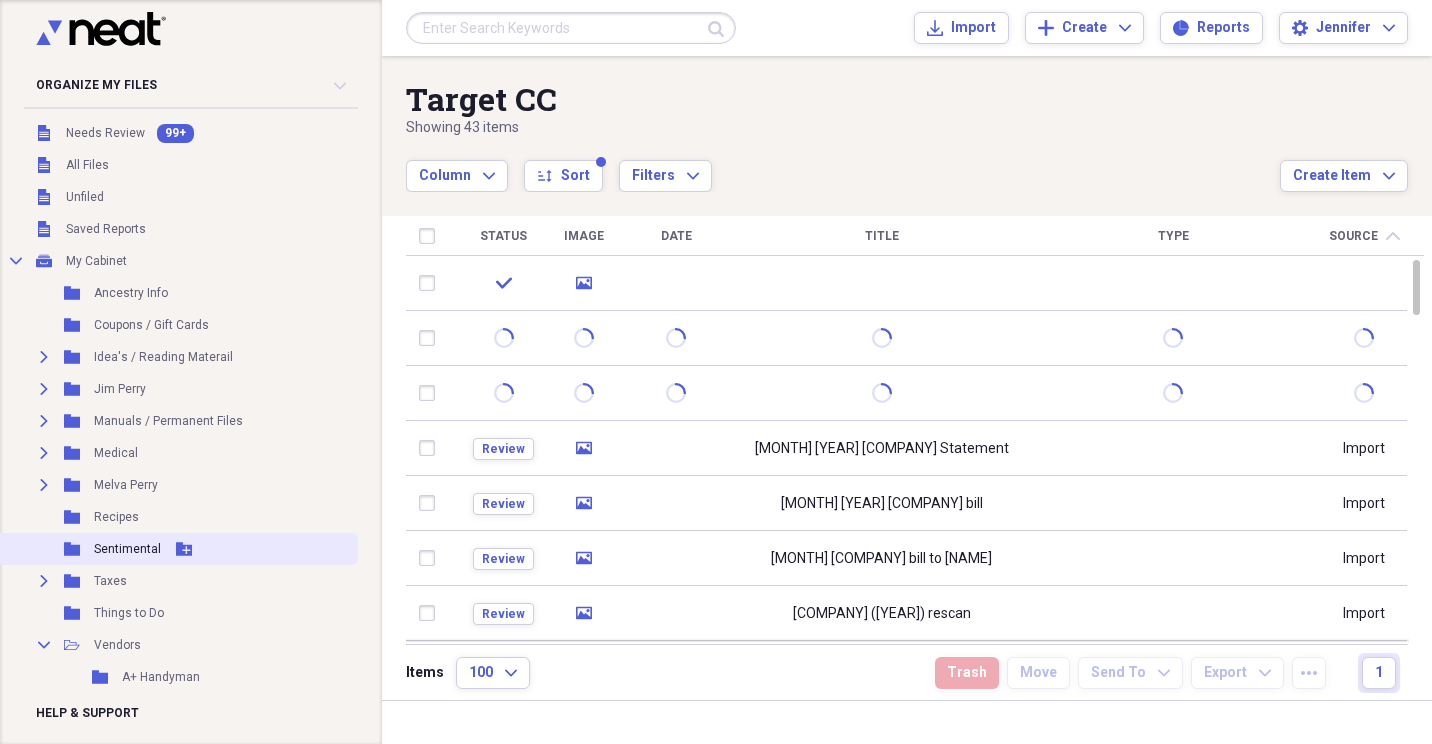 click on "Folder Sentimental Add Folder" at bounding box center [177, 549] 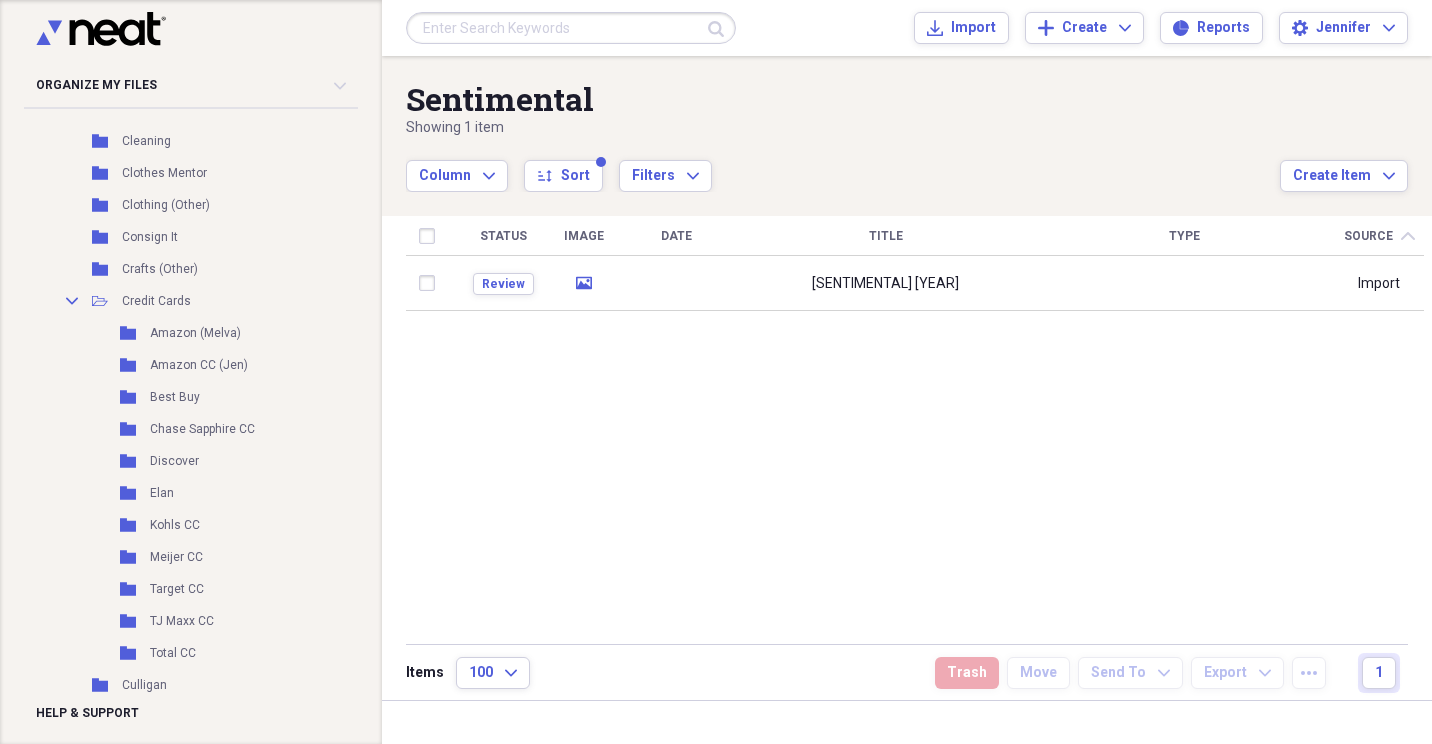scroll, scrollTop: 1500, scrollLeft: 0, axis: vertical 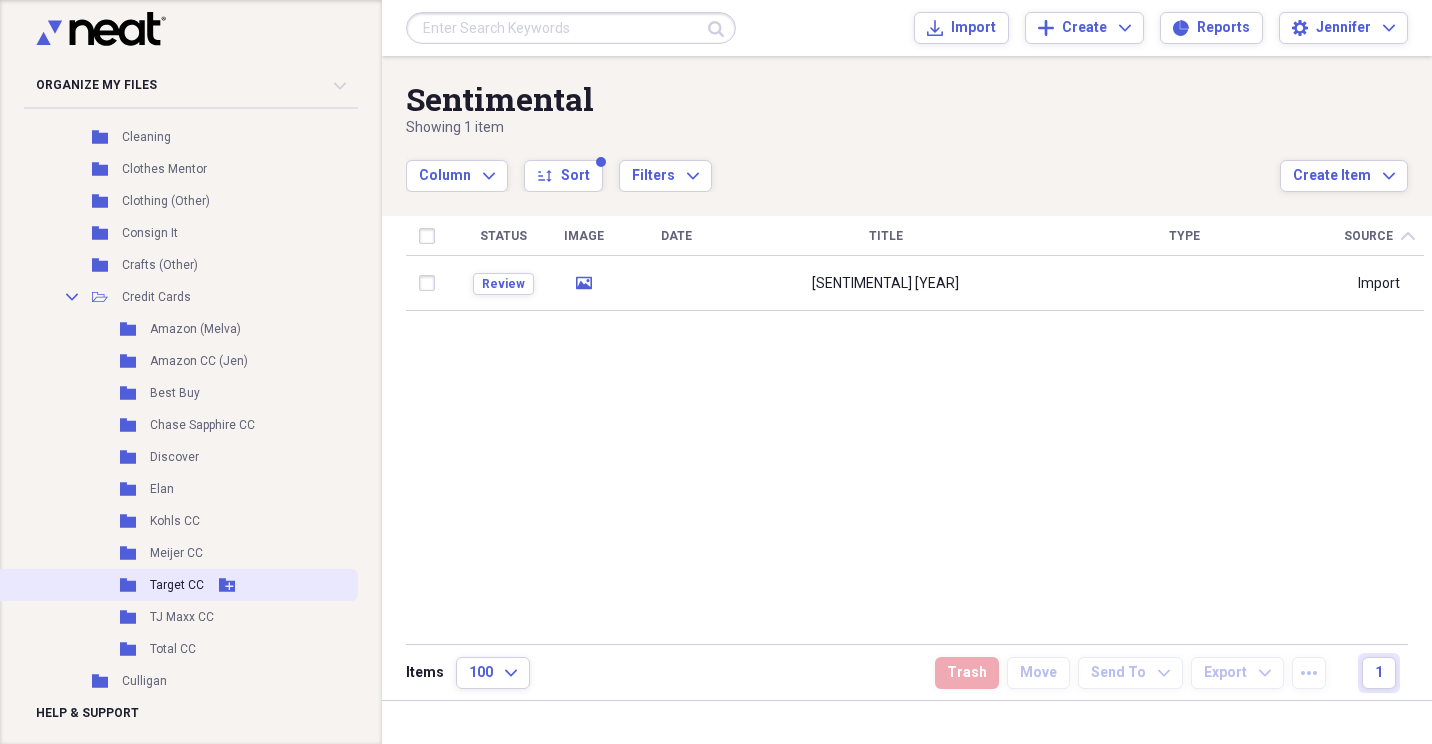 click on "Folder Target CC Add Folder" at bounding box center [177, 585] 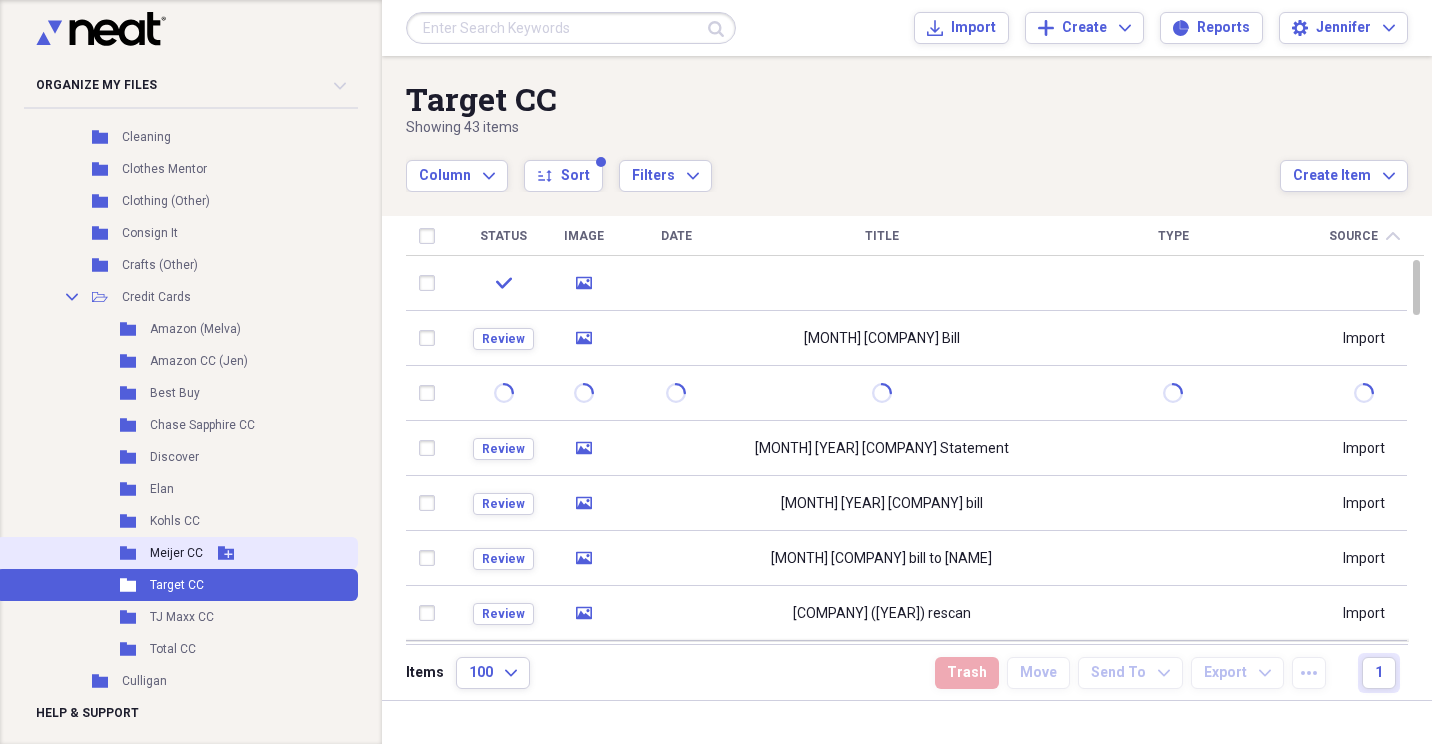 click on "Meijer CC" at bounding box center (176, 553) 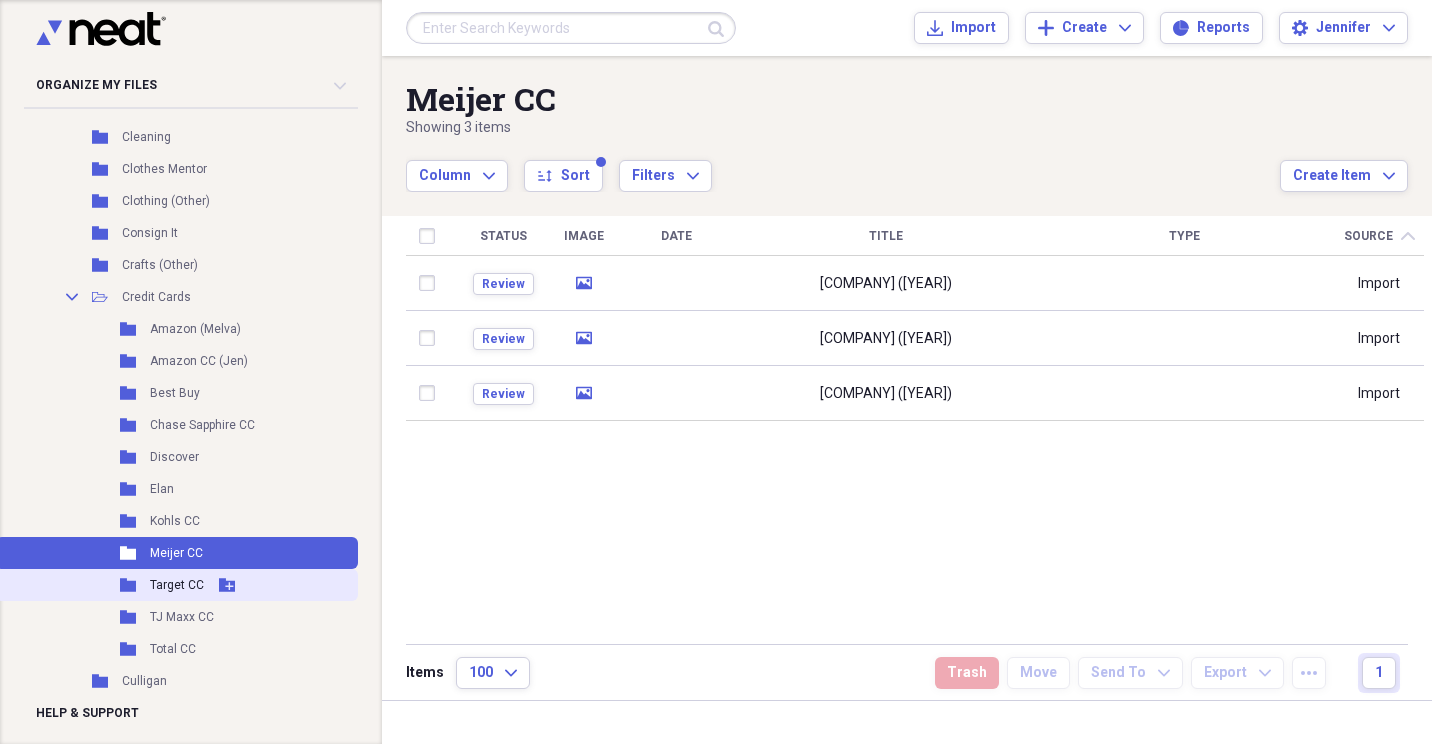 click on "Target CC" at bounding box center (177, 585) 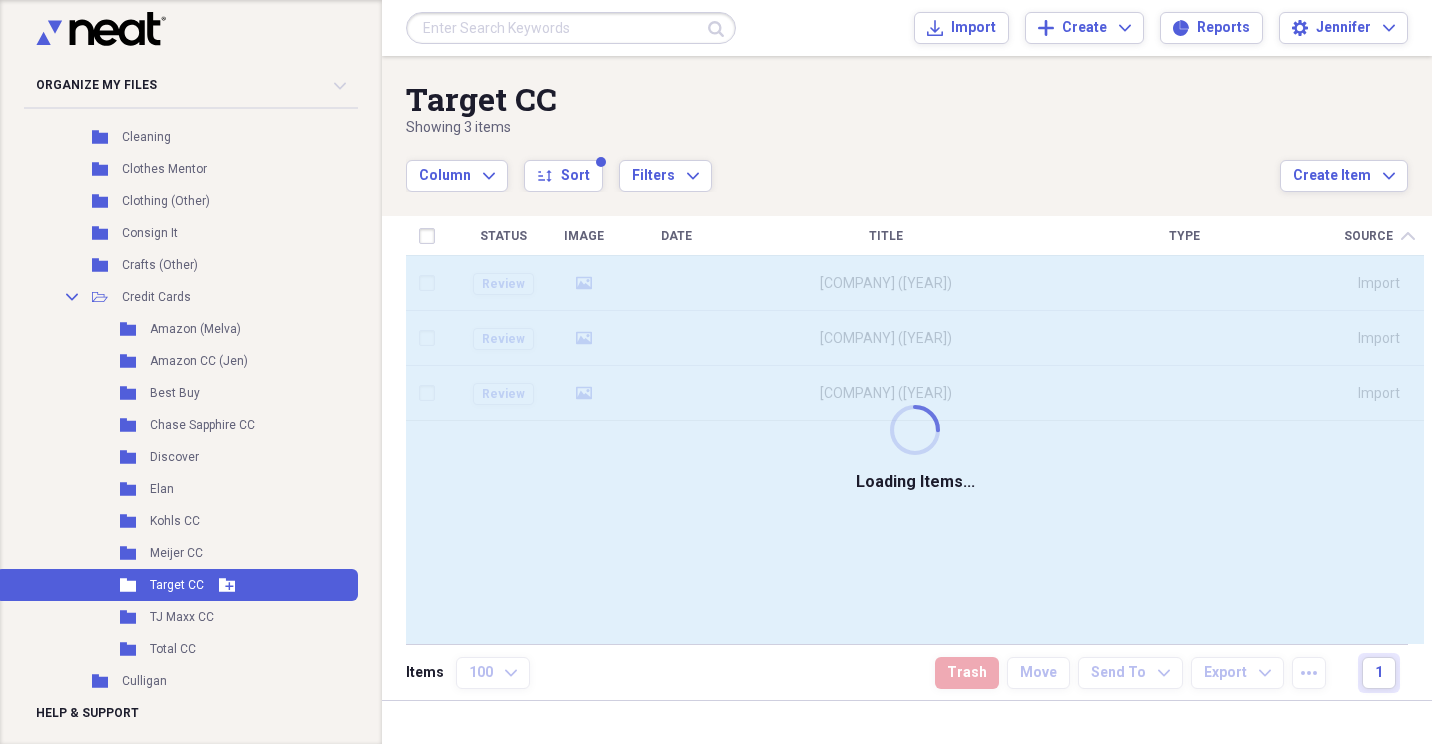 click on "Target CC" at bounding box center [177, 585] 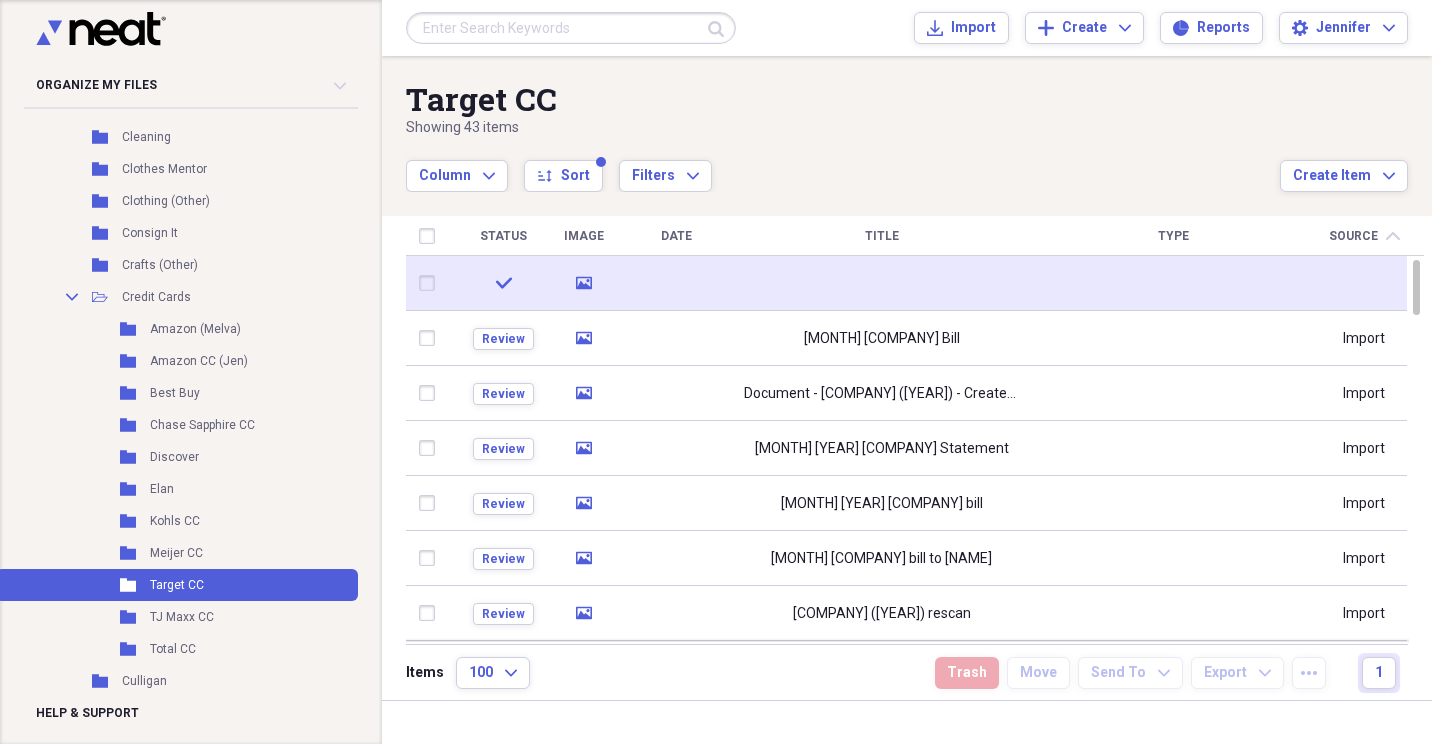 click at bounding box center (881, 283) 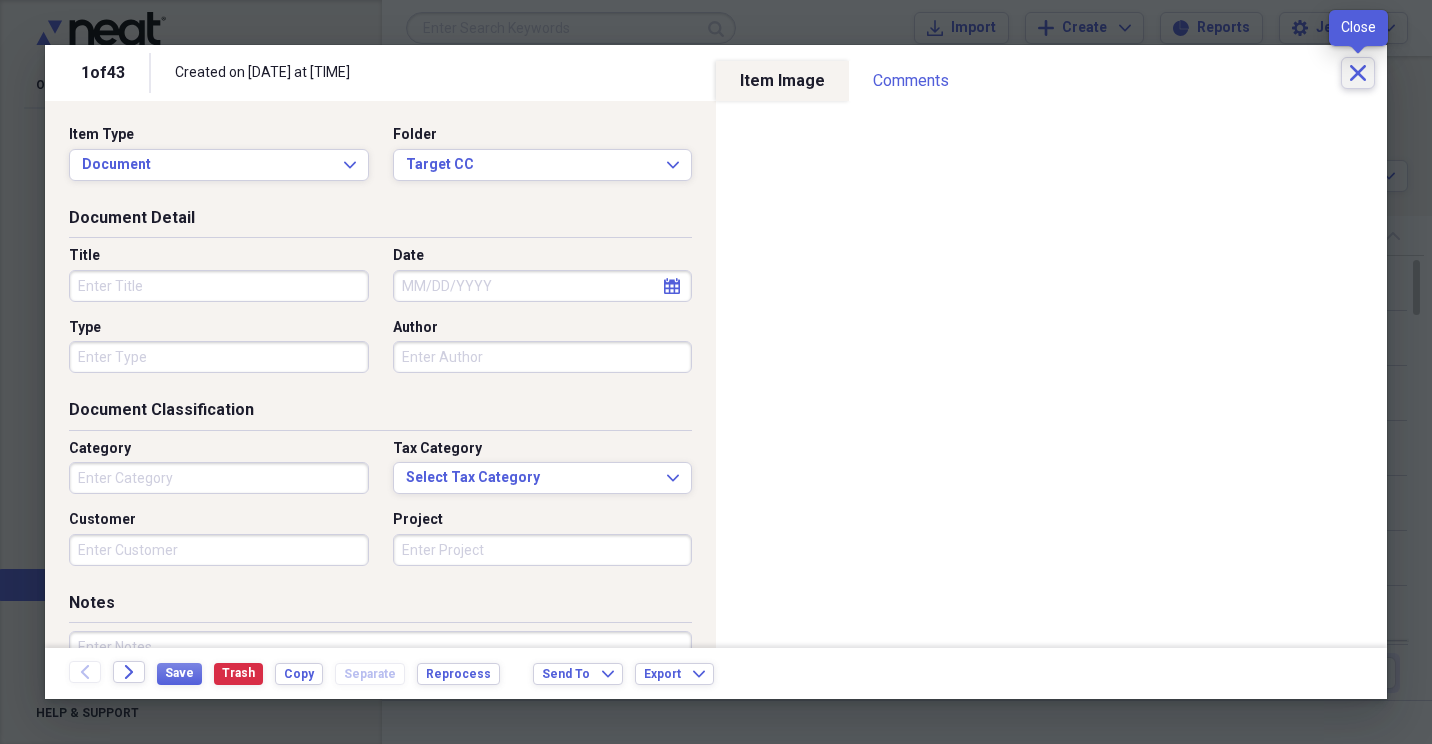 click on "Close" 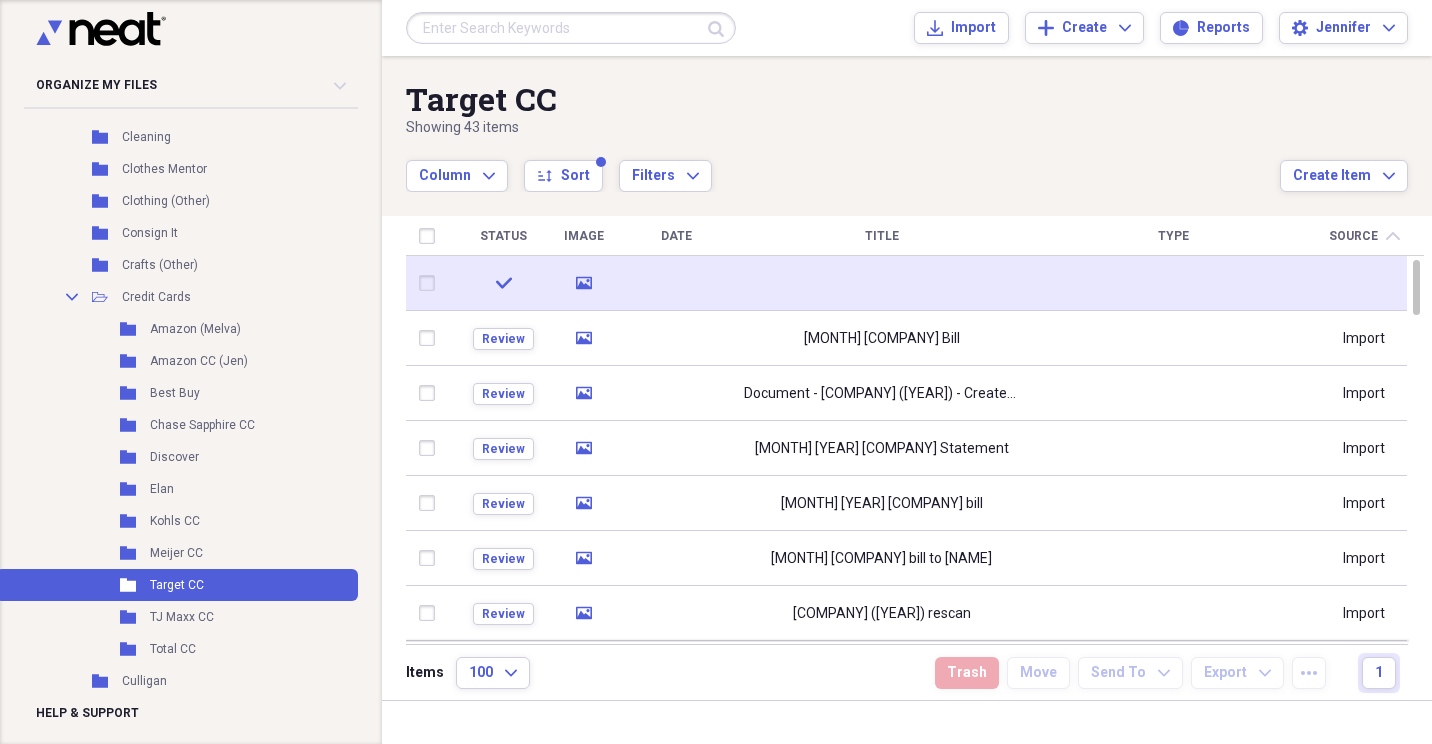 click at bounding box center (881, 283) 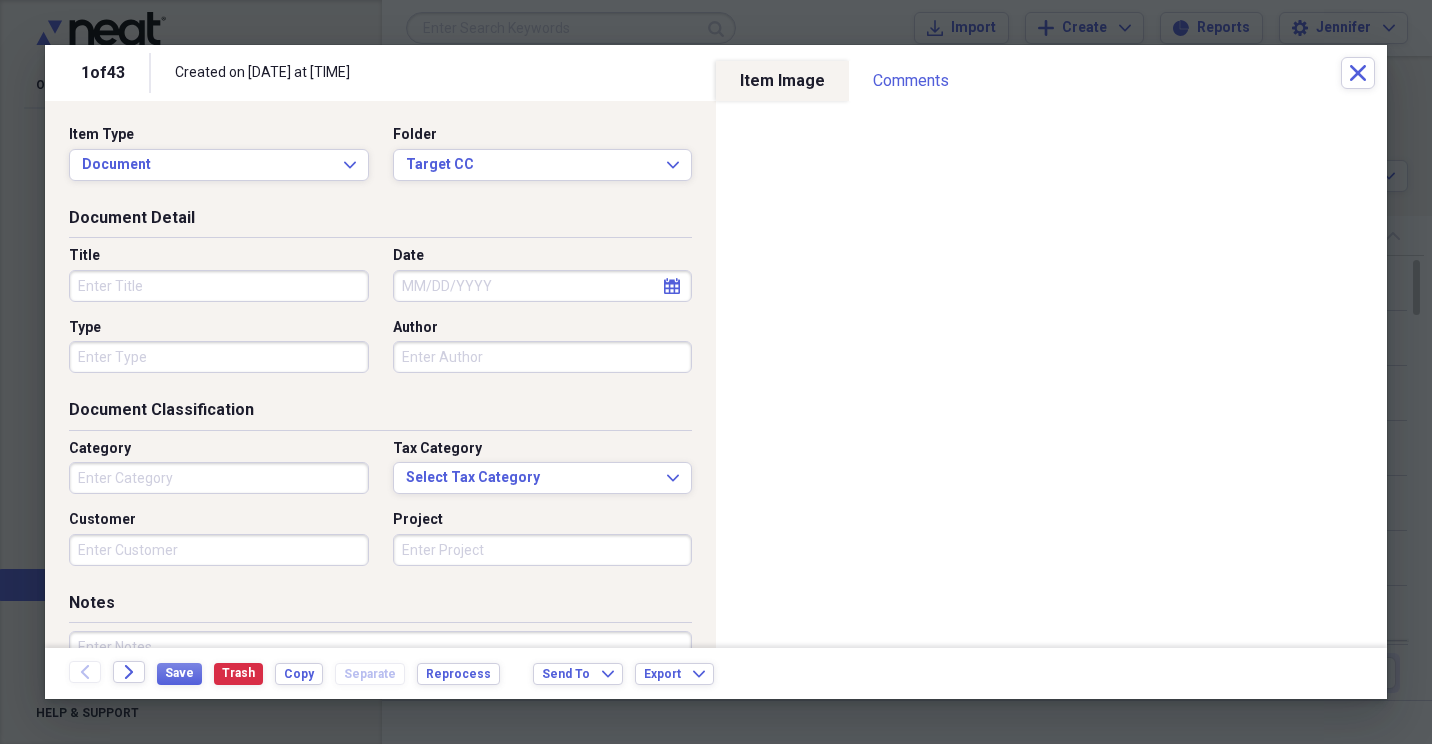 click on "Title" at bounding box center [219, 286] 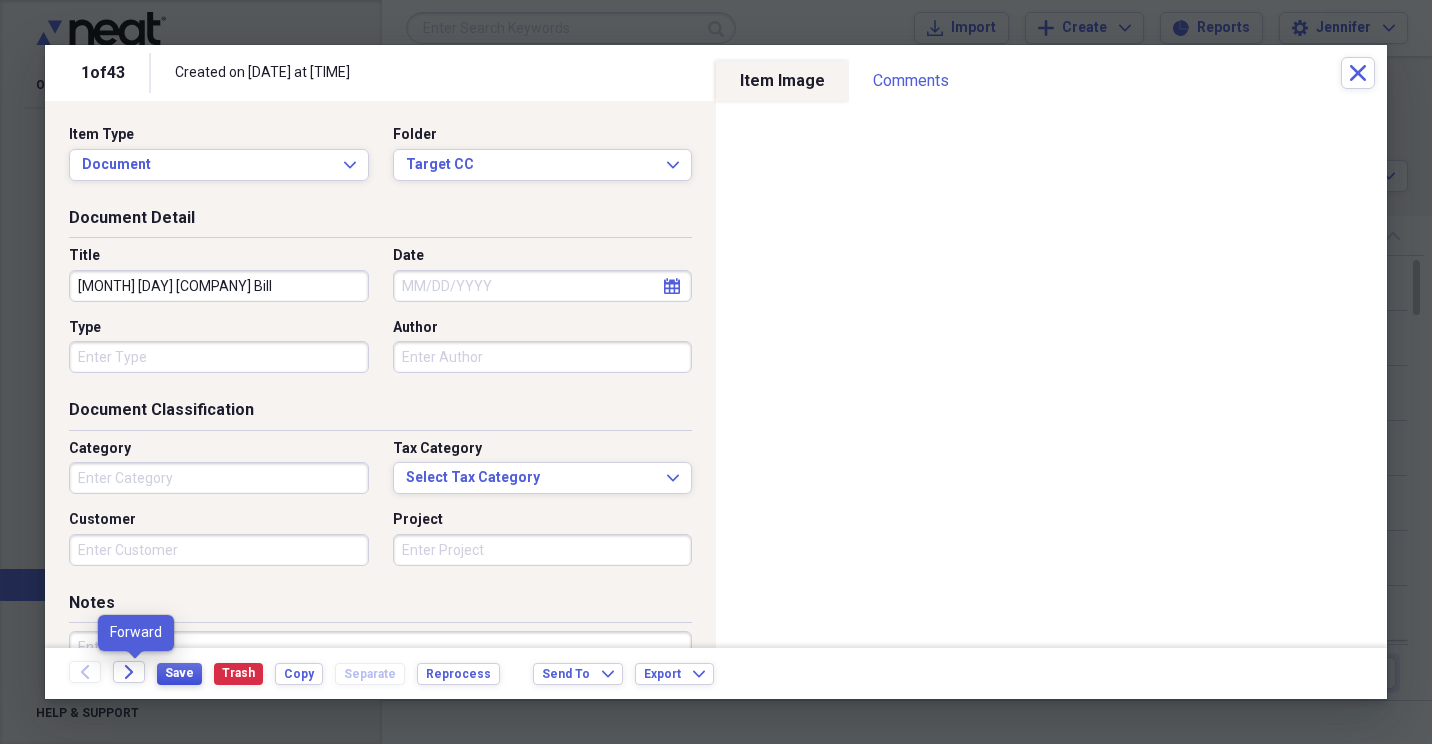 type on "[MONTH] [DAY] [COMPANY] Bill" 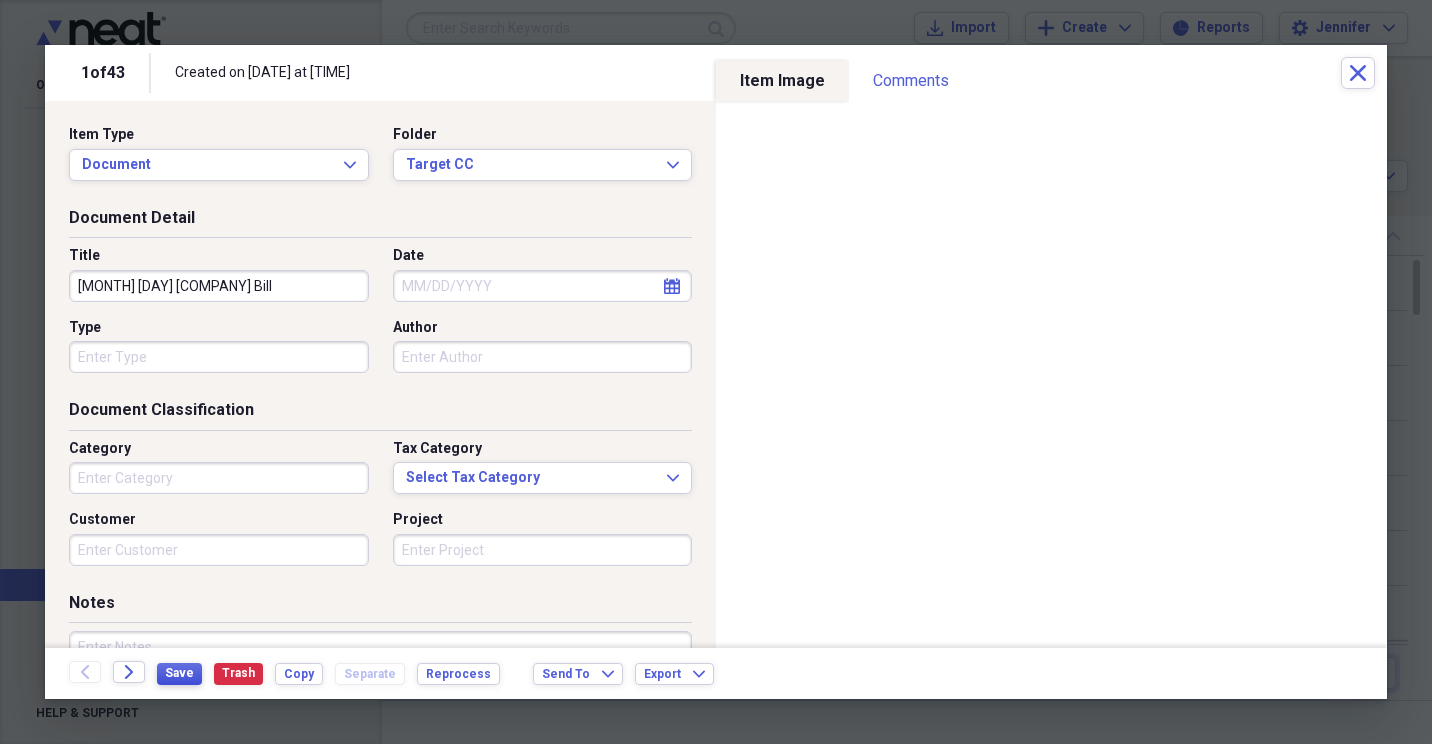 click on "Save" at bounding box center [179, 674] 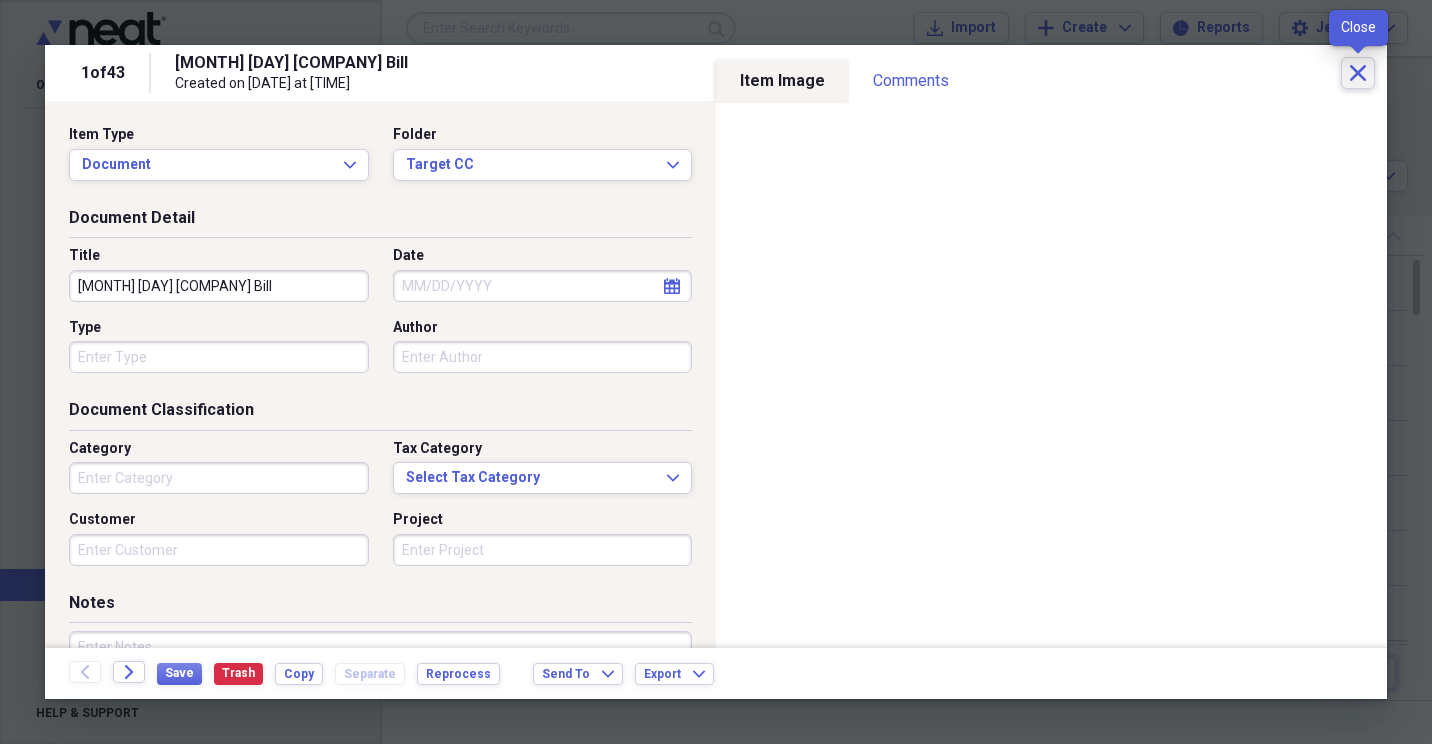 click on "Close" 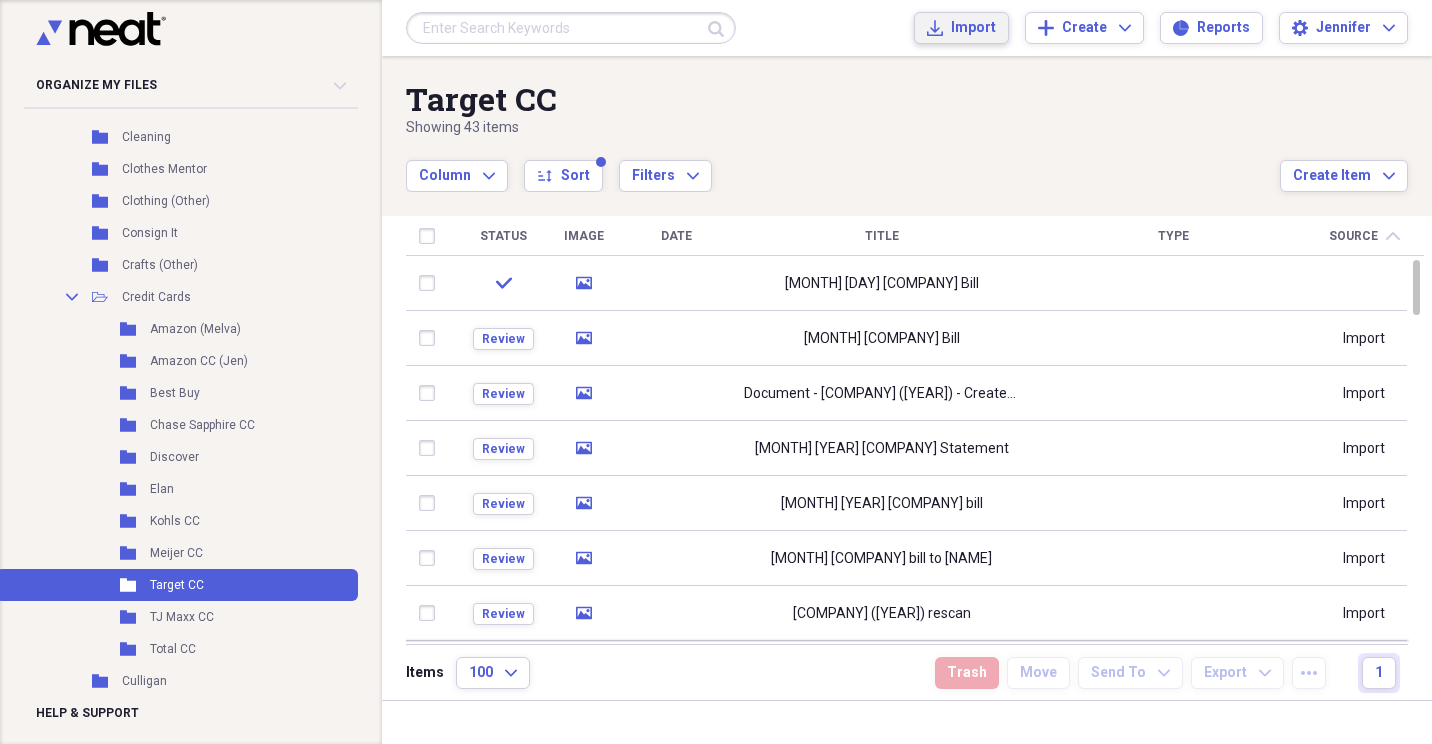 click on "Import" at bounding box center (973, 28) 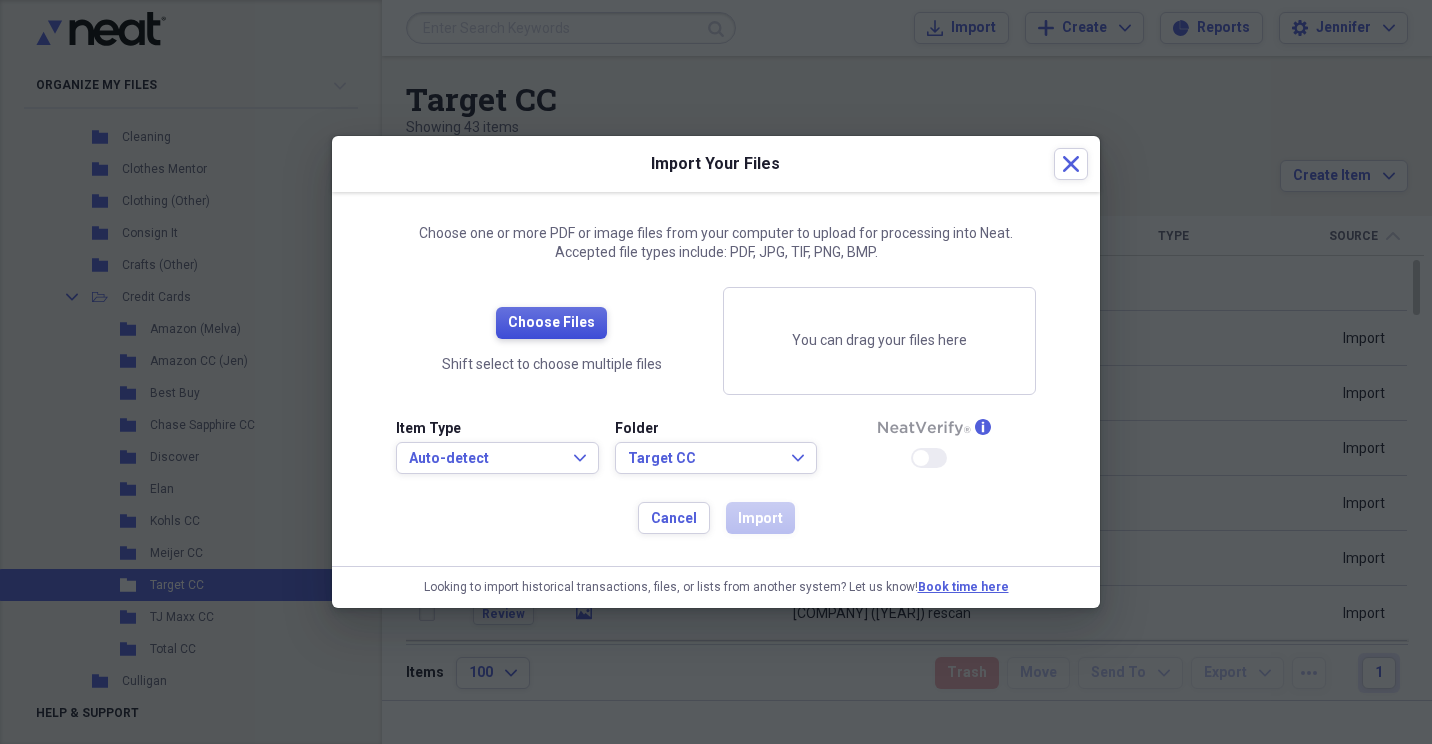 click on "Choose Files" at bounding box center (551, 323) 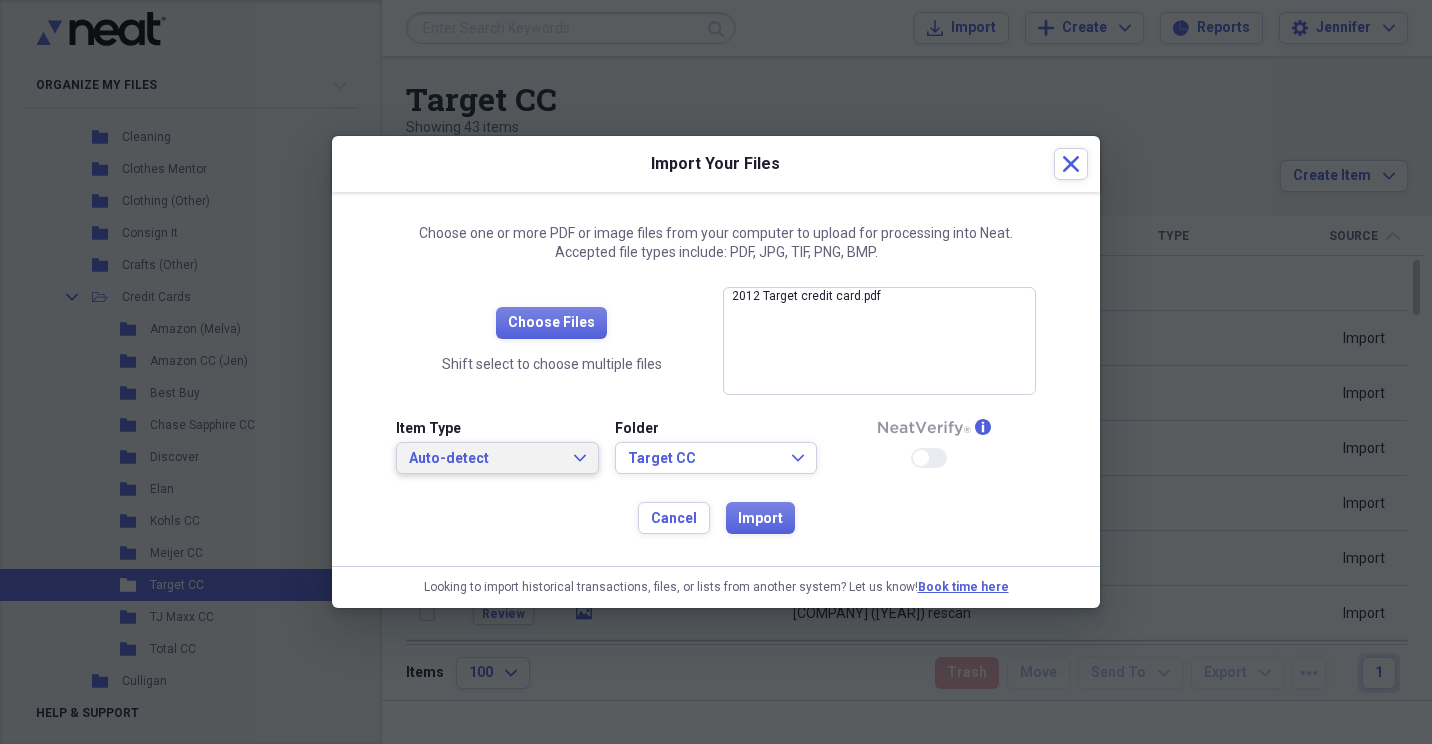 click on "Expand" 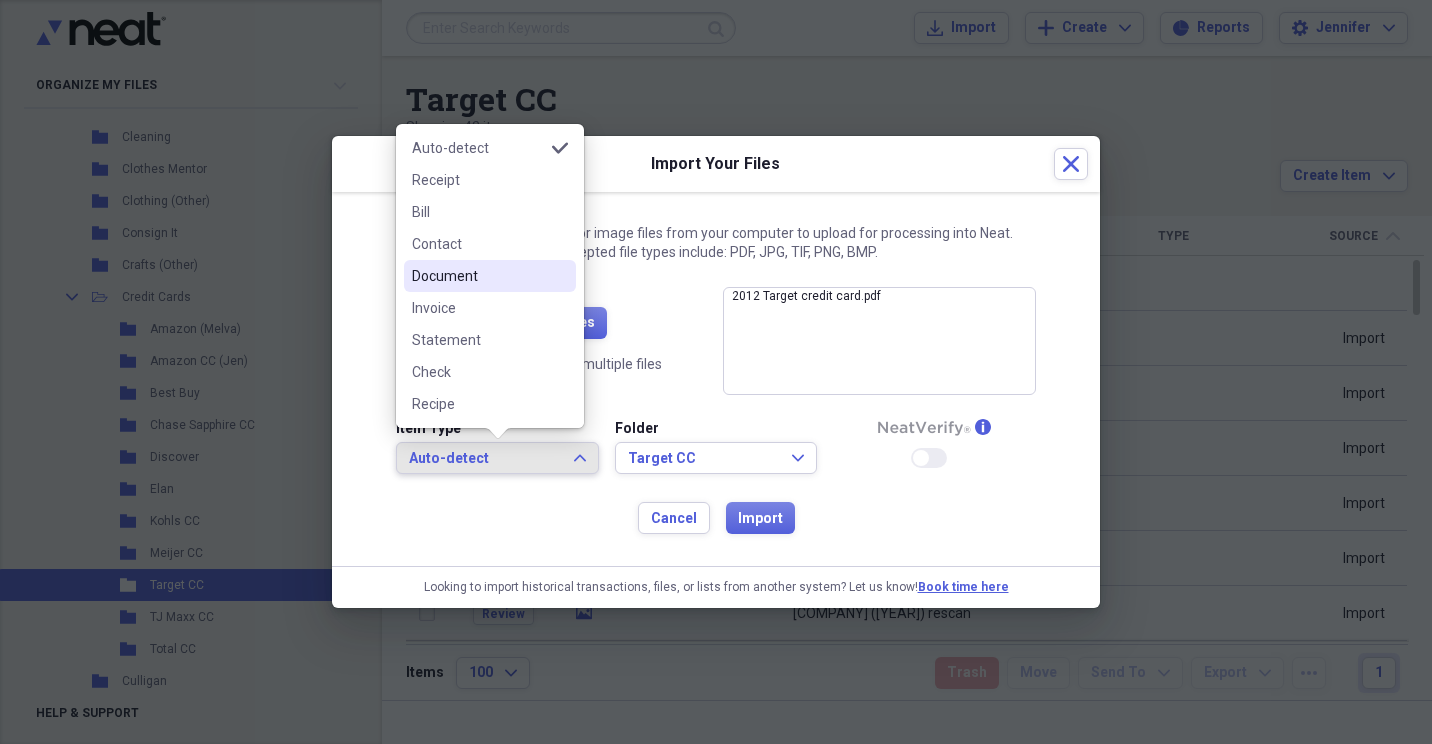 click on "Document" at bounding box center [478, 276] 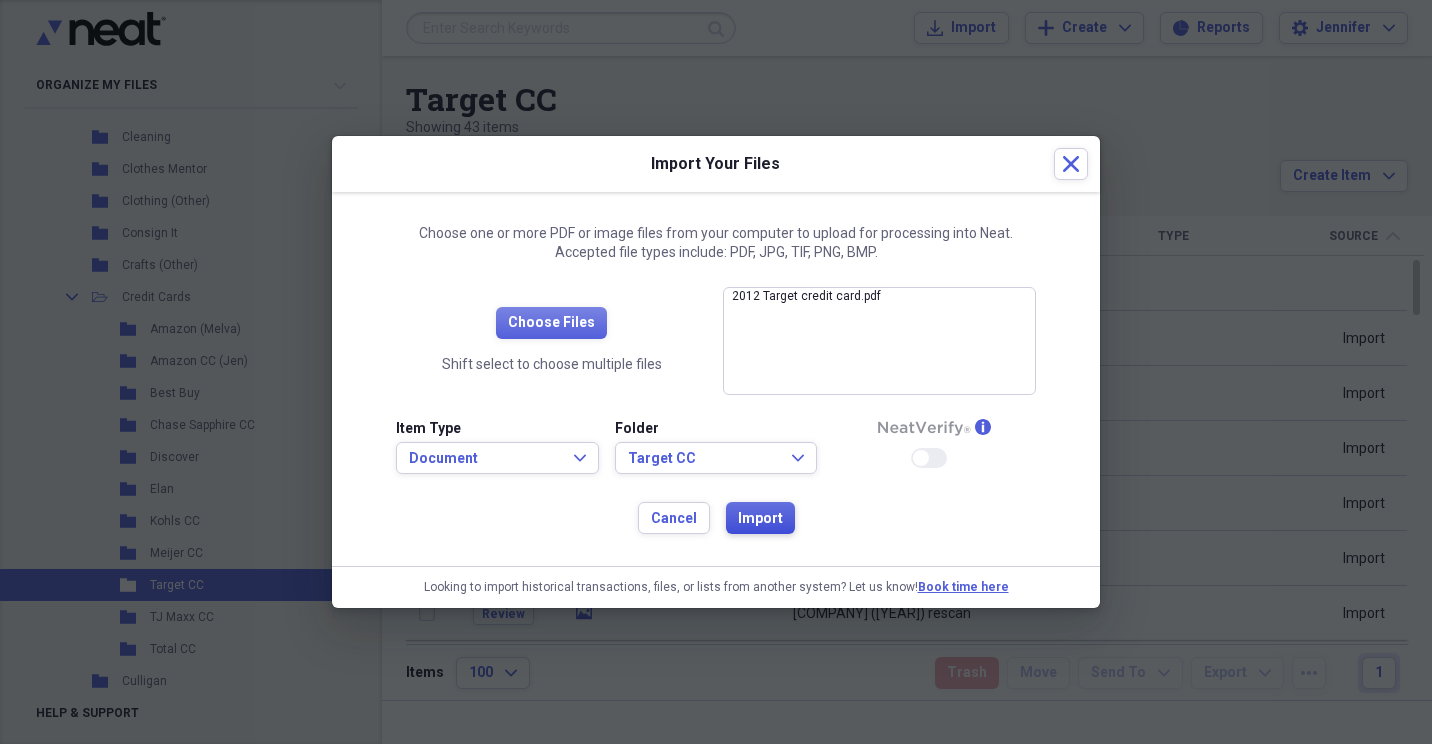 click on "Import" at bounding box center [760, 519] 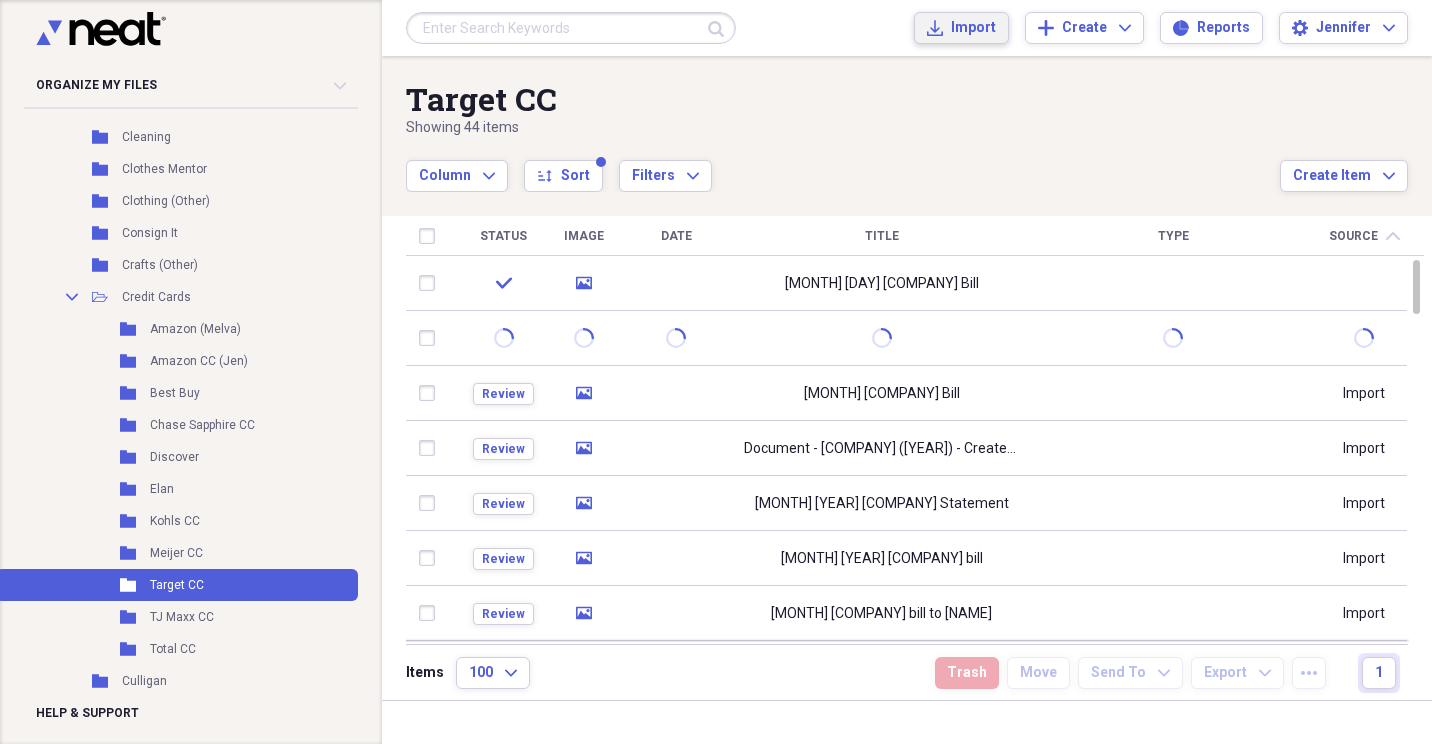 click on "Import" at bounding box center [973, 28] 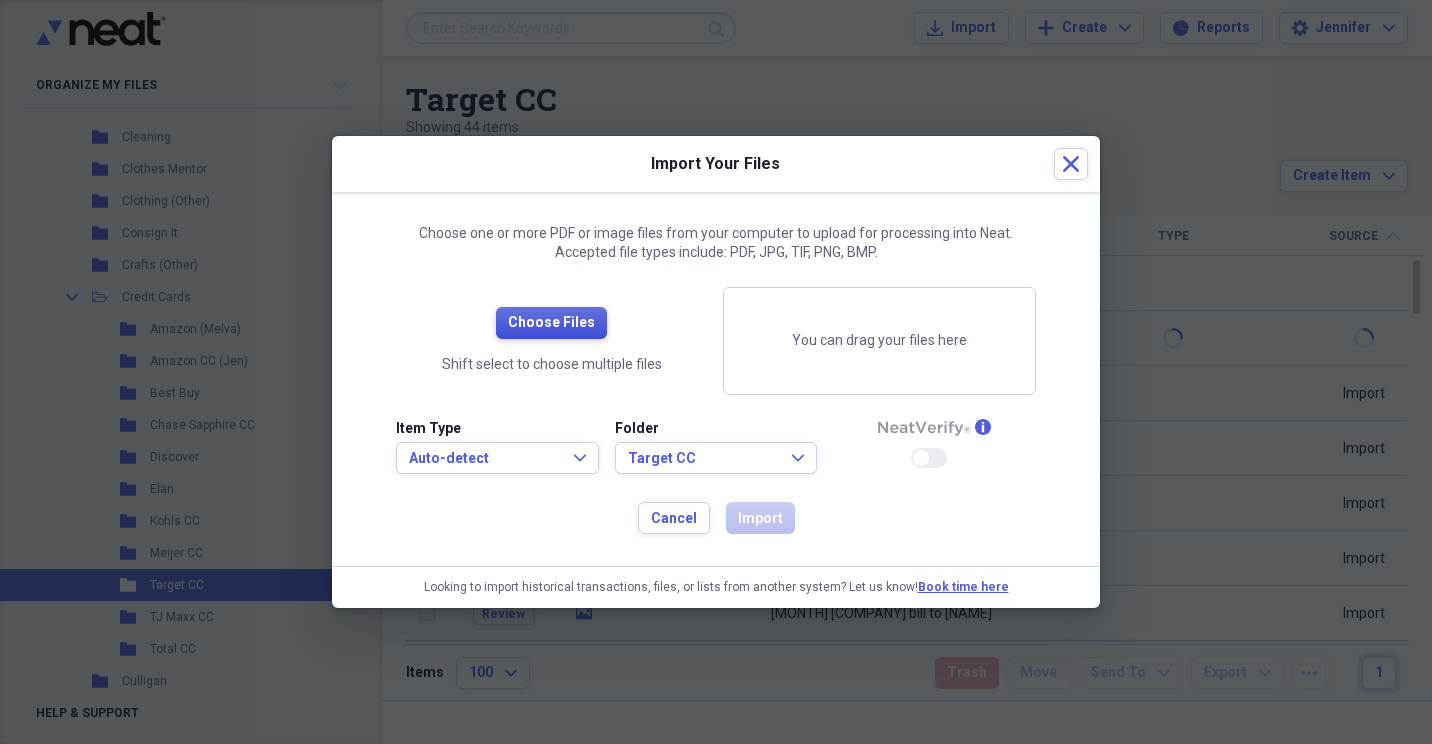 click on "Choose Files" at bounding box center [551, 323] 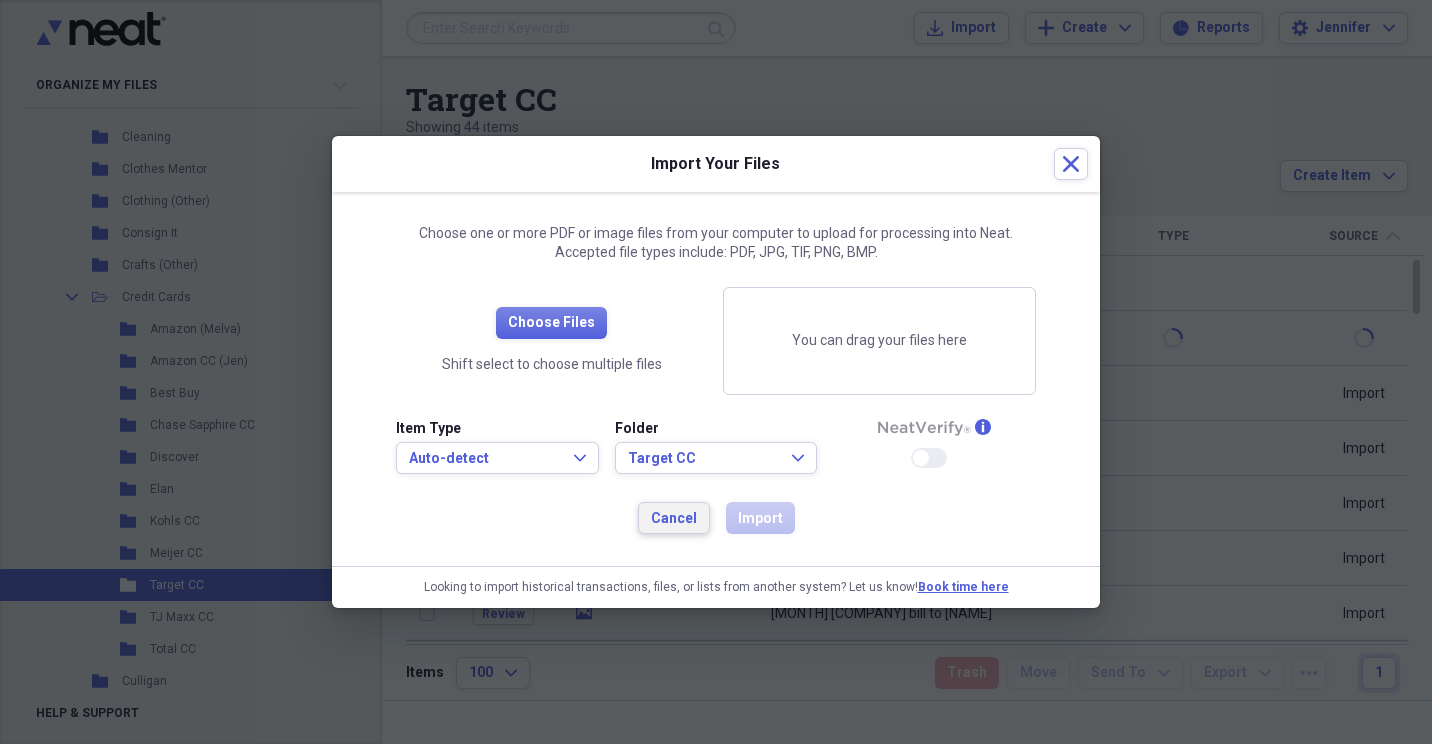 click on "Cancel" at bounding box center [674, 519] 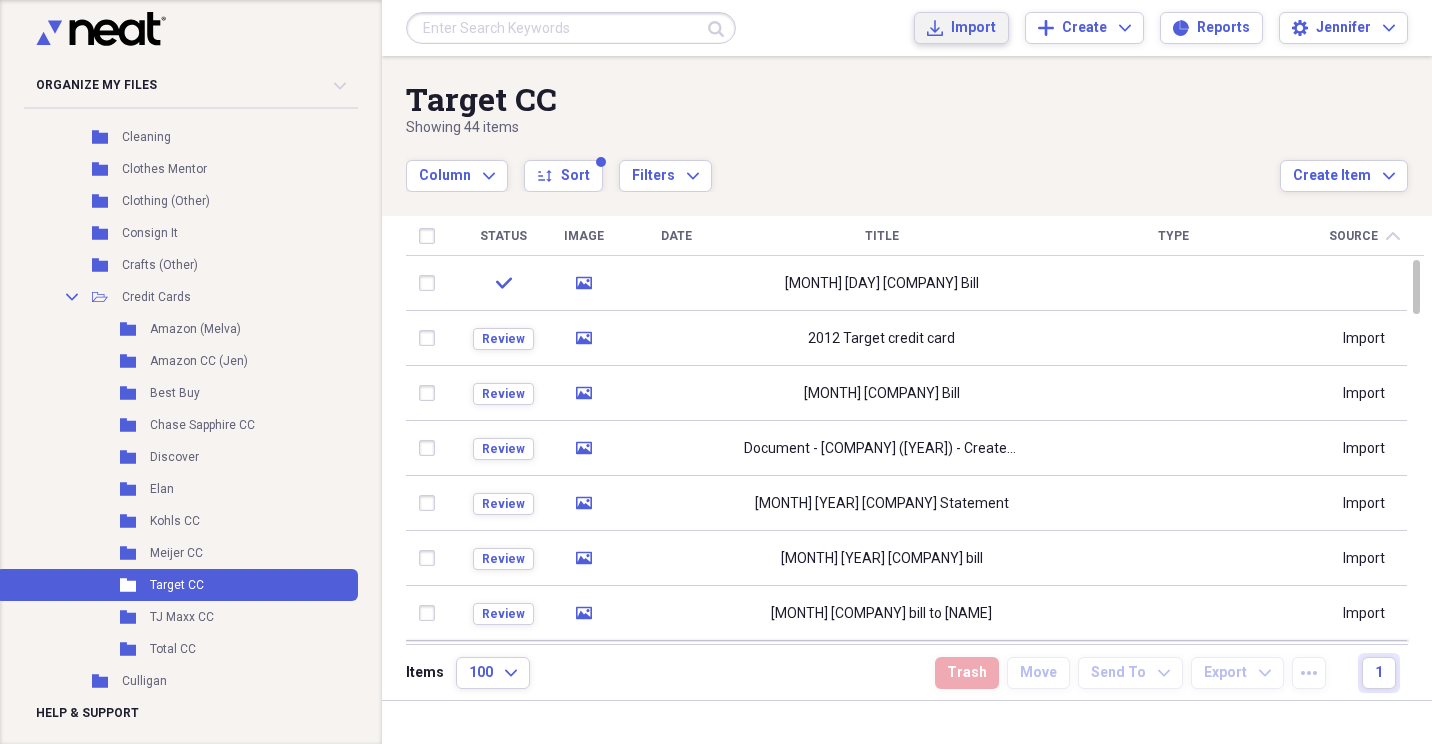 click on "Import" at bounding box center (973, 28) 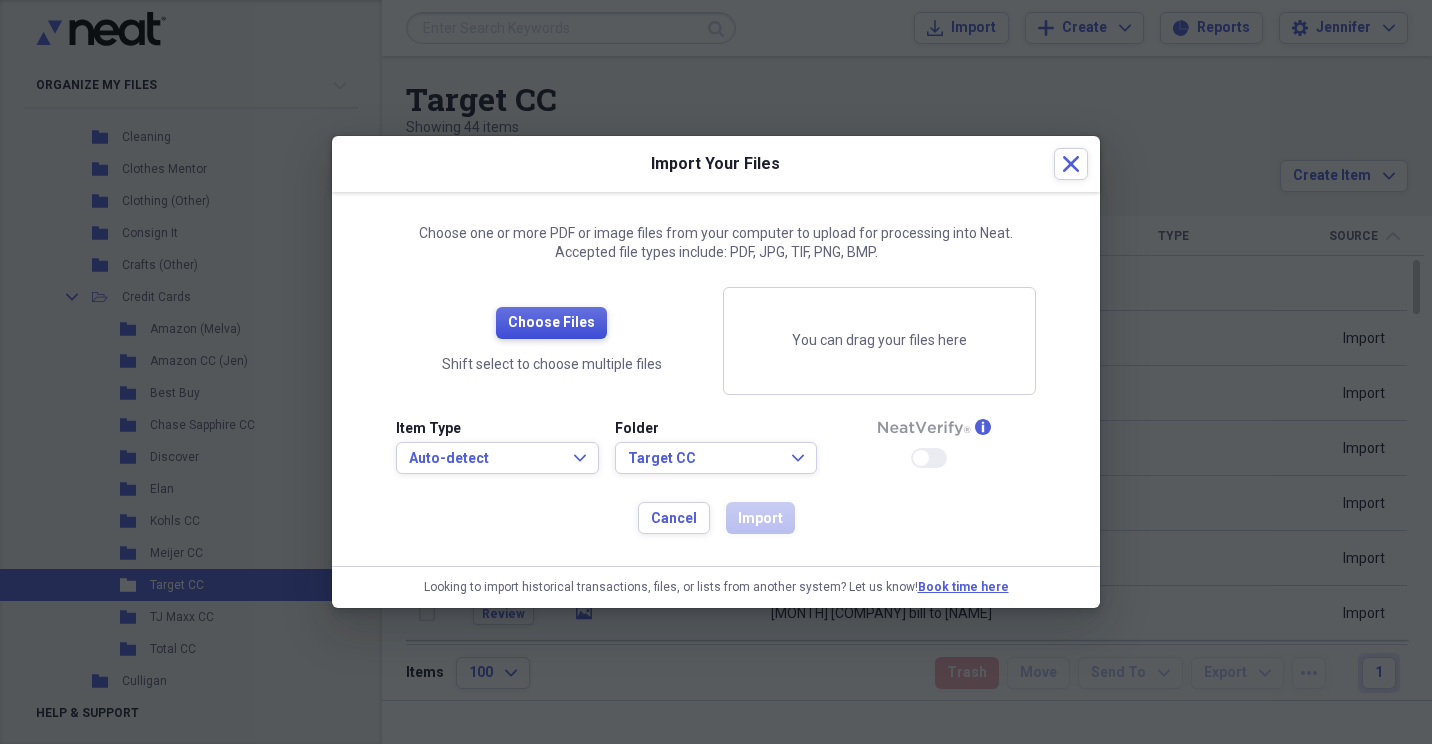 click on "Choose Files" at bounding box center [551, 323] 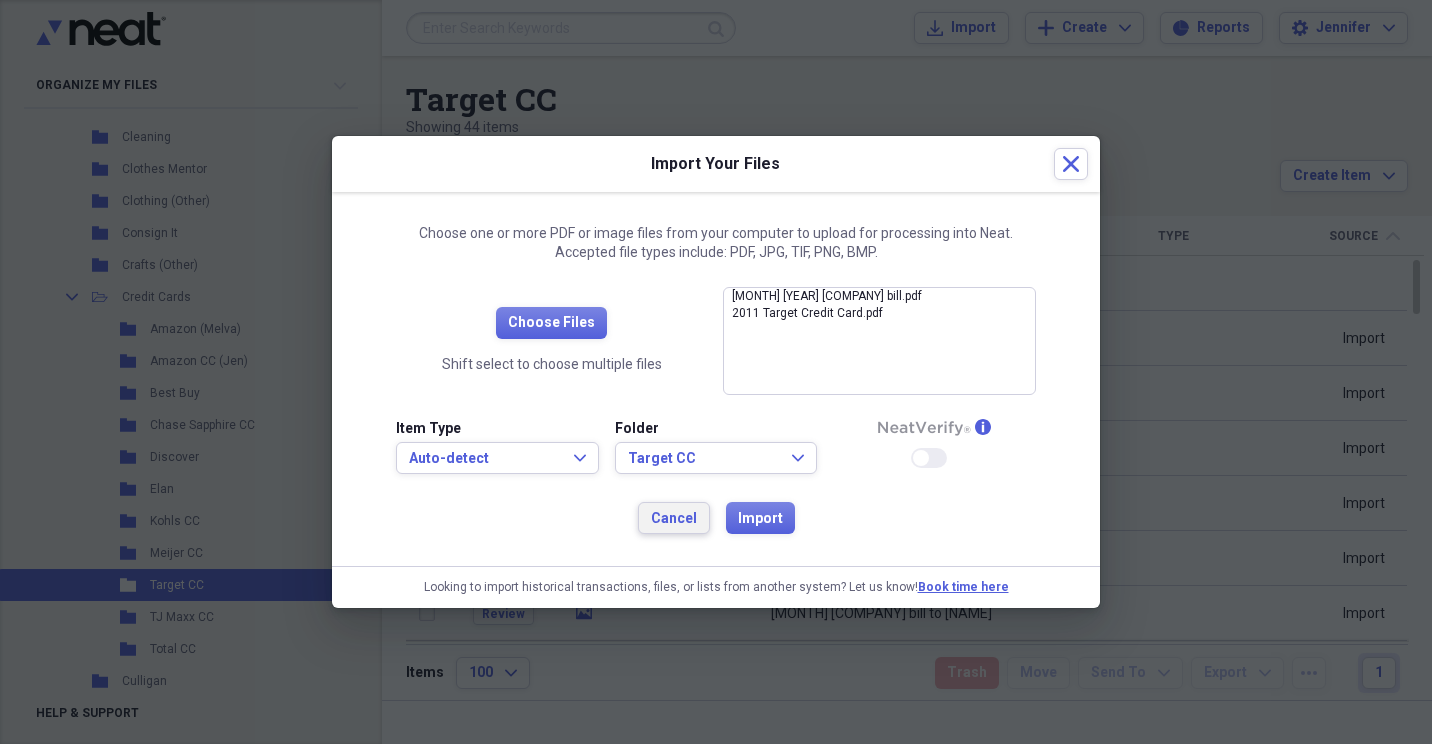 click on "Cancel" at bounding box center [674, 519] 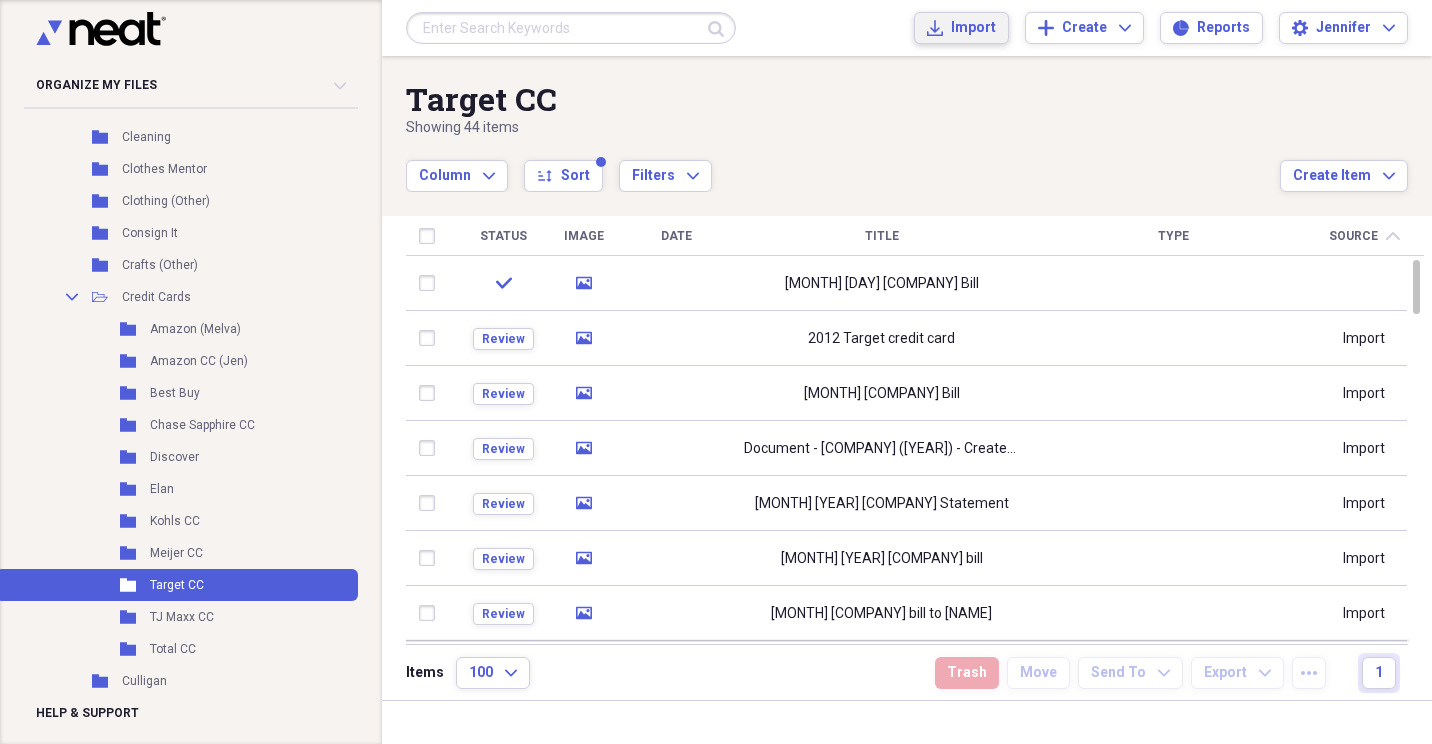 click on "Import" at bounding box center (973, 28) 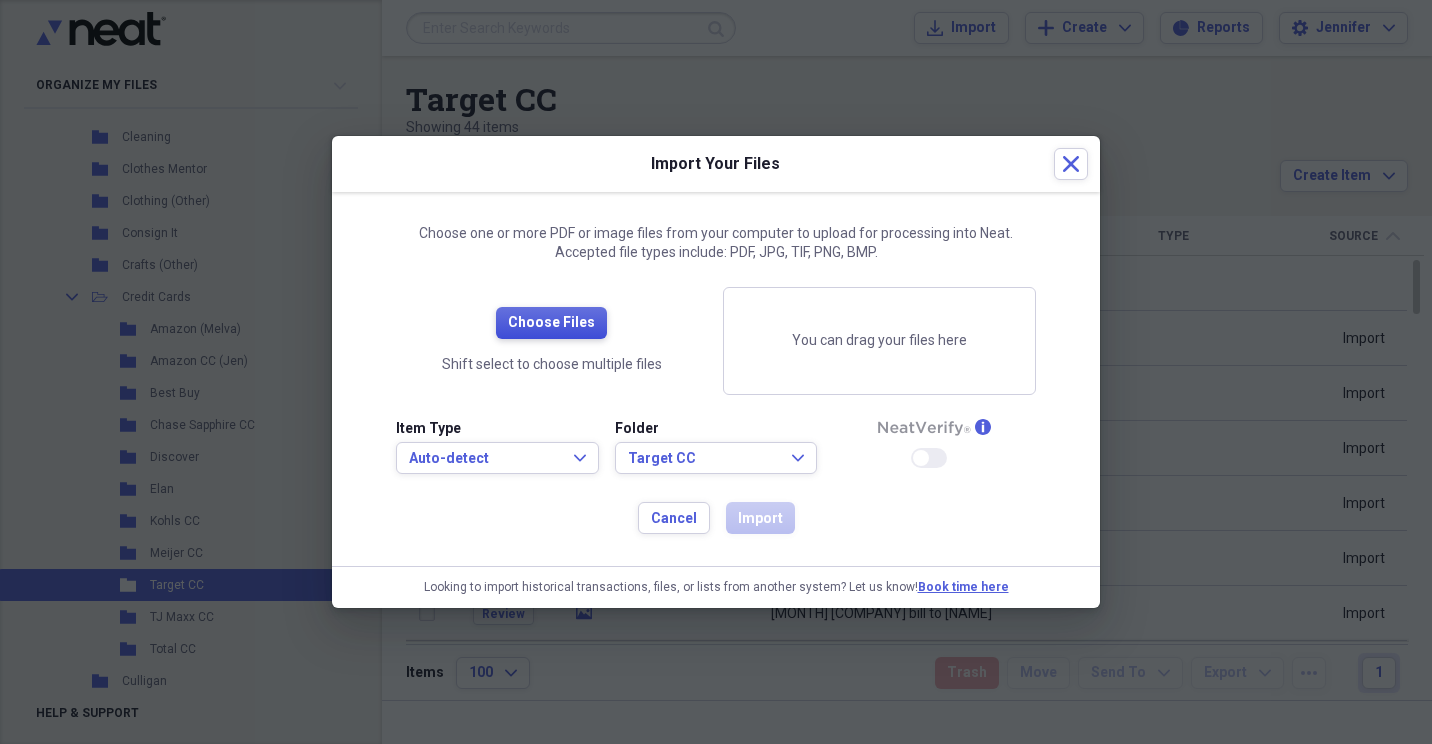 click on "Choose Files" at bounding box center [551, 323] 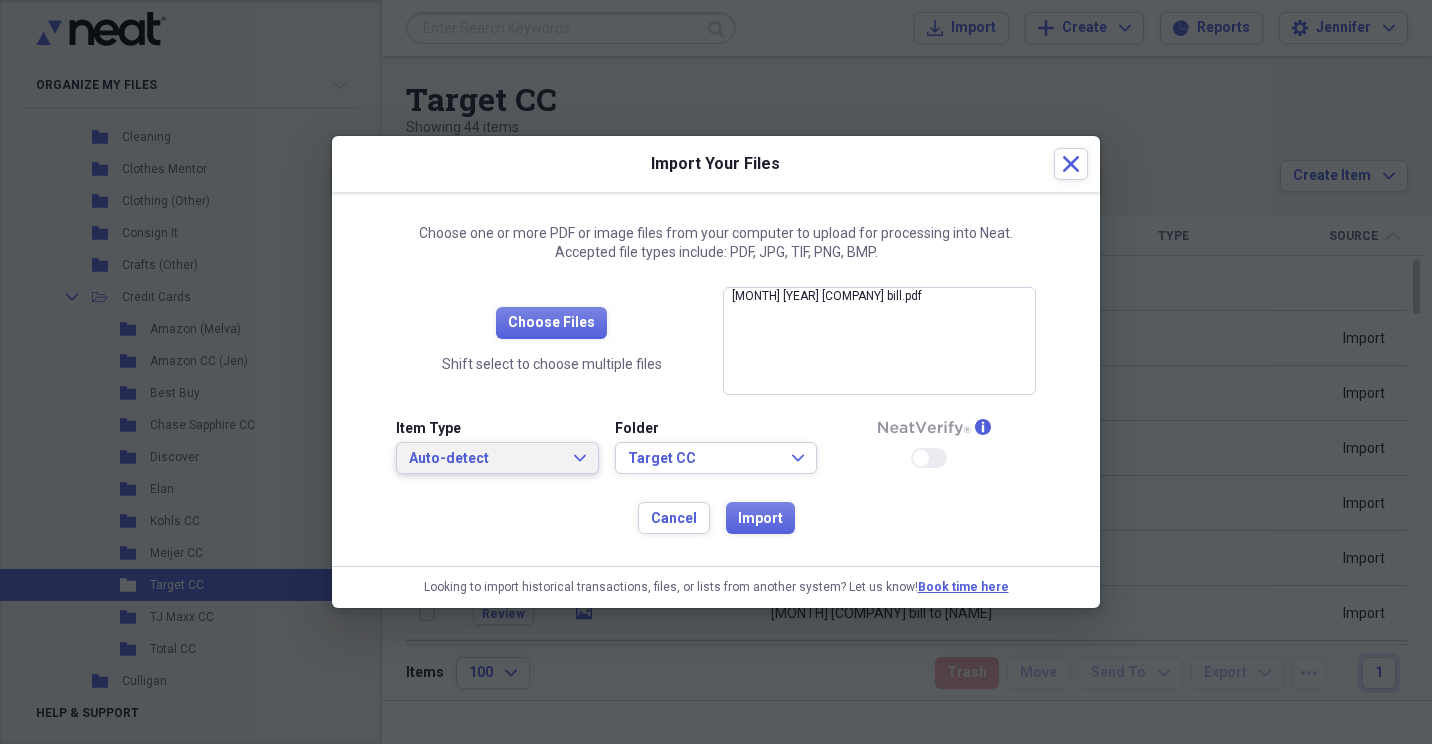 click on "Auto-detect Expand" at bounding box center [497, 459] 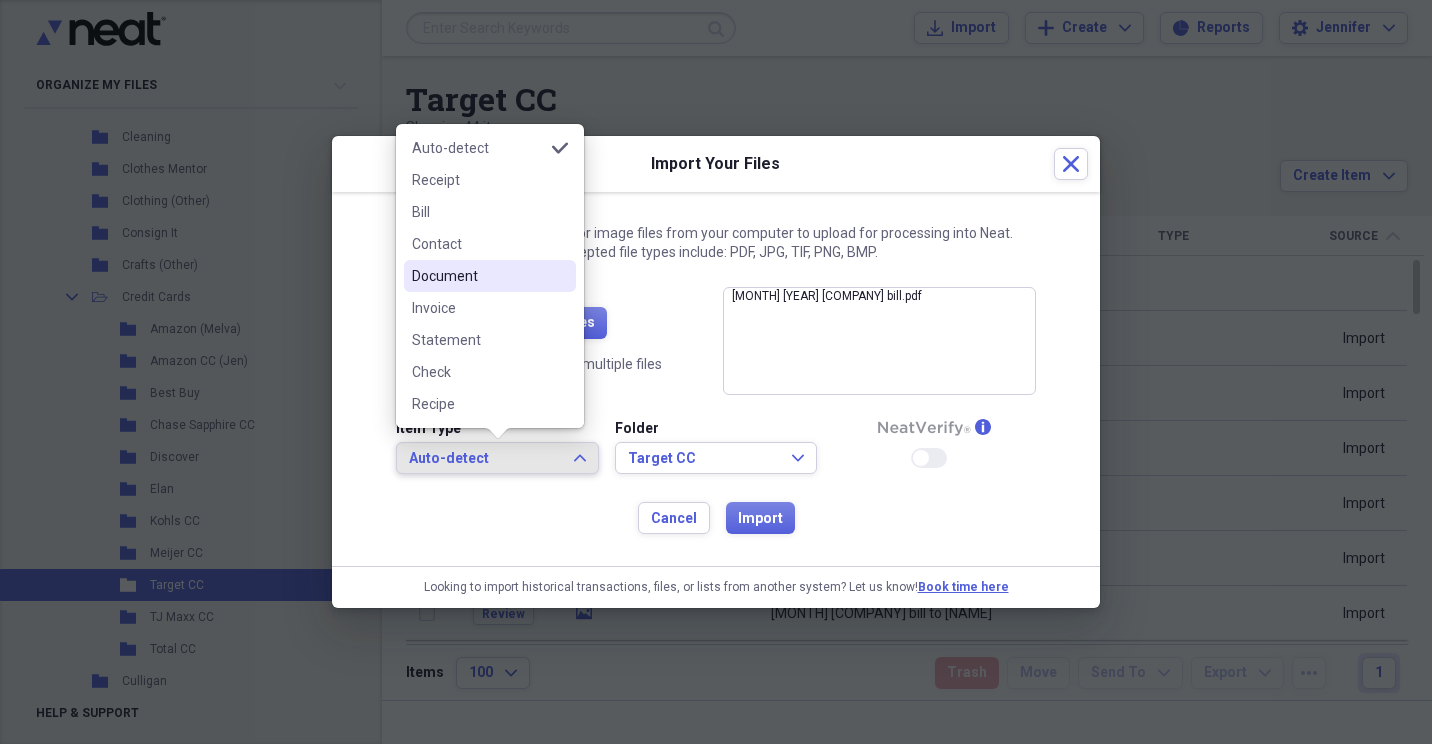 click on "Document" at bounding box center [478, 276] 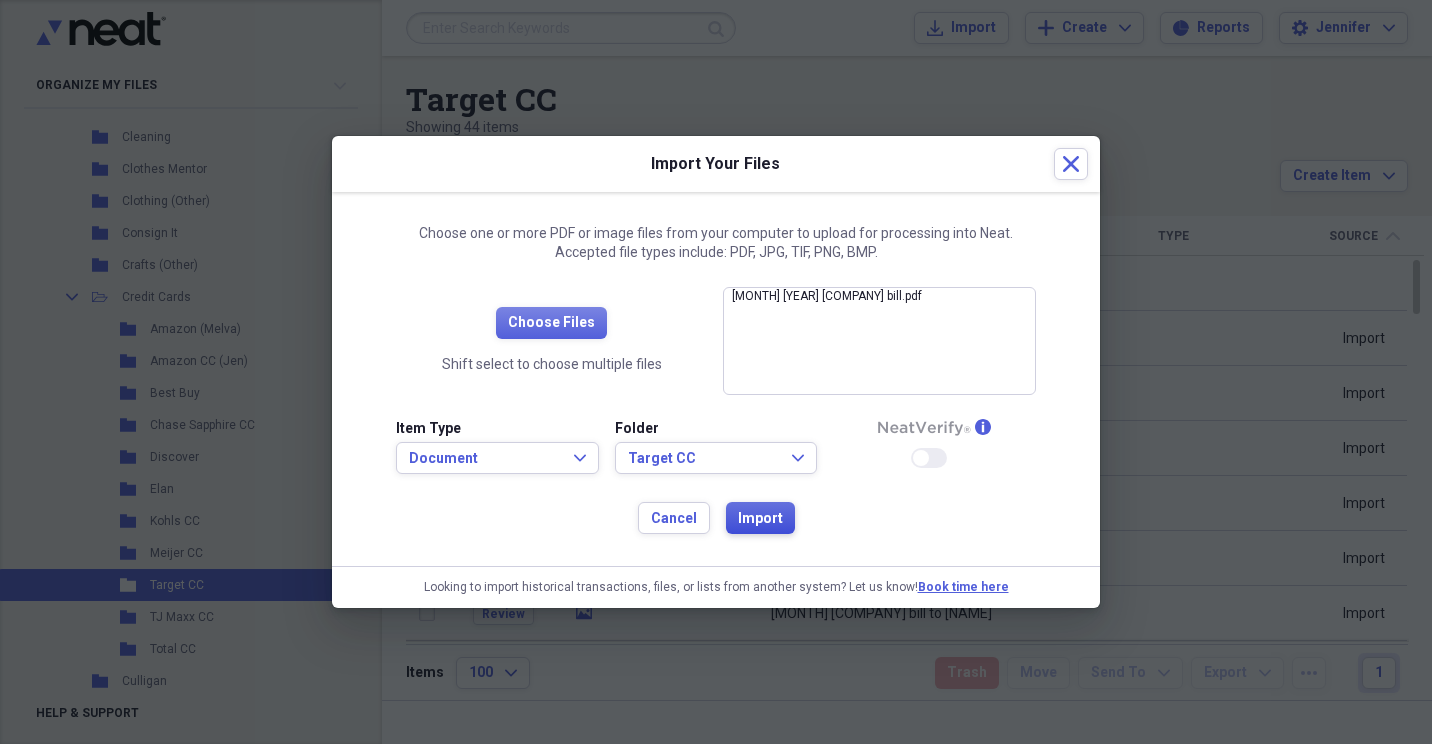 click on "Import" at bounding box center (760, 519) 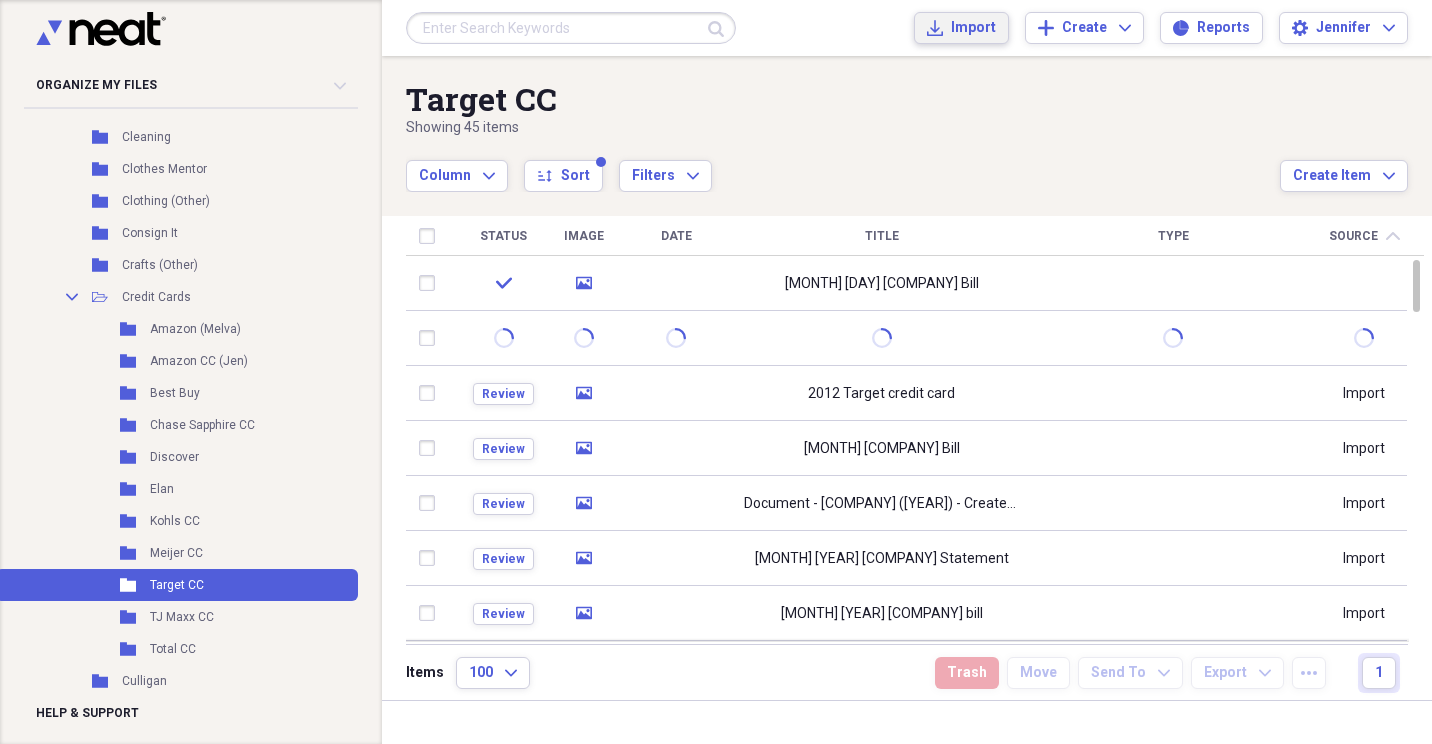 click on "Import Import" at bounding box center (961, 28) 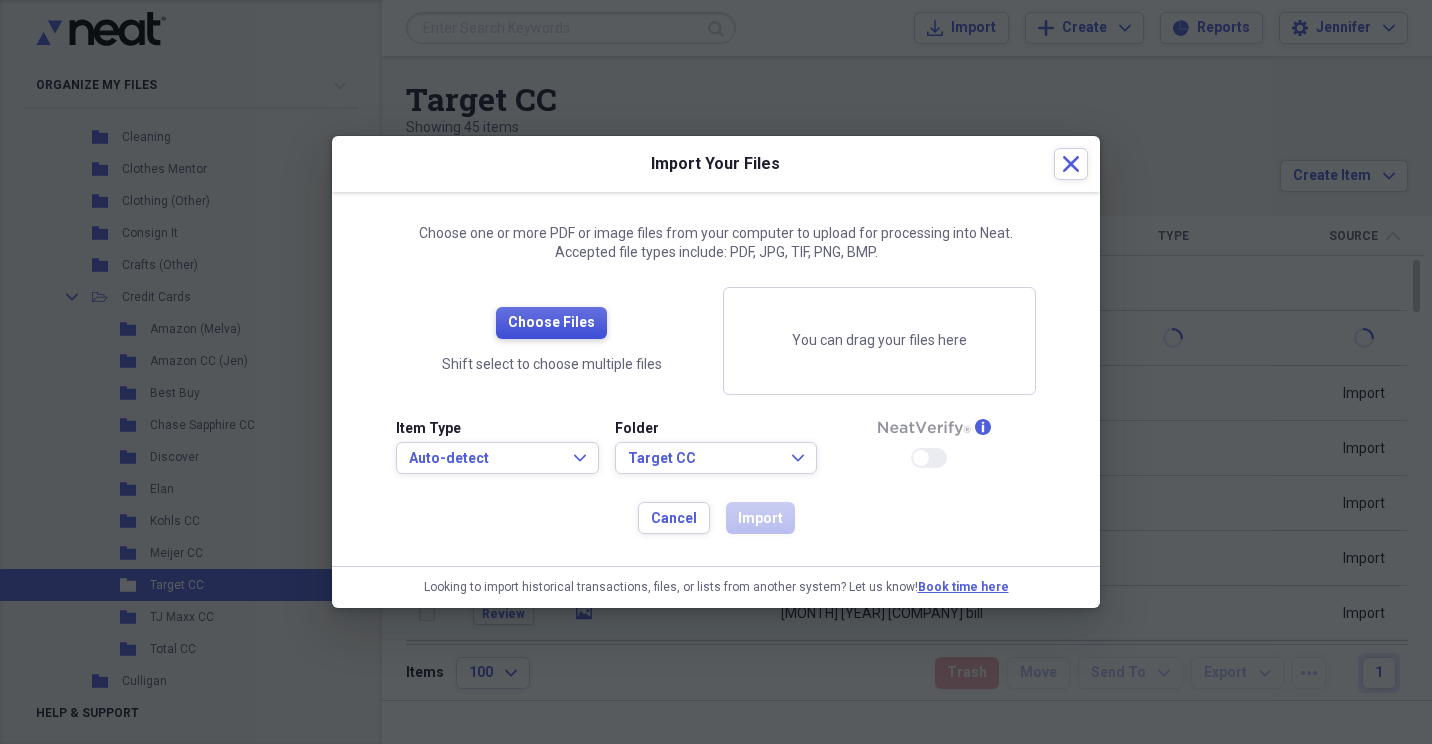 click on "Choose Files" at bounding box center (551, 323) 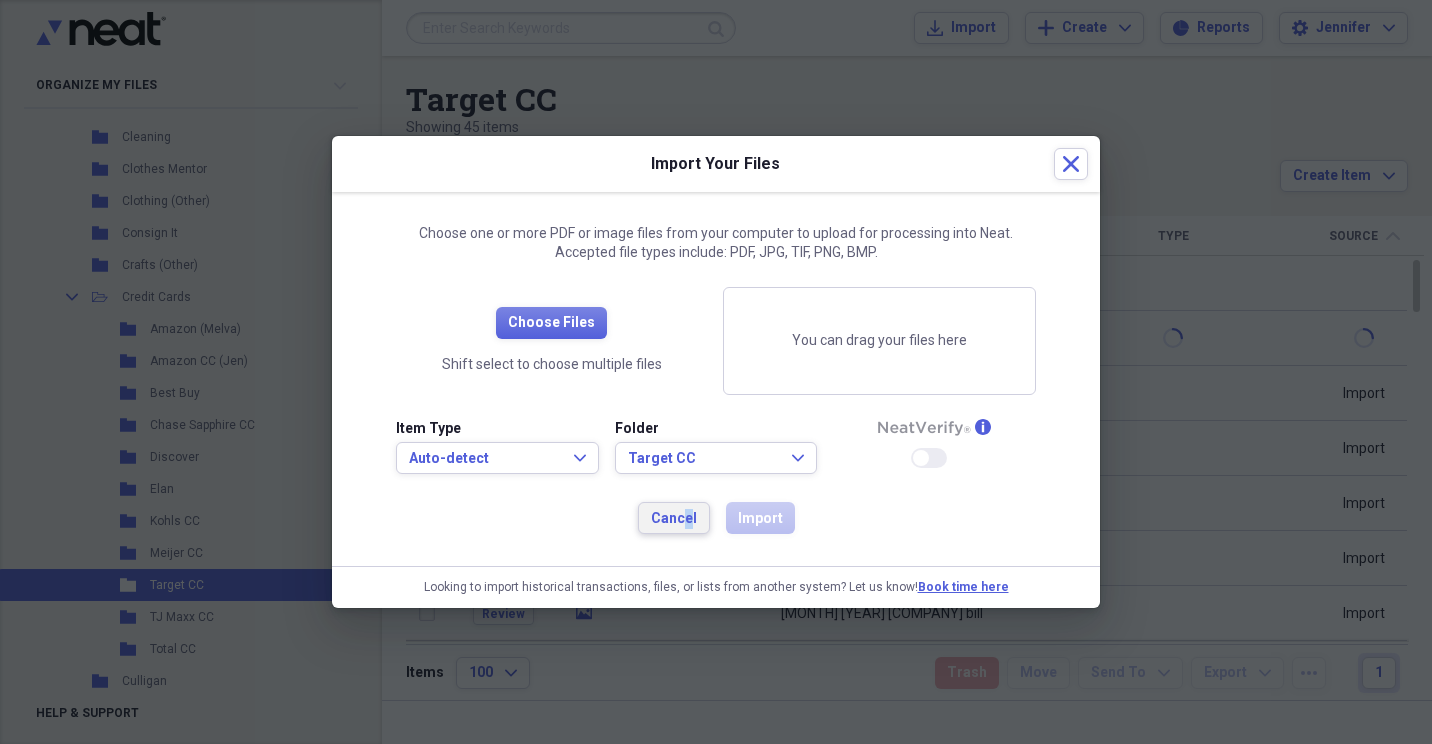 click on "Cancel" at bounding box center (674, 519) 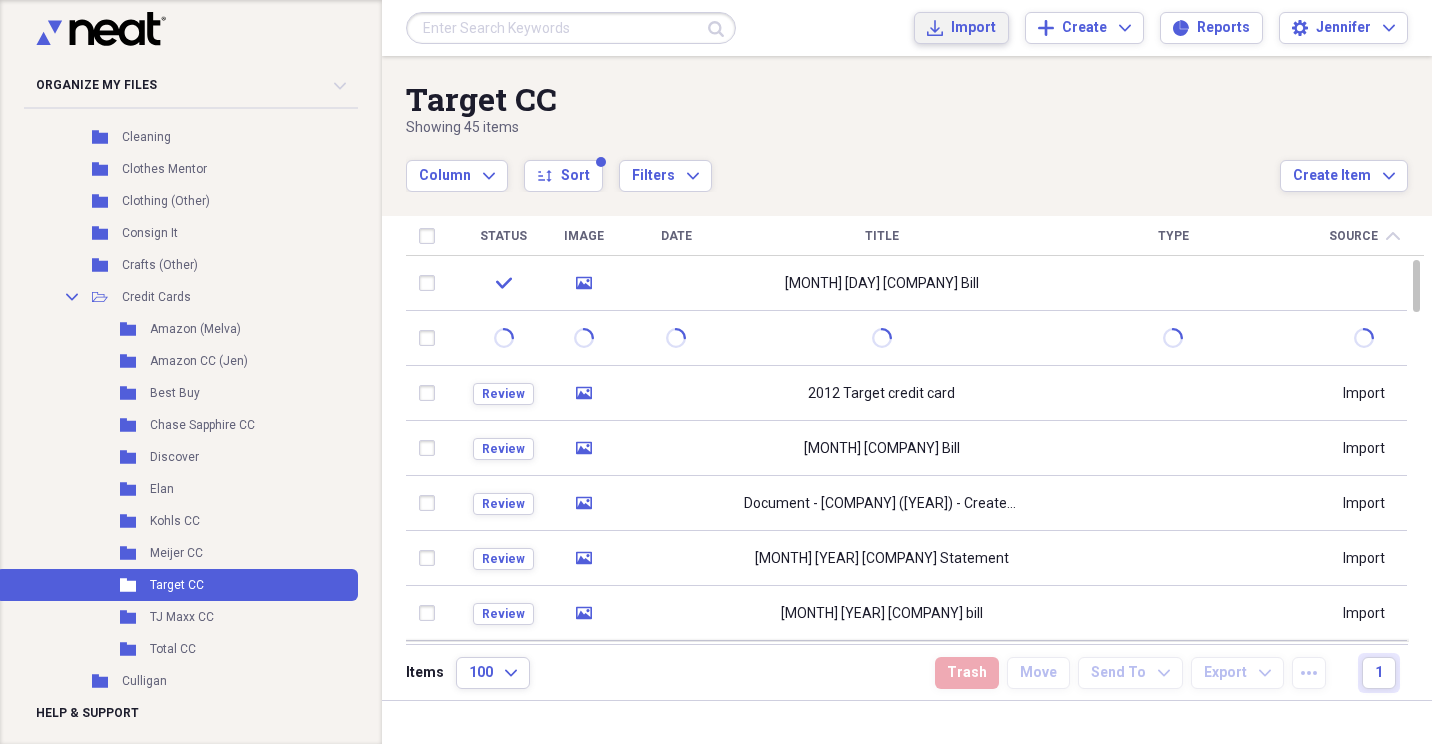 click on "Import" at bounding box center [973, 28] 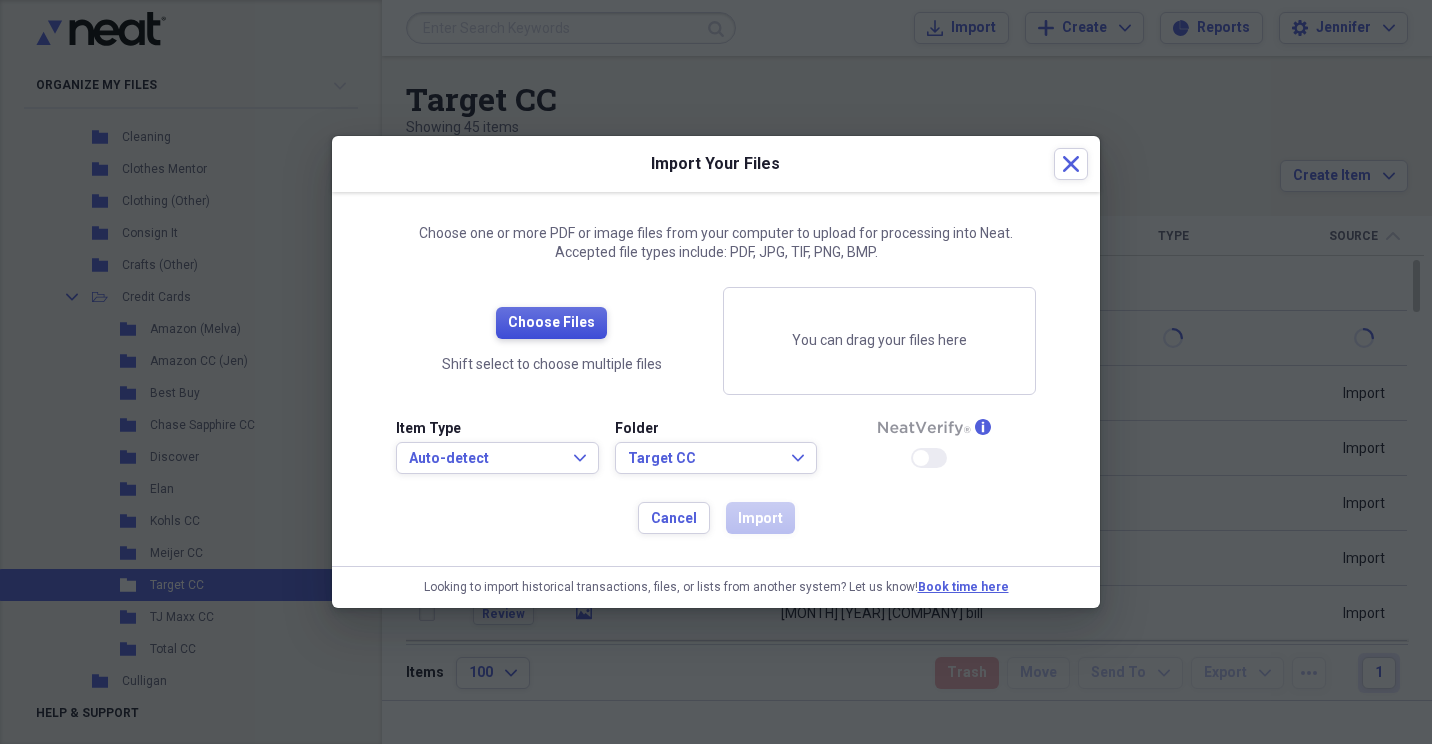 click on "Choose Files" at bounding box center [551, 323] 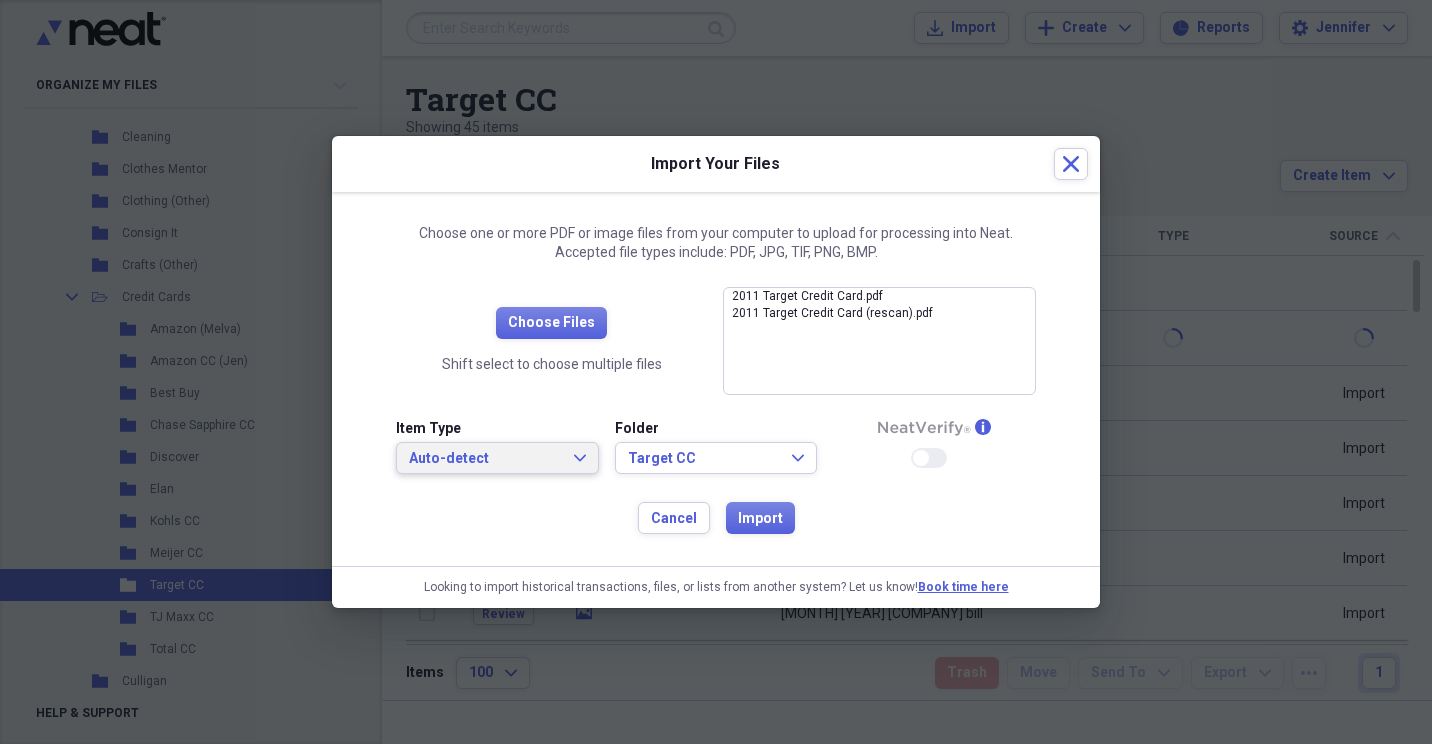 click on "Auto-detect Expand" at bounding box center [497, 458] 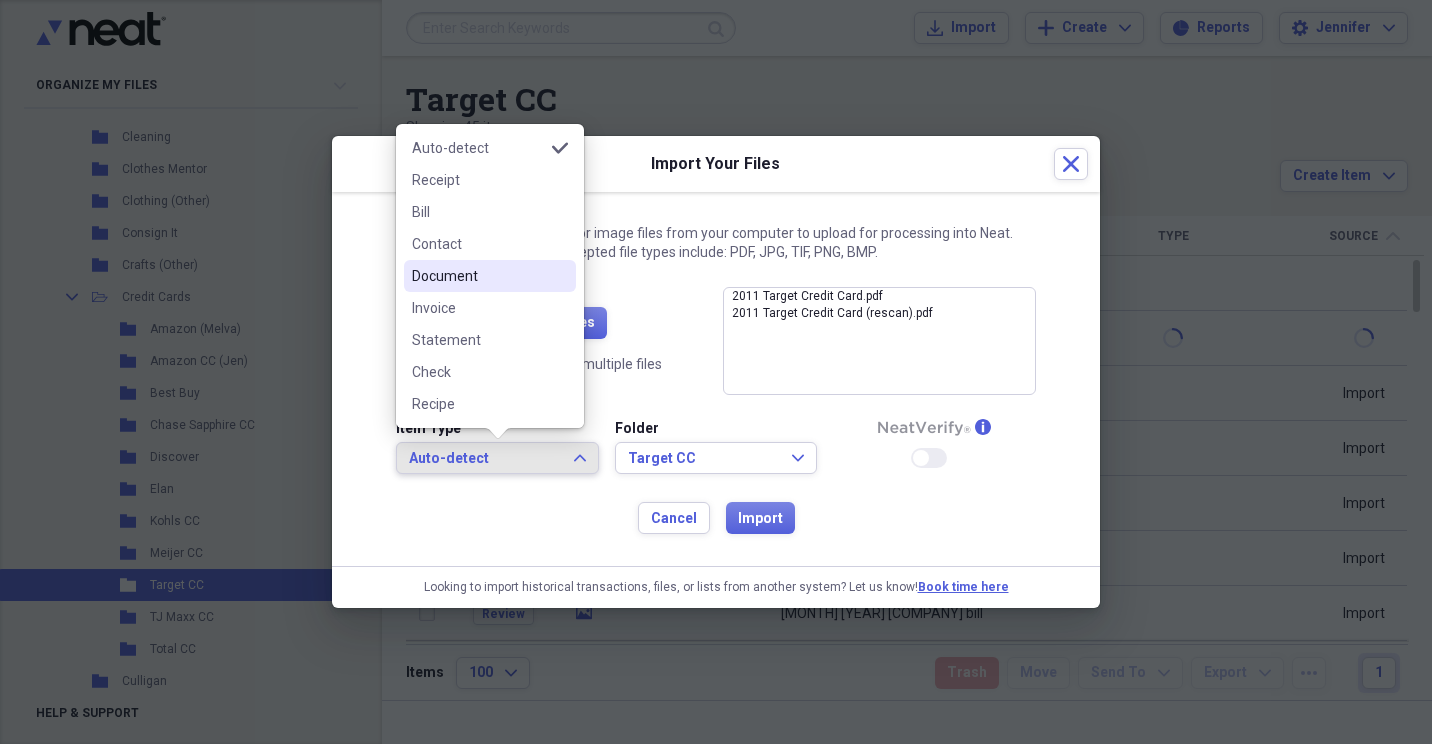 click on "Document" at bounding box center [490, 276] 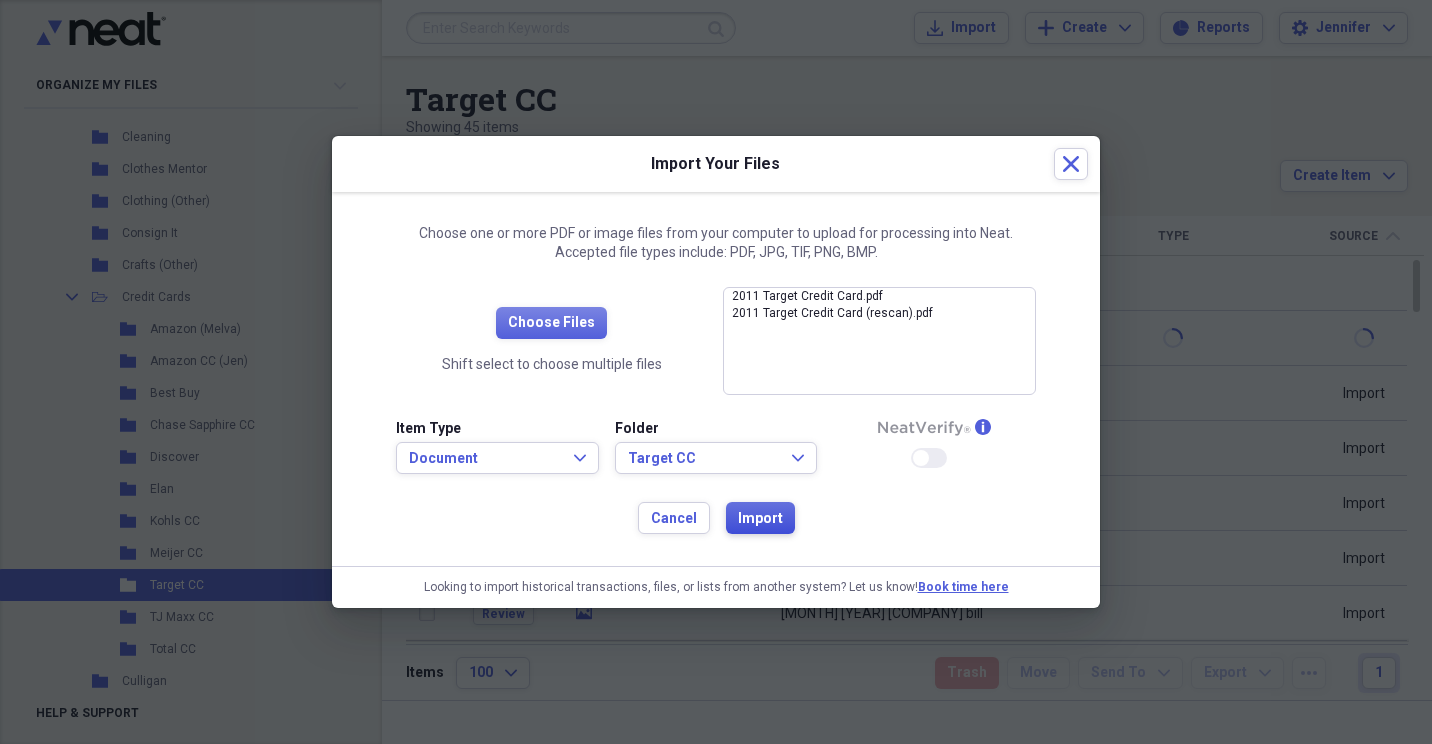 click on "Import" at bounding box center (760, 519) 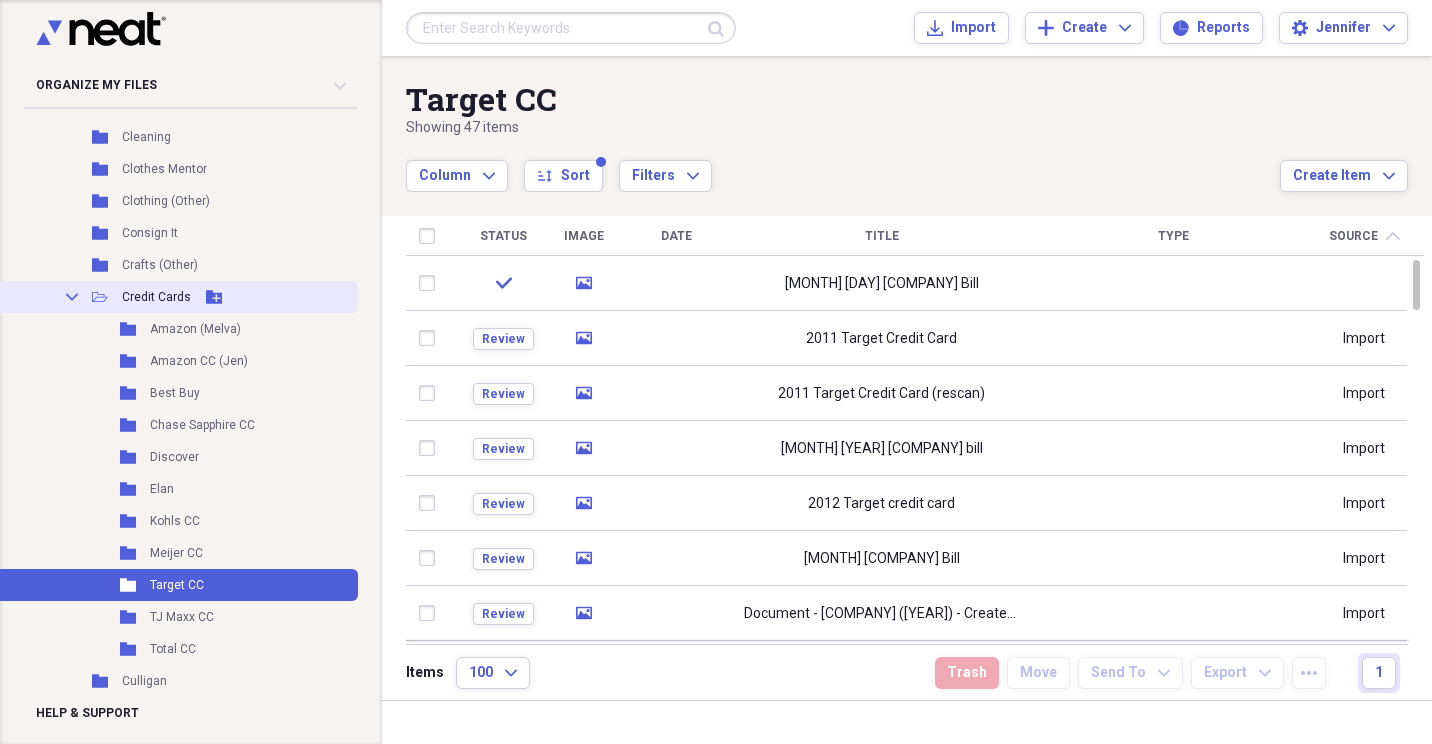 click 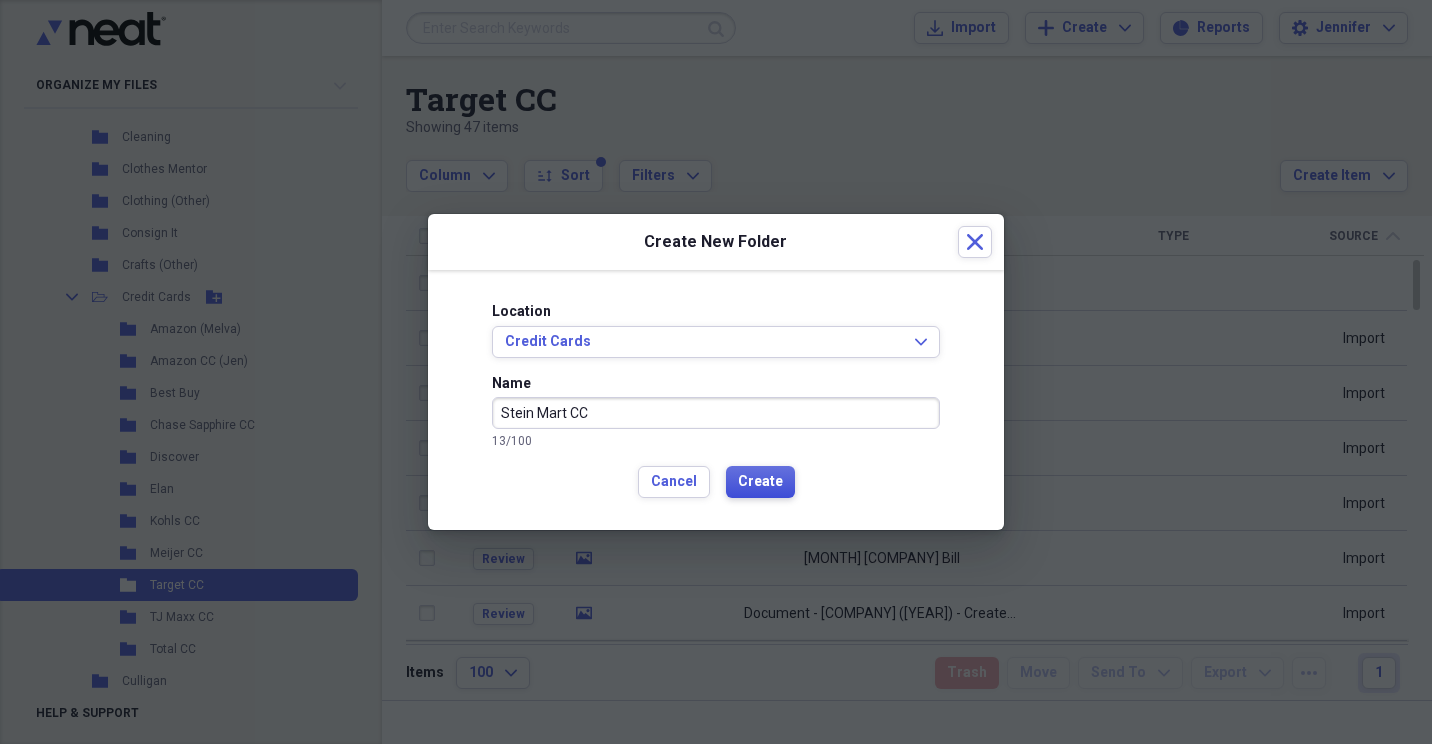 type on "Stein Mart CC" 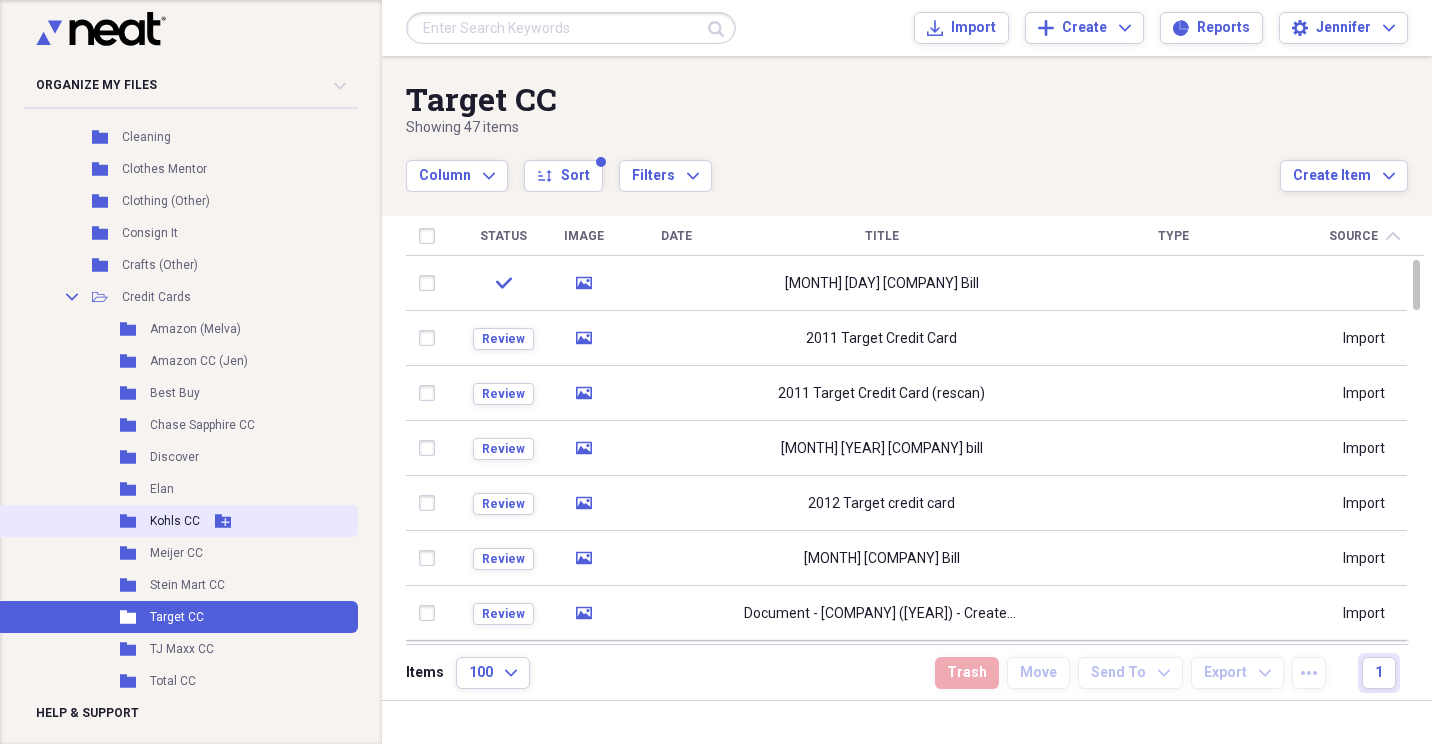 drag, startPoint x: 175, startPoint y: 583, endPoint x: 232, endPoint y: 525, distance: 81.32035 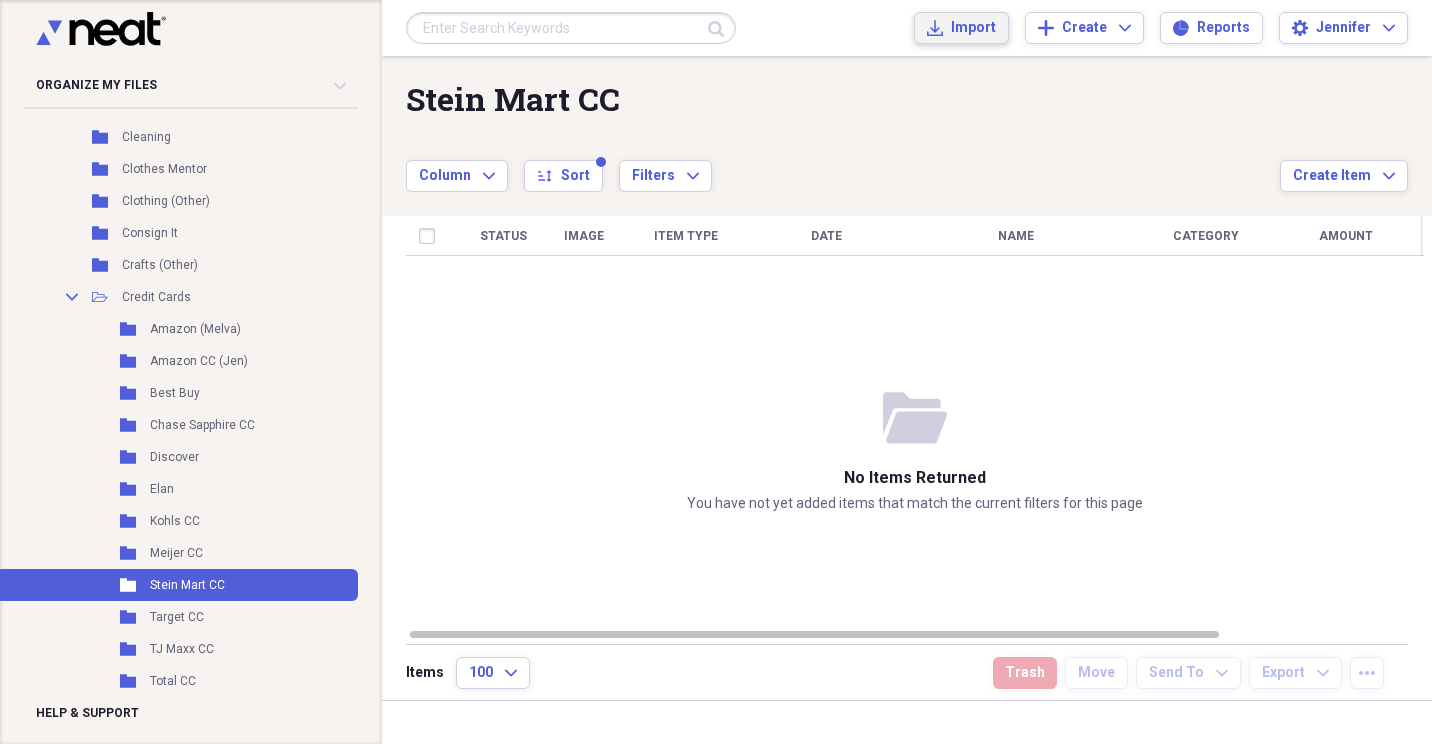 click on "Import" at bounding box center [973, 28] 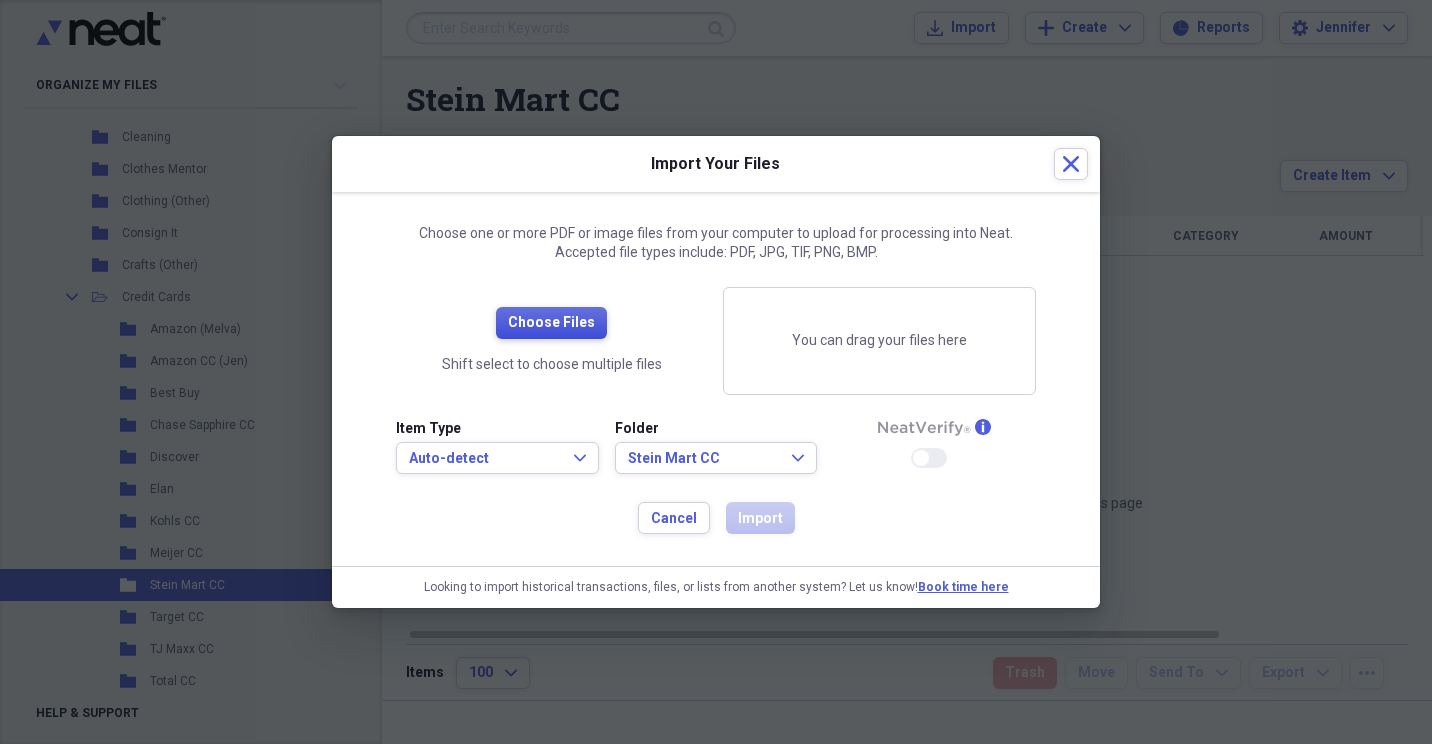 click on "Choose Files" at bounding box center (551, 323) 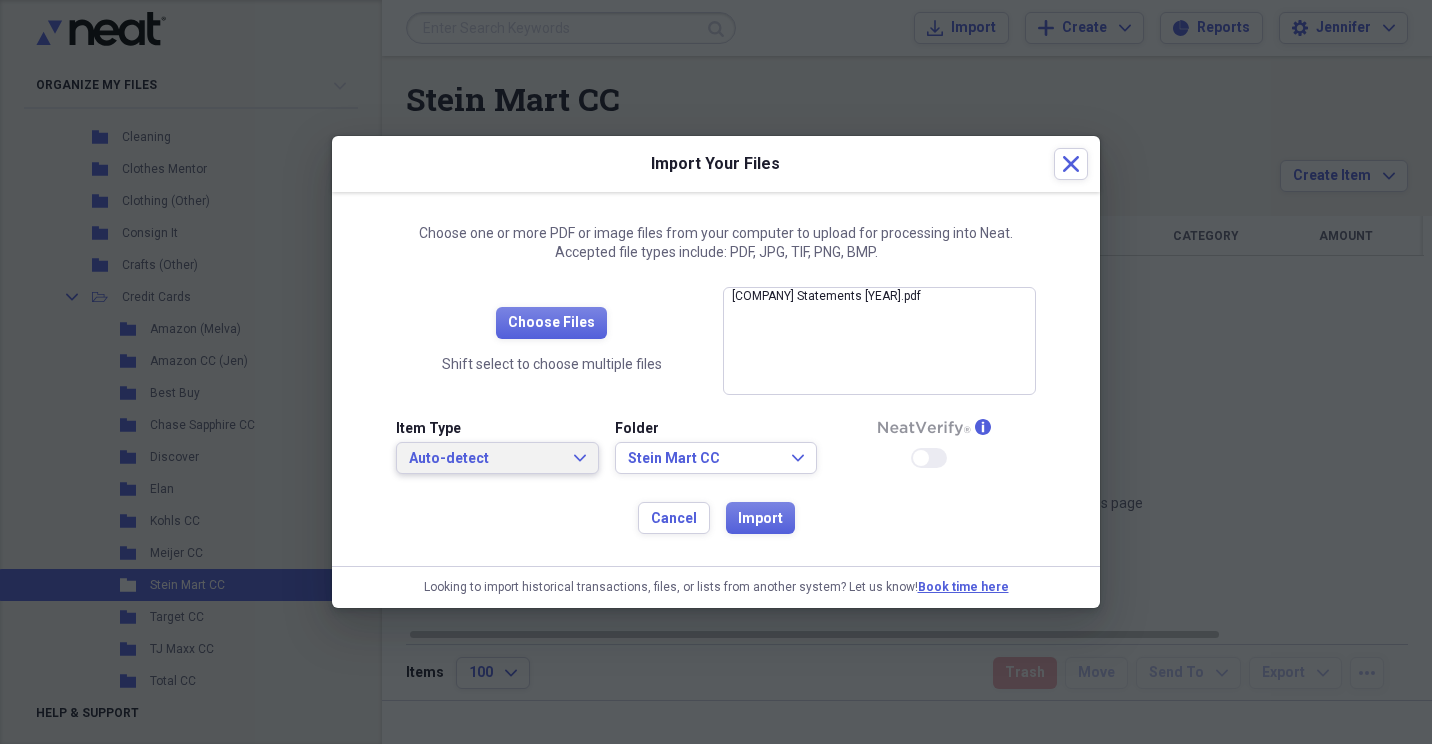 click on "Auto-detect Expand" at bounding box center (497, 458) 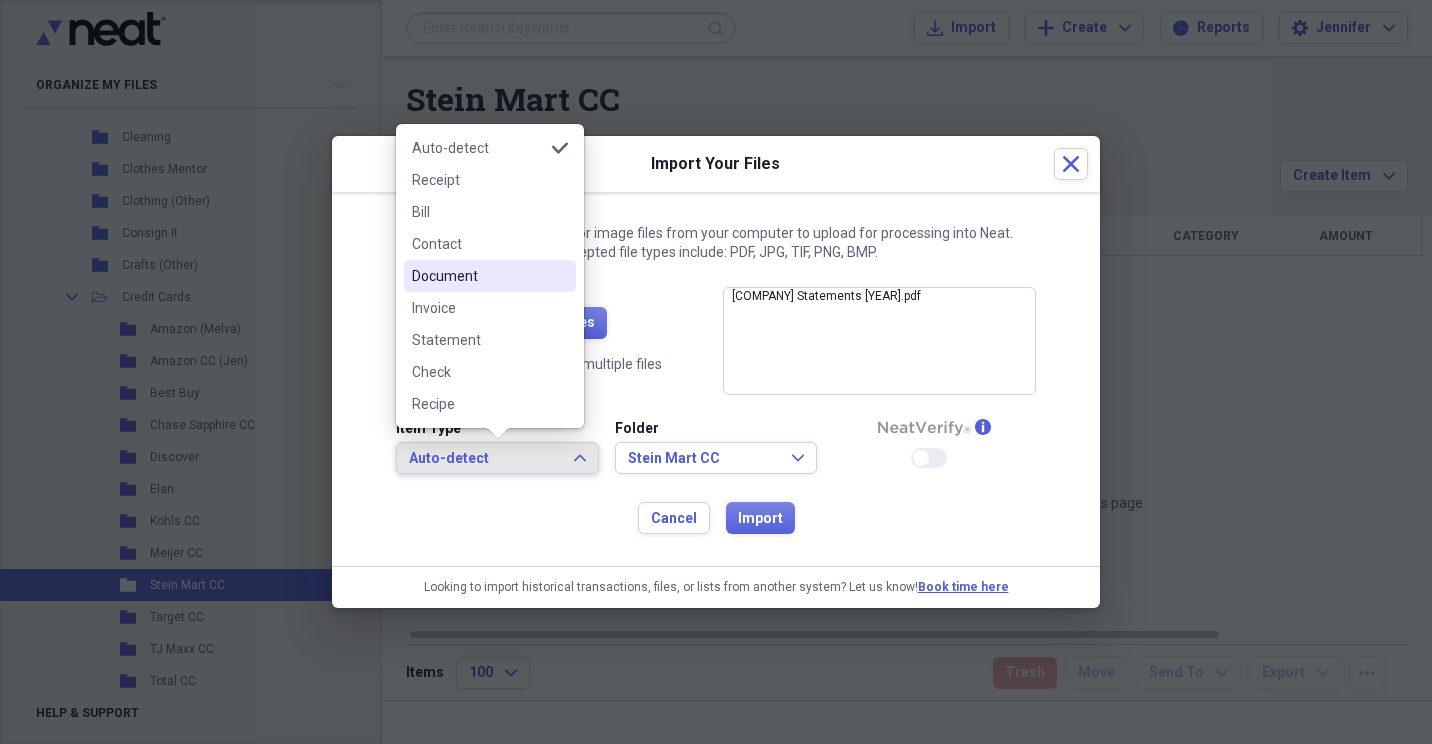 click on "Document" at bounding box center (478, 276) 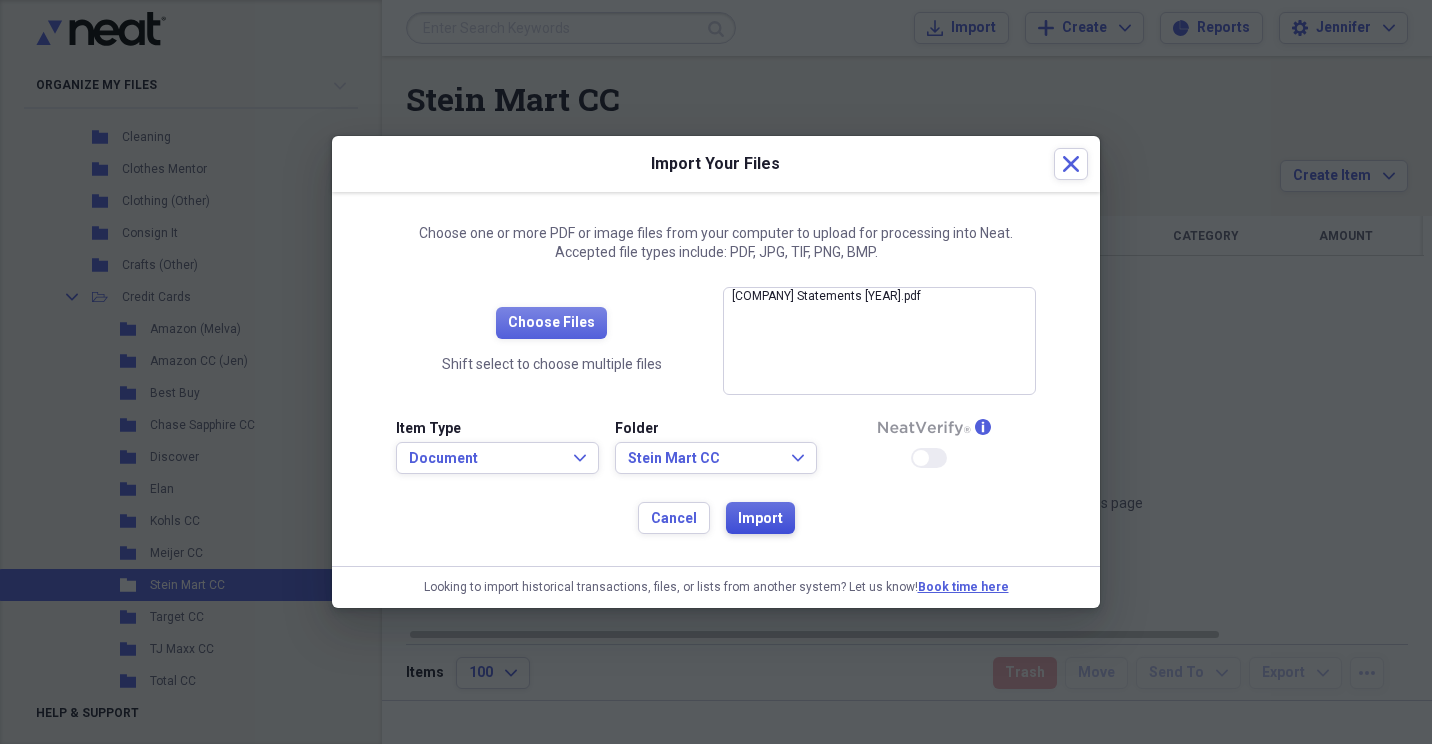 click on "Import" at bounding box center [760, 519] 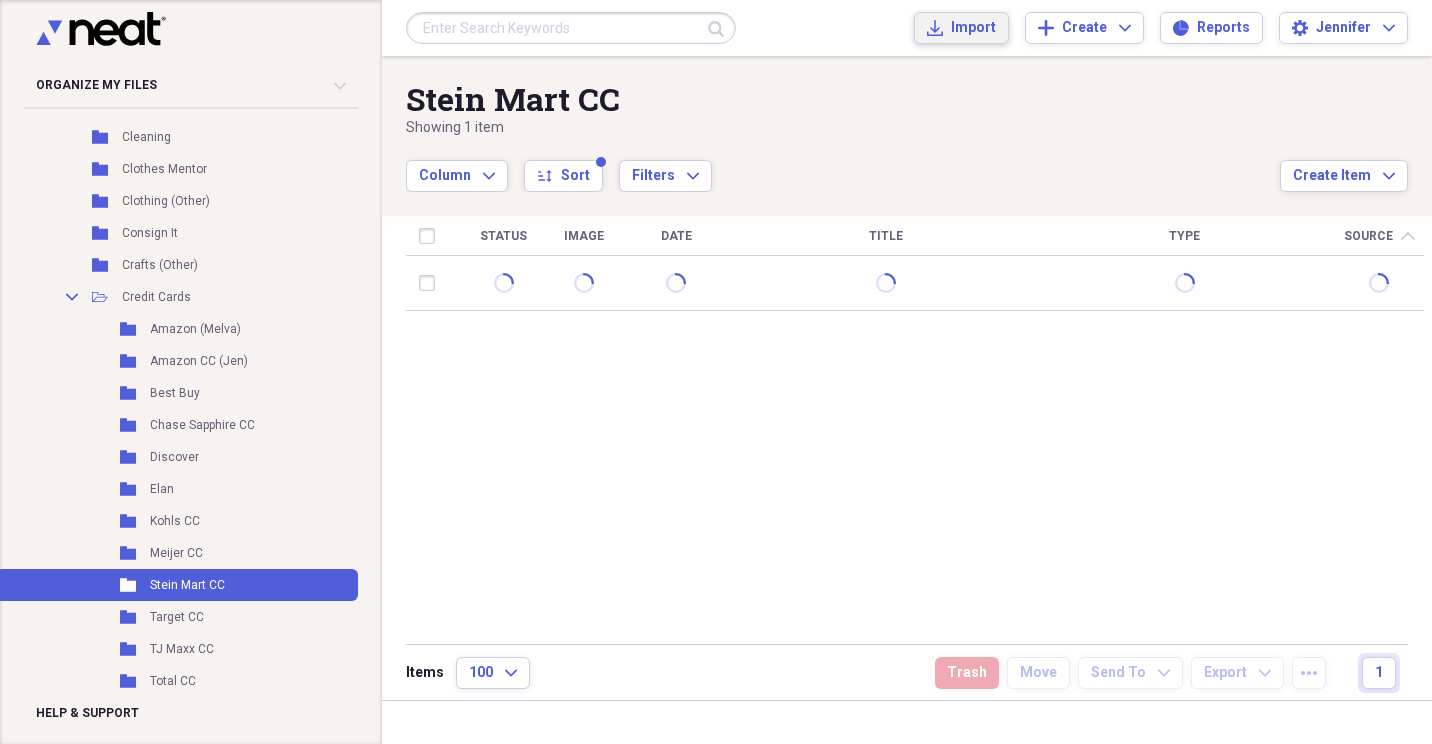 click on "Import" at bounding box center (973, 28) 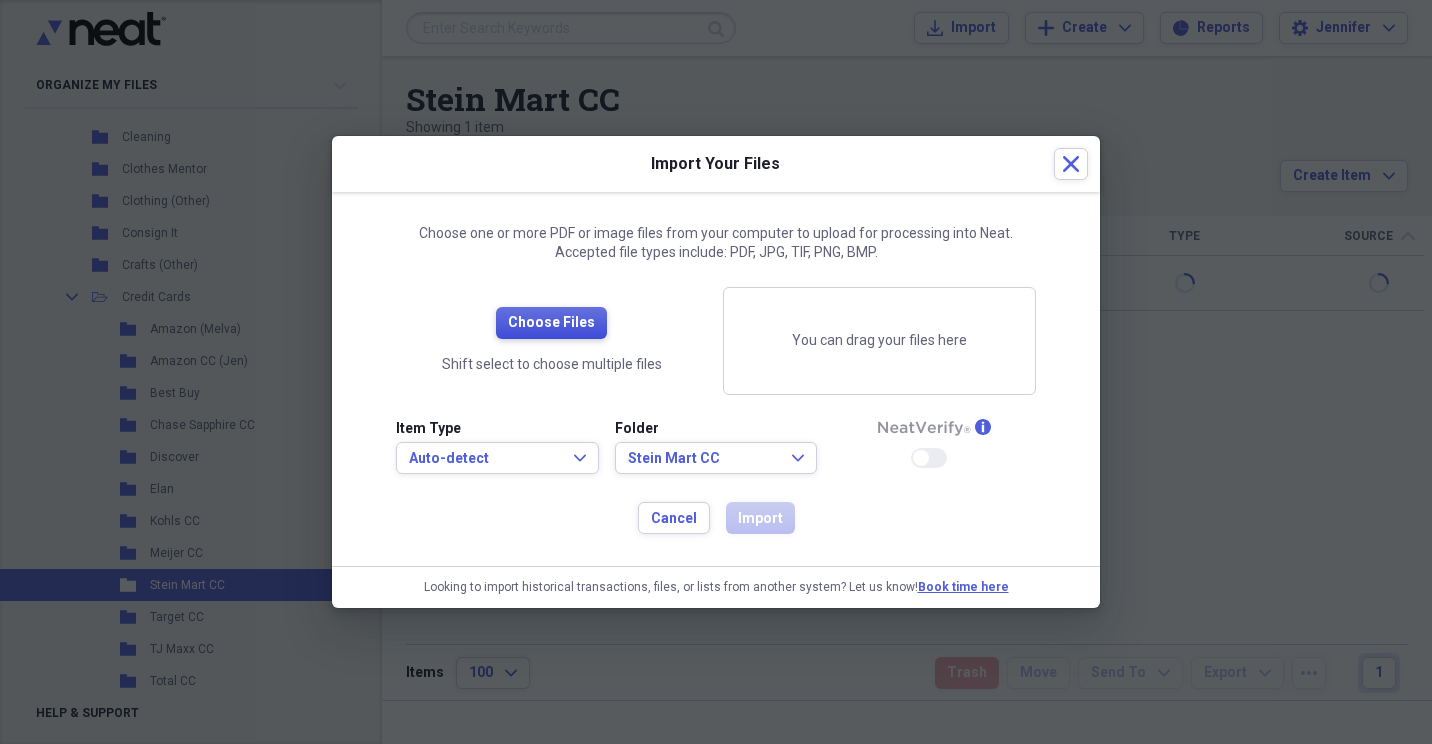 click on "Choose Files" at bounding box center (551, 323) 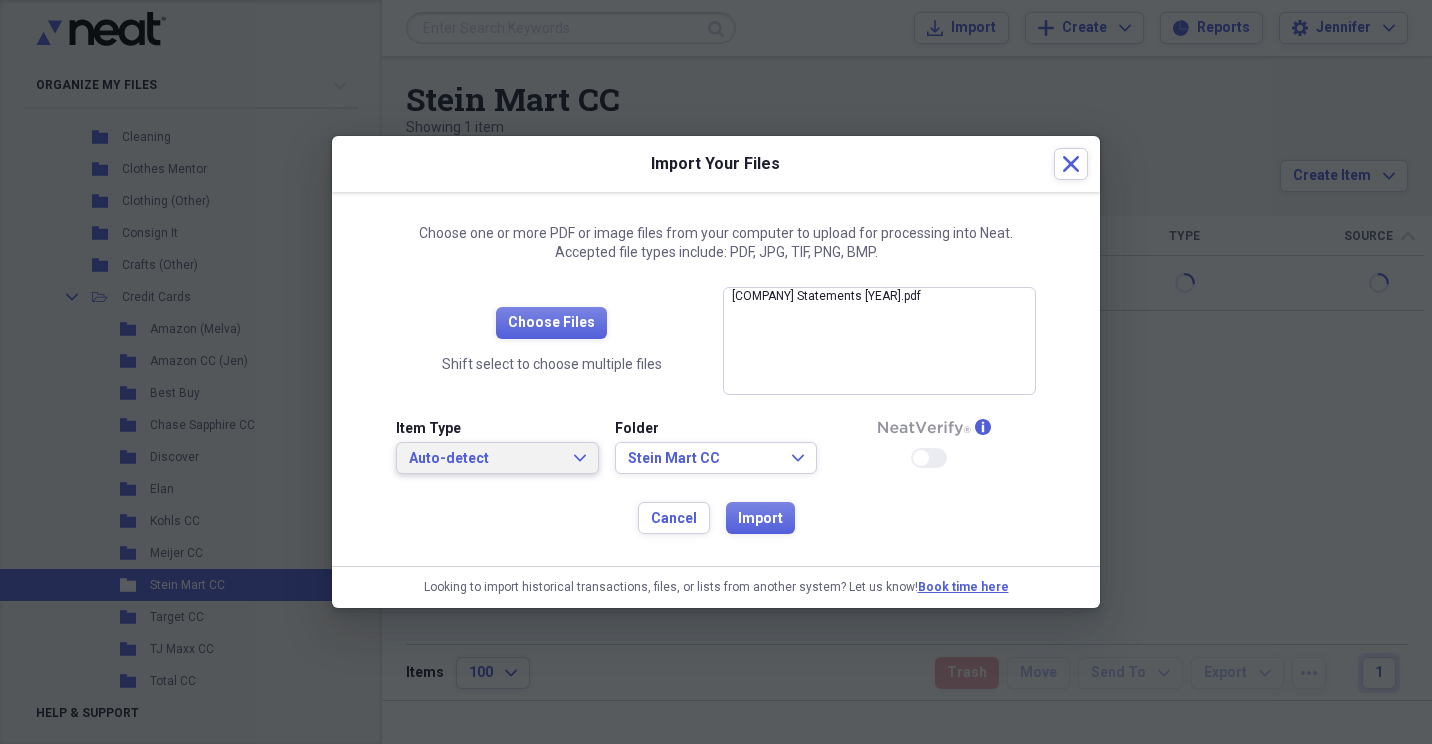 click on "Auto-detect Expand" at bounding box center (497, 459) 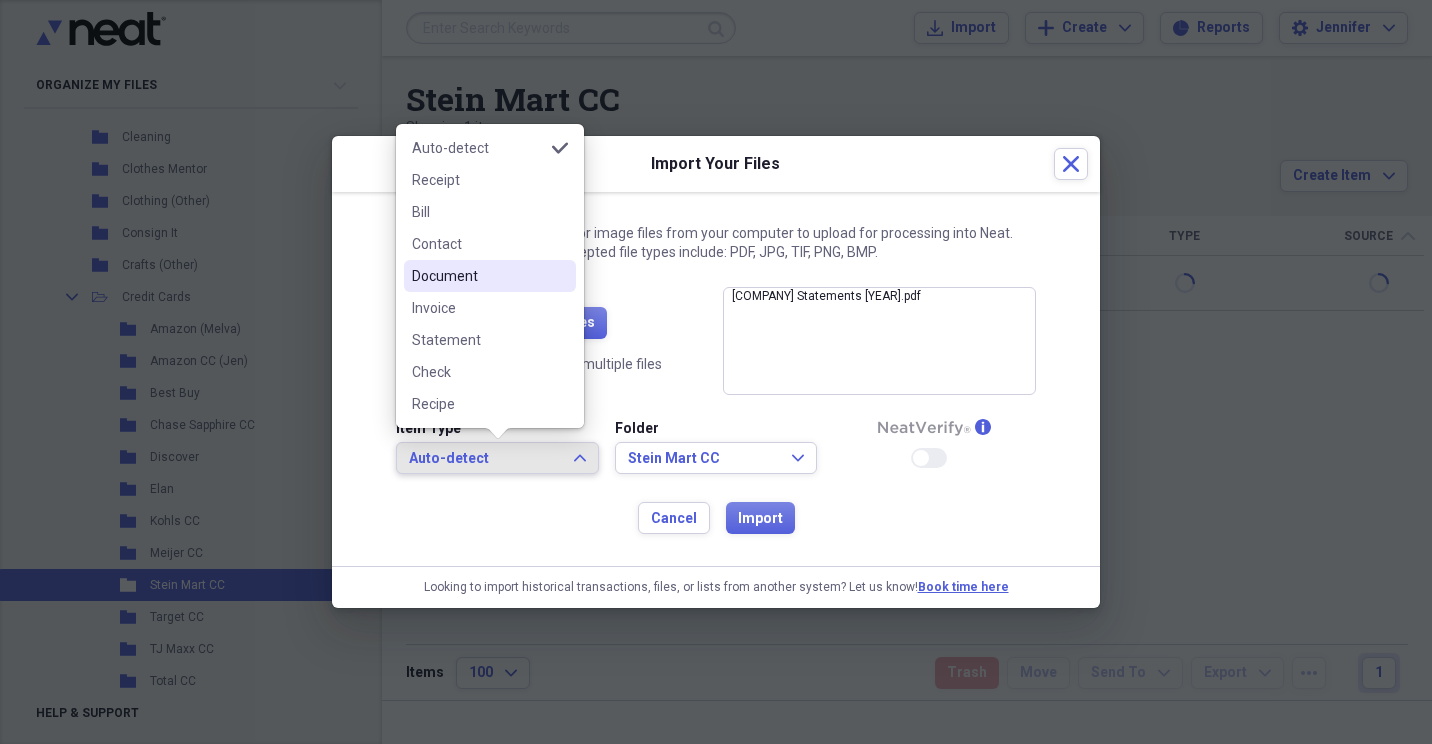 click on "Document" at bounding box center [478, 276] 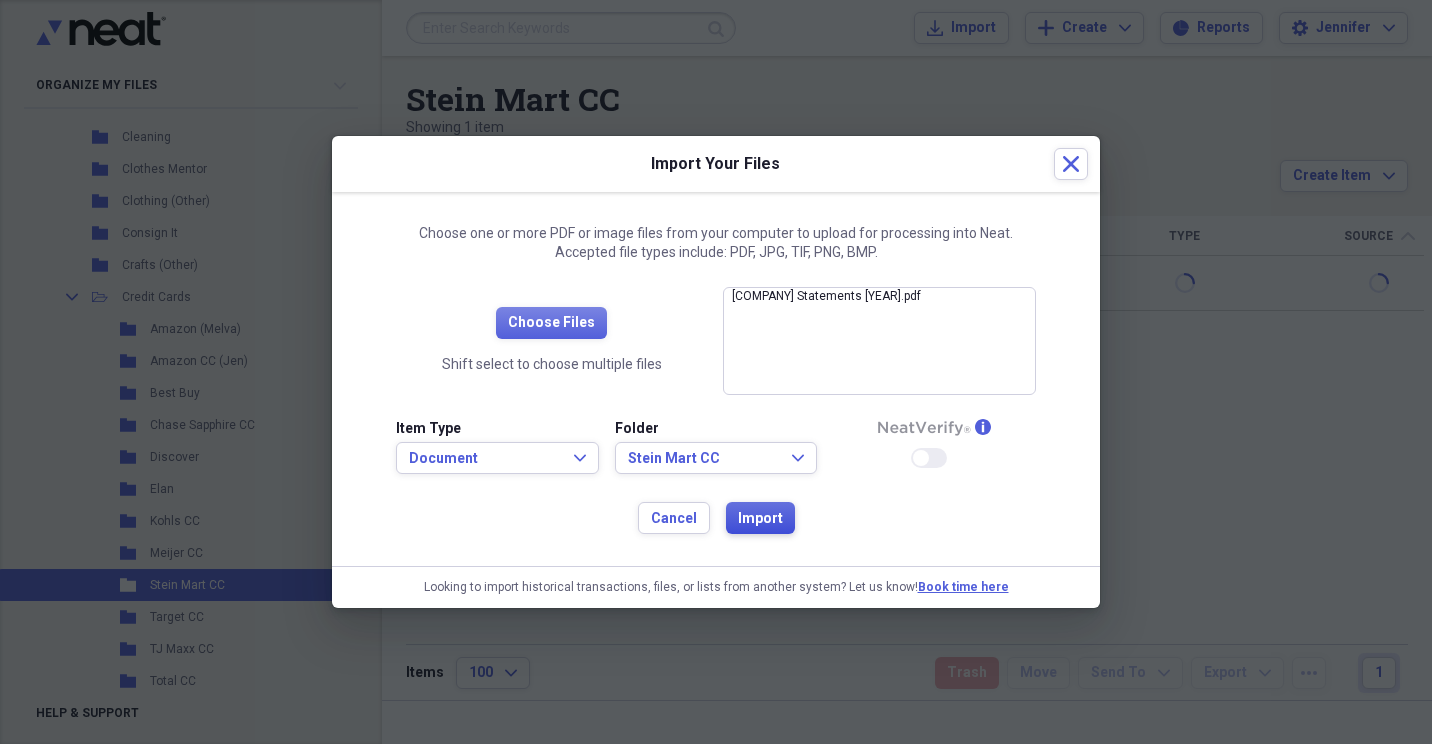 click on "Import" at bounding box center (760, 518) 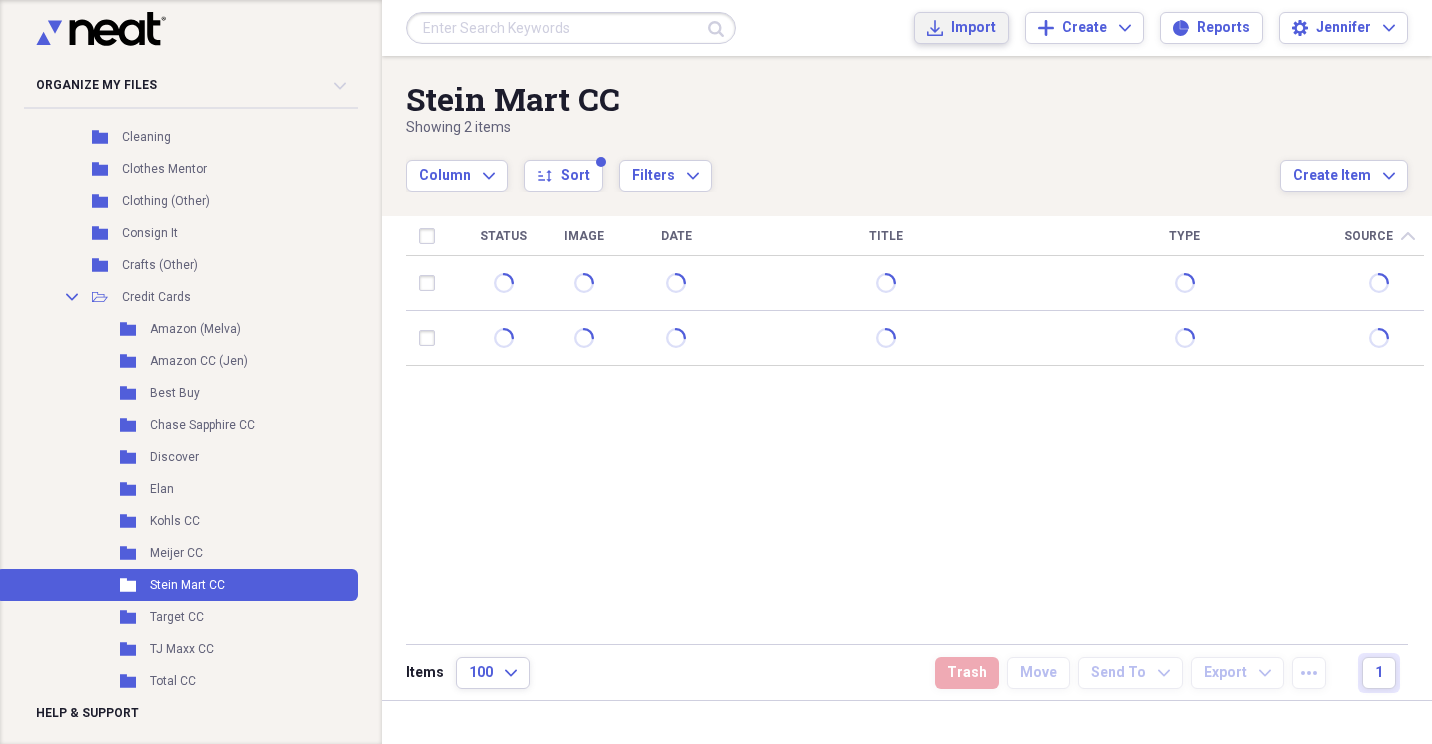 click on "Import" at bounding box center (973, 28) 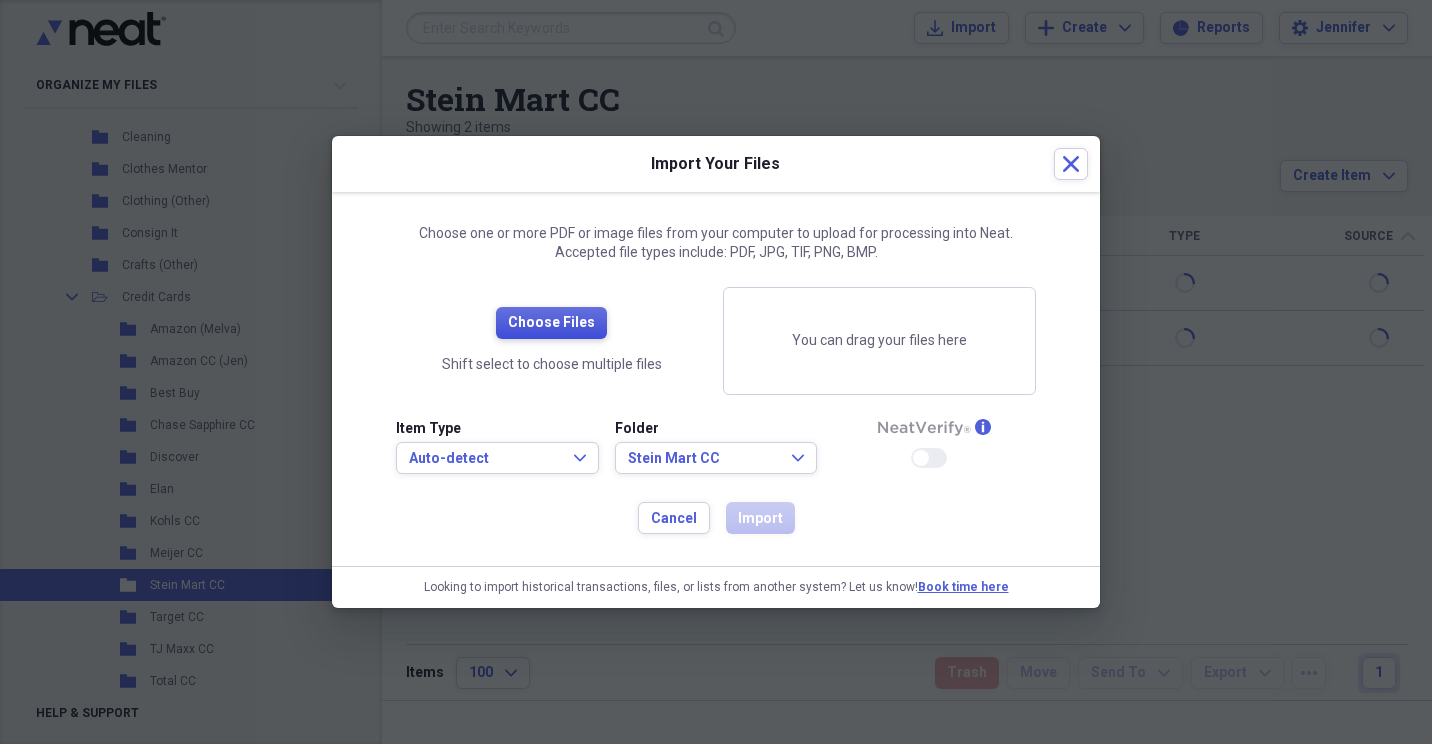 click on "Choose Files" at bounding box center [551, 323] 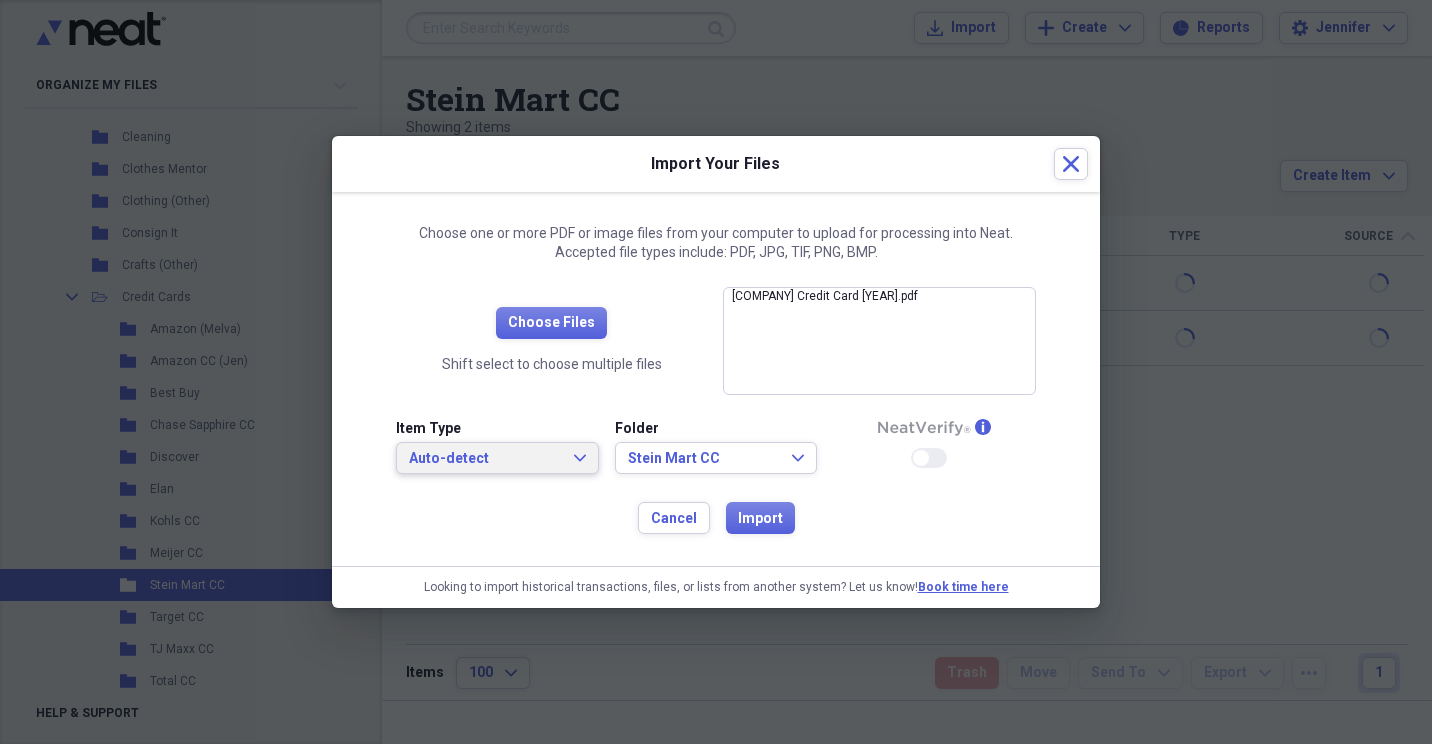 click on "Auto-detect Expand" at bounding box center (497, 458) 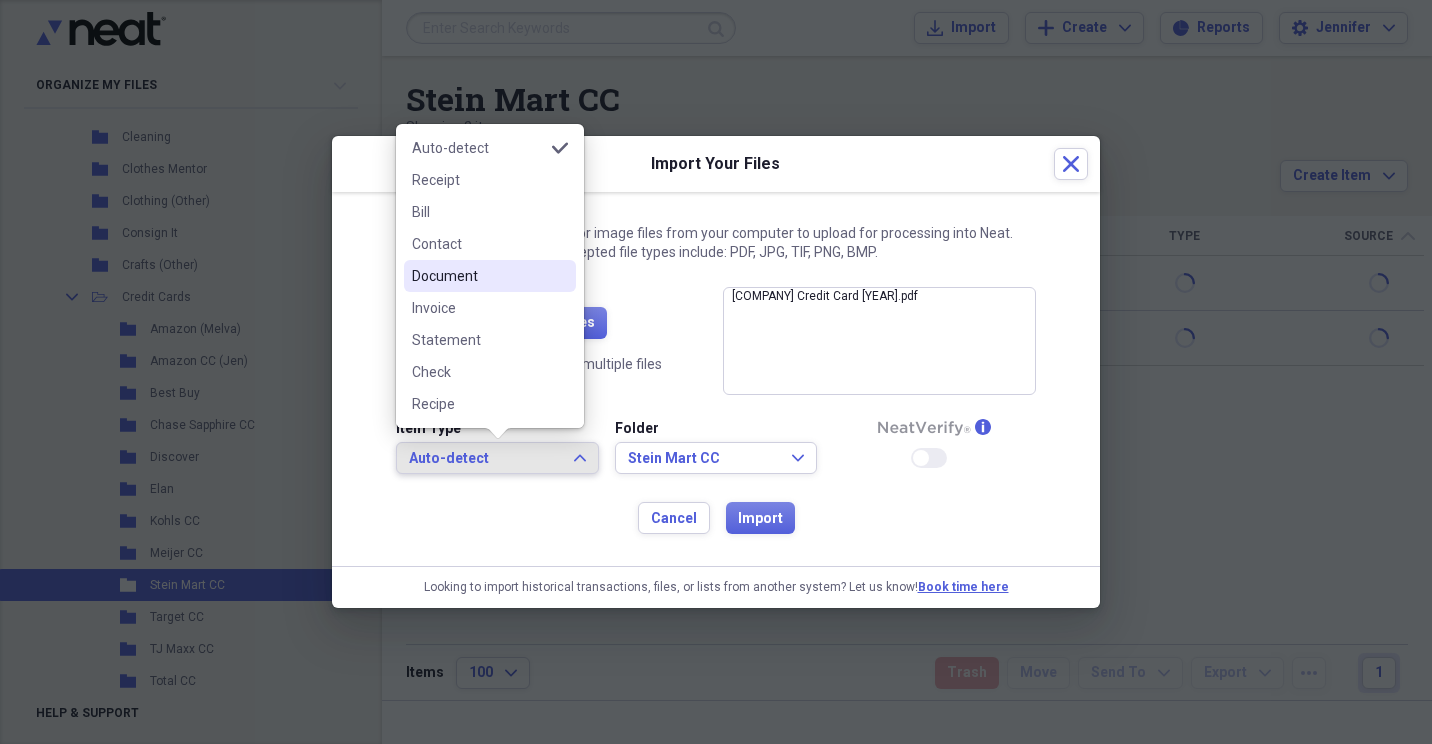 click on "Document" at bounding box center (478, 276) 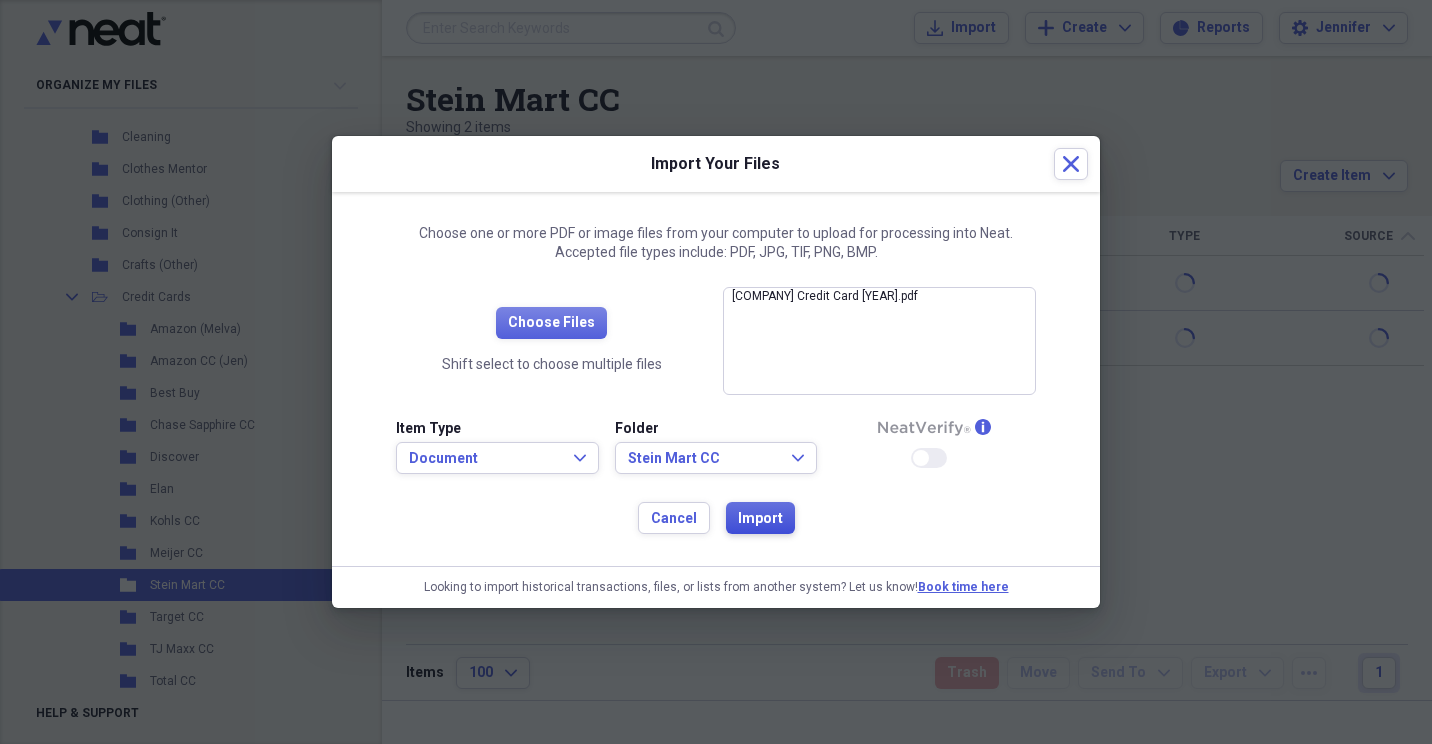 click on "Import" at bounding box center (760, 519) 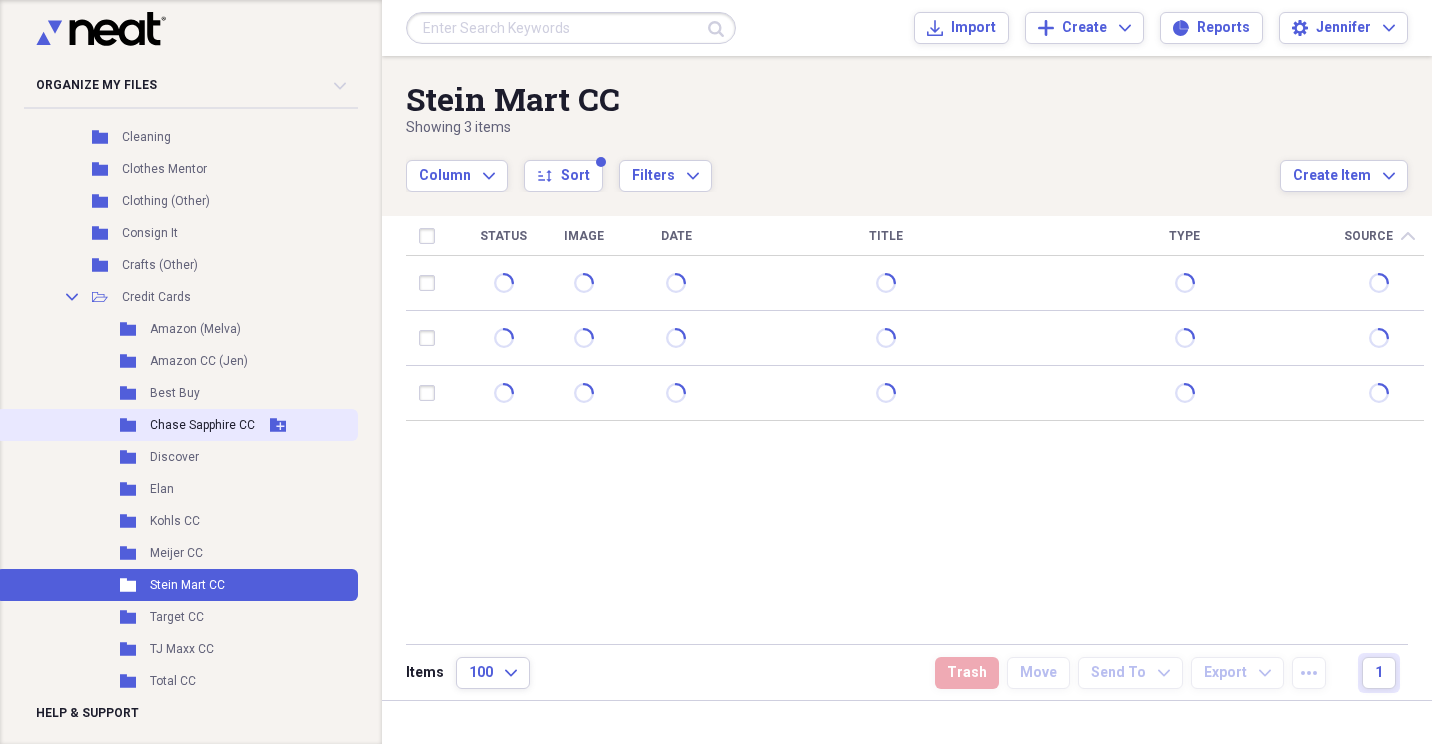 click on "Chase Sapphire CC" at bounding box center [202, 425] 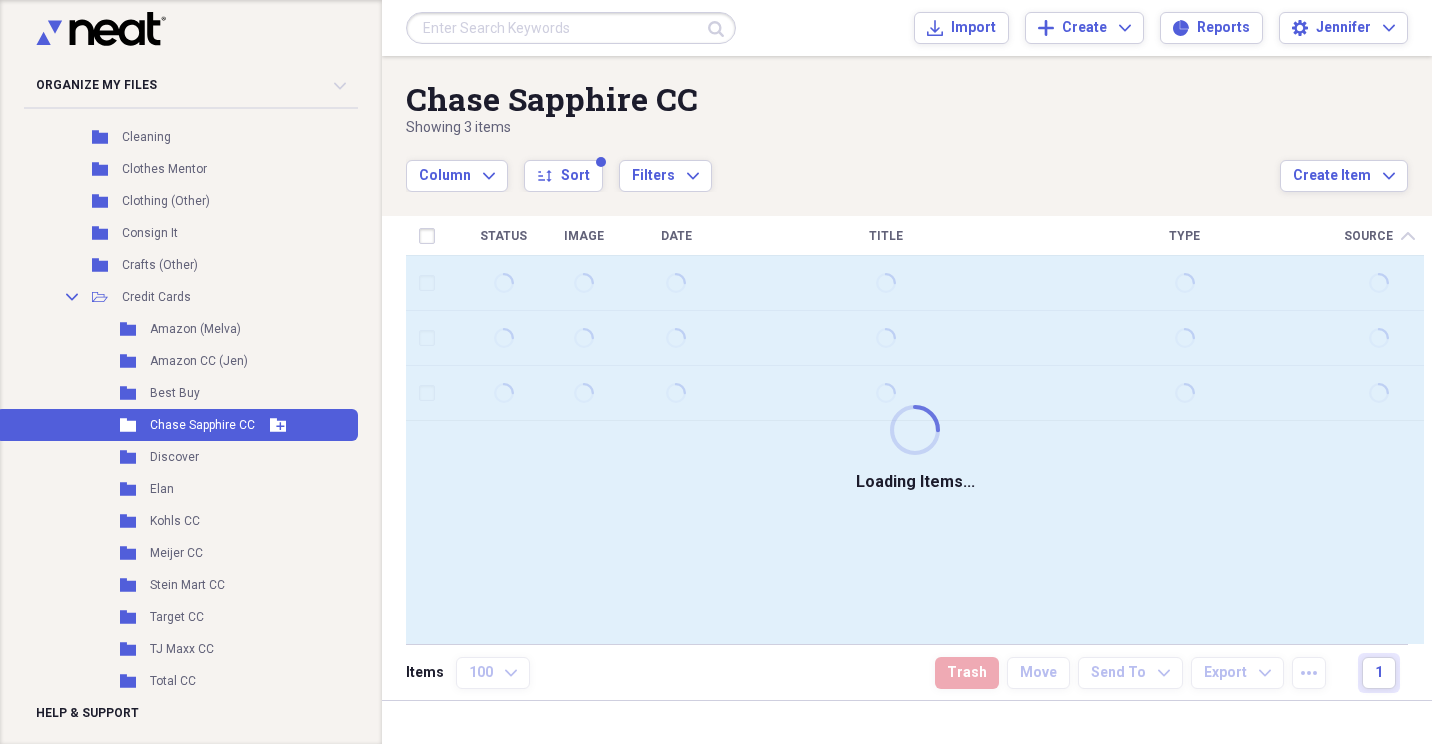 click on "Chase Sapphire CC" at bounding box center [202, 425] 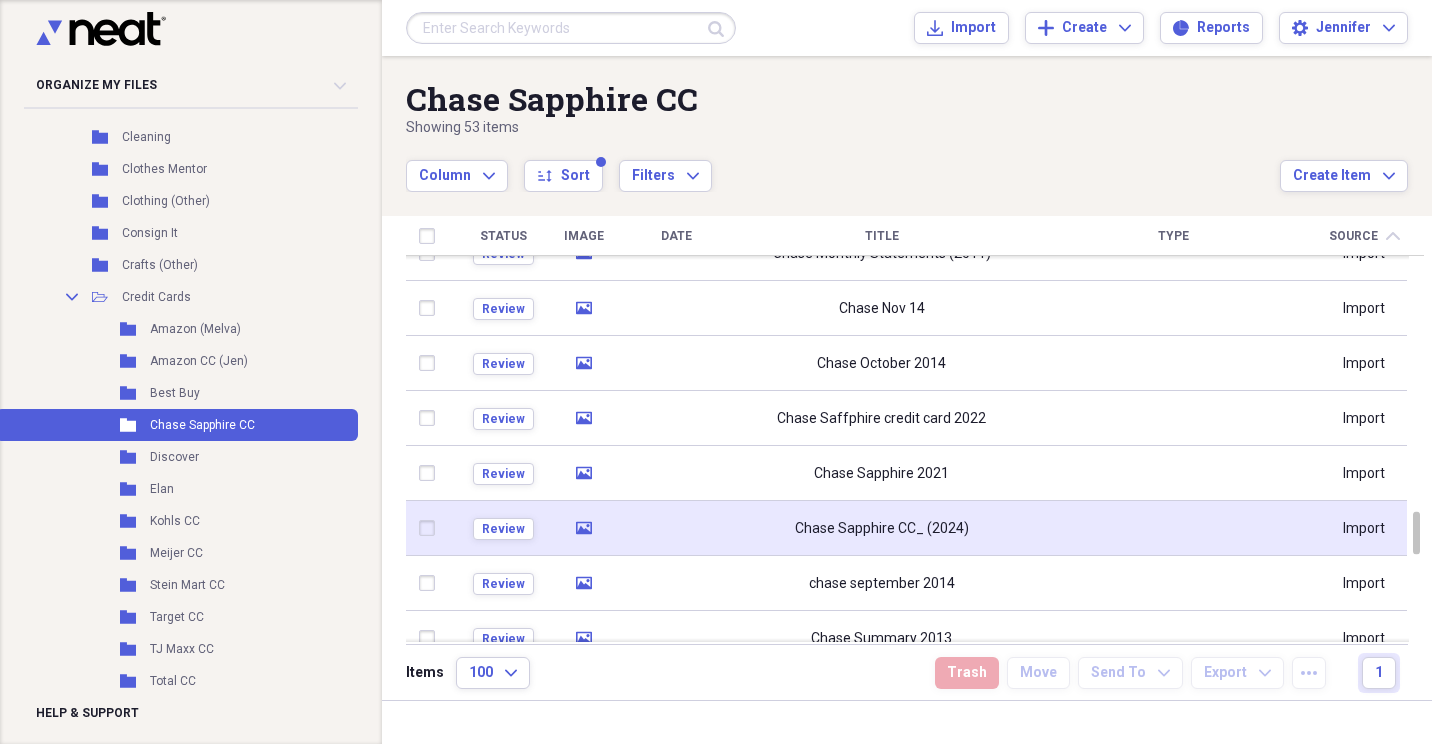 click at bounding box center [676, 528] 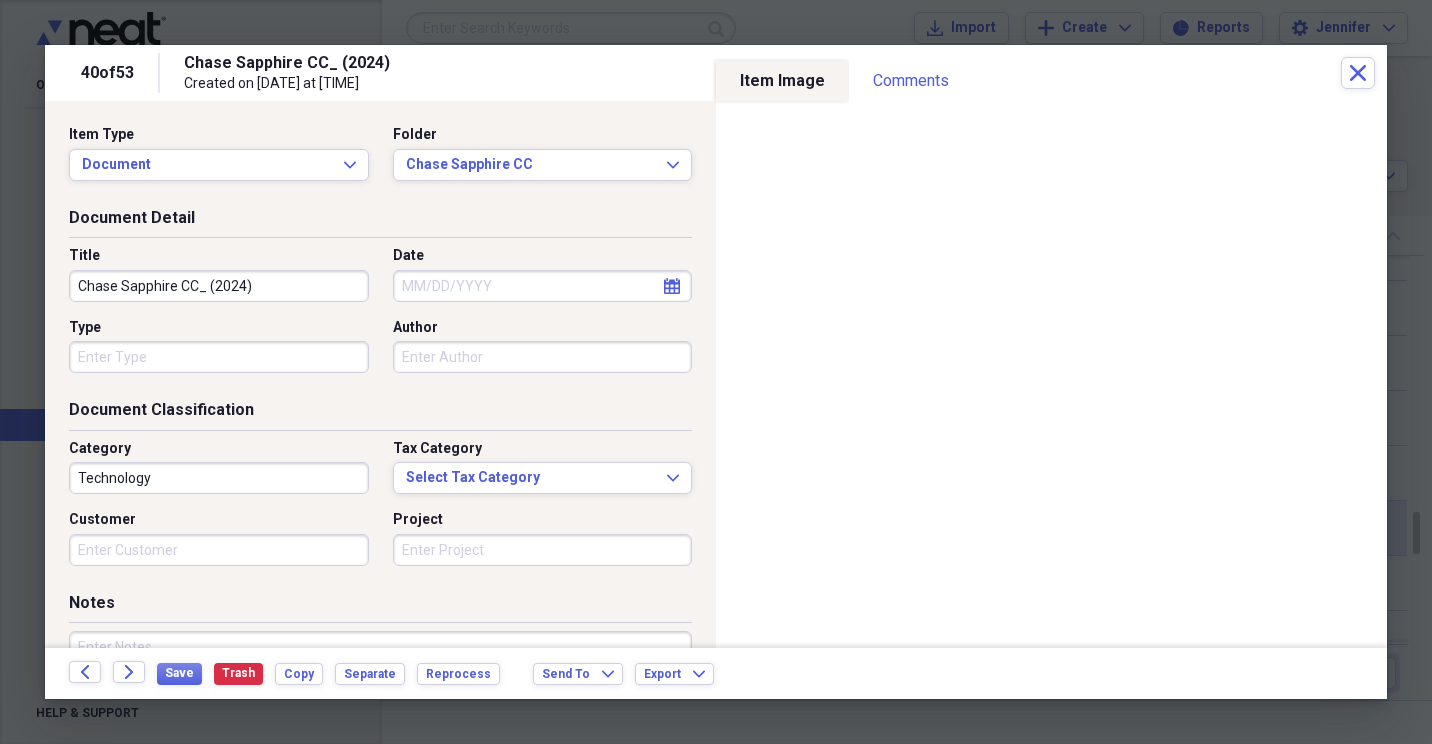 click on "Organize My Files 99+ Collapse Unfiled Needs Review 99+ Unfiled All Files Unfiled Unfiled Unfiled Saved Reports Collapse My Cabinet My Cabinet Add Folder Folder Ancestry Info Add Folder Folder Coupons / Gift Cards Add Folder Expand Folder Idea's / Reading Materail Add Folder Expand Folder [NAME] Add Folder Expand Folder Manuals / Permanent Files Add Folder Expand Folder Medical Add Folder Expand Folder [NAME] Perry Add Folder Folder Recipes Add Folder Folder Sentimental Add Folder Expand Folder Taxes Add Folder Folder Things to Do Add Folder Collapse Open Folder Vendors Add Folder Folder A+ Handyman Add Folder Folder AARP Add Folder Folder Accounting Add Folder Folder Ace Appliance Add Folder Folder Alarm Center/Asset Protection Add Folder Folder Amerigas Add Folder Folder Apple Add Folder Folder Apria Add Folder Folder Artwork Add Folder Folder At Home Add Folder Collapse Open Folder Auto Add Folder Folder Auto (Other) Add Folder Folder Fuel Add Folder Folder Lexus Add Folder Folder Lexus ([YEAR]) Purchase 1" at bounding box center [716, 372] 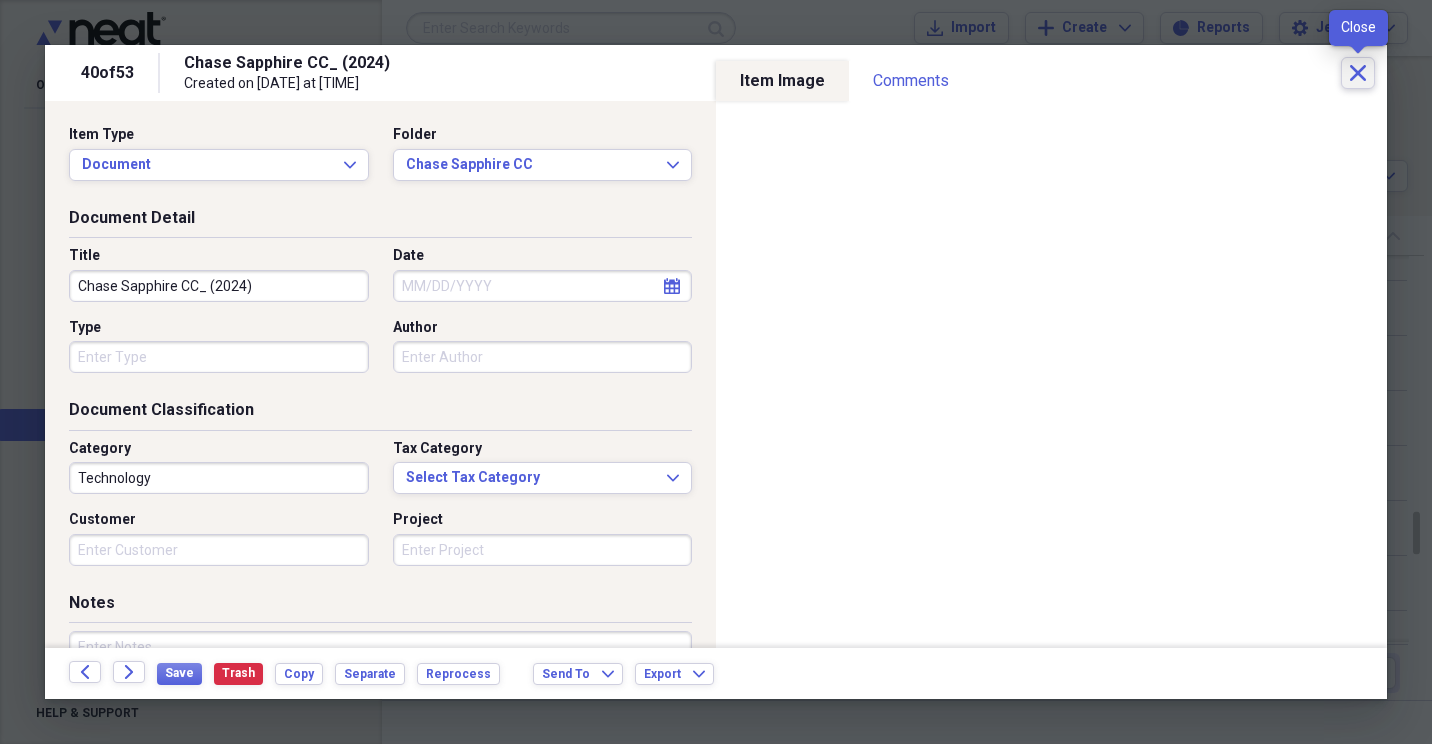 click on "Close" 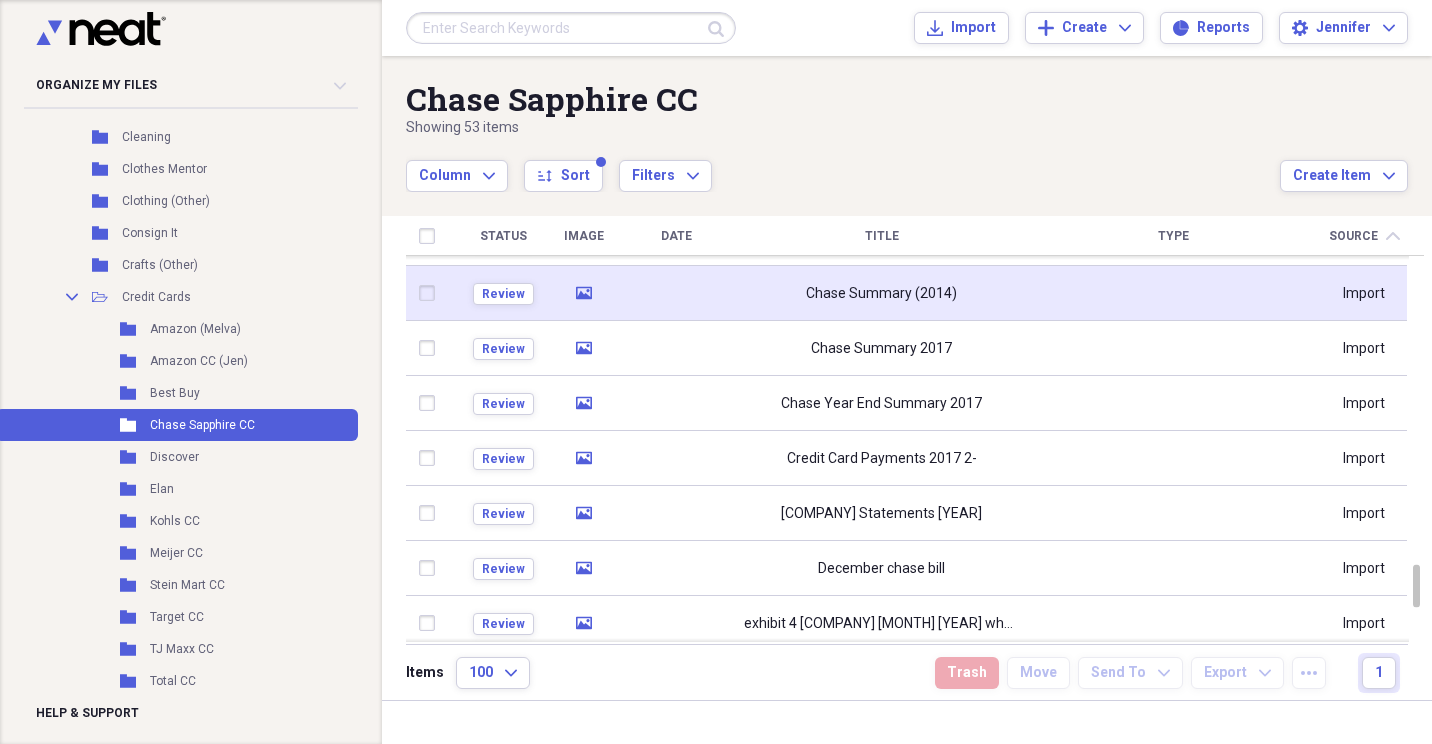 click on "Chase Summary (2014)" at bounding box center [881, 293] 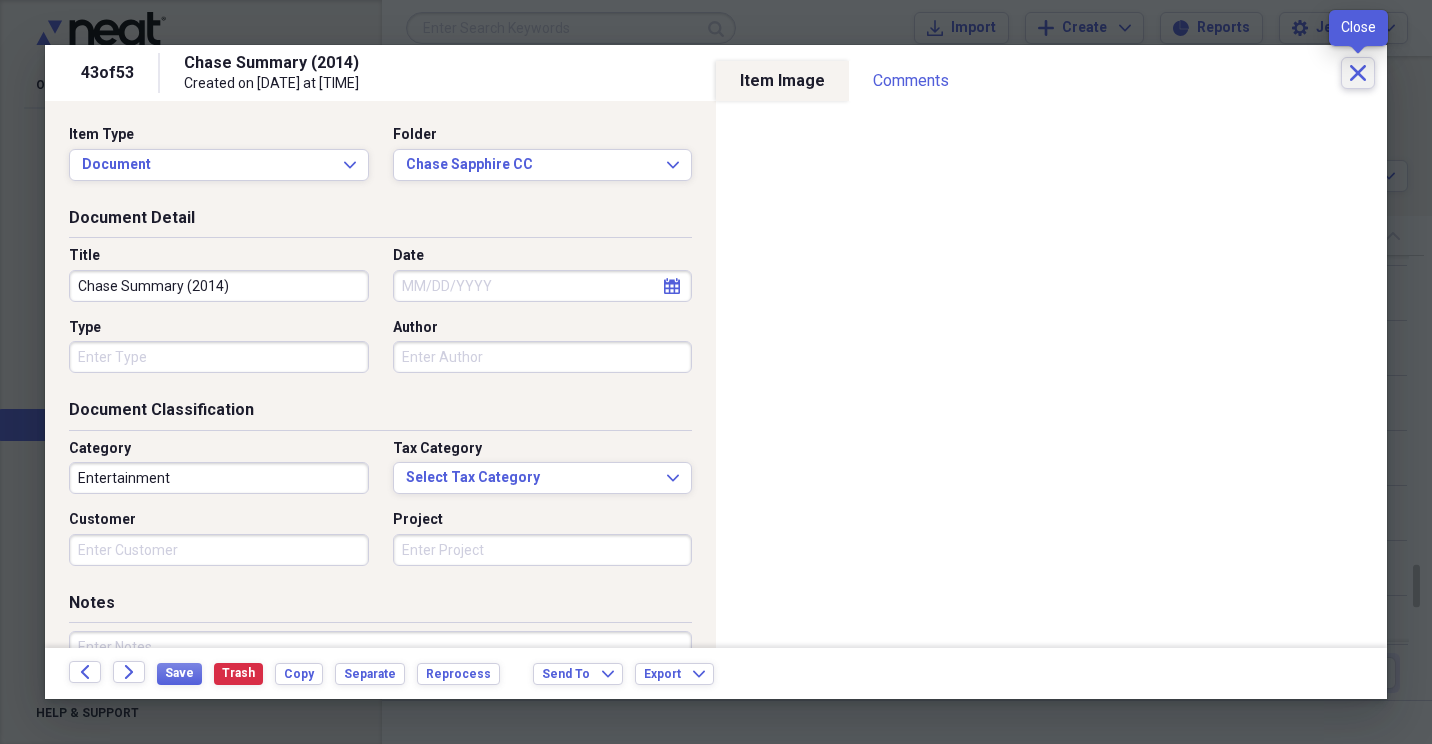 click on "Close" 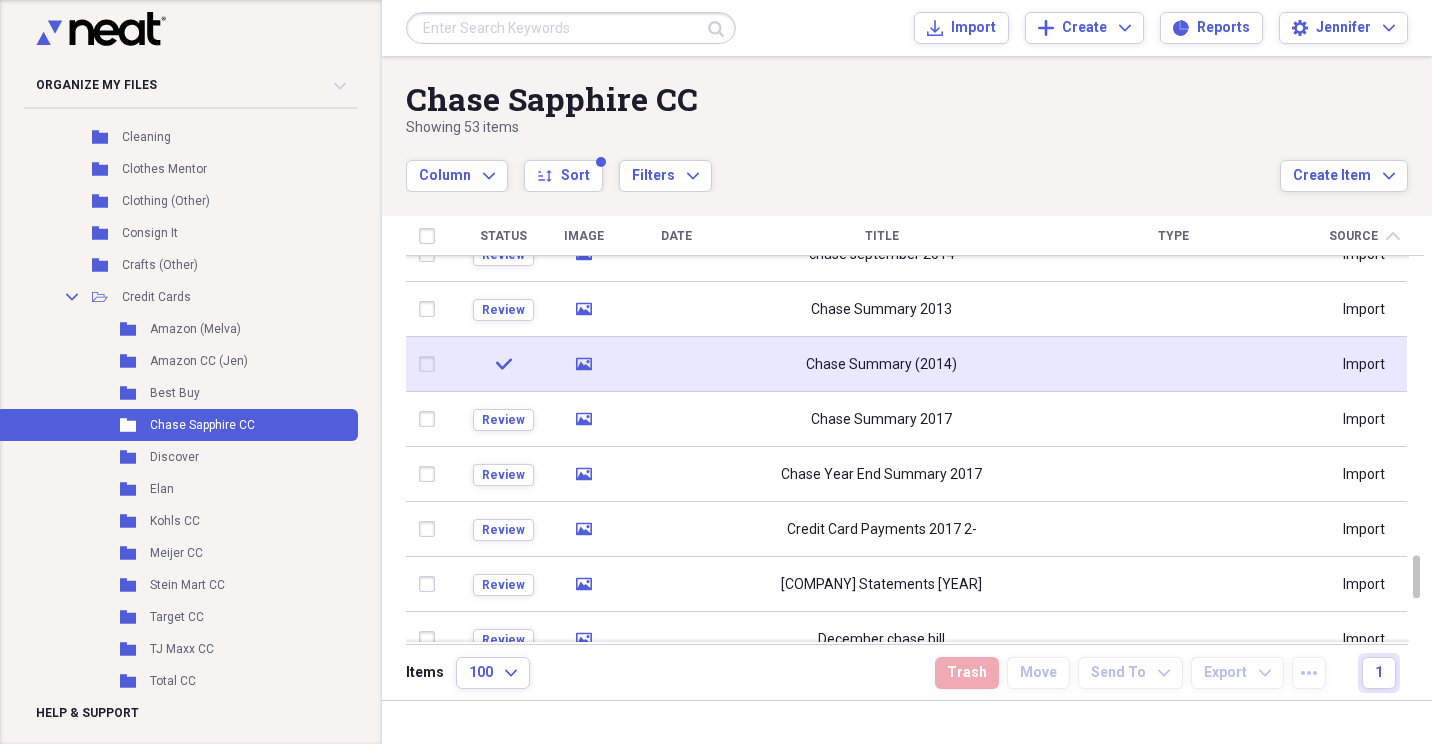 click on "Chase Summary (2014)" at bounding box center (881, 364) 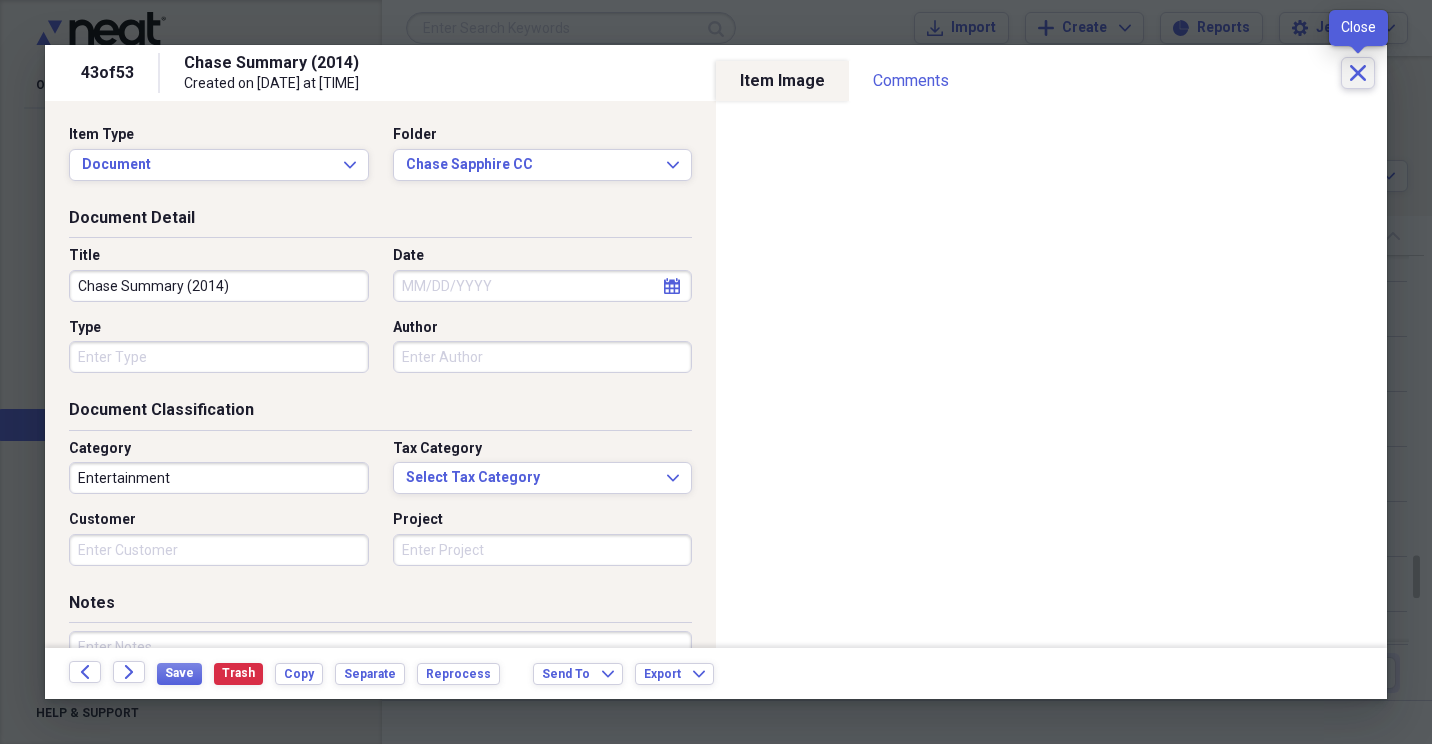 click on "Close" at bounding box center (1358, 73) 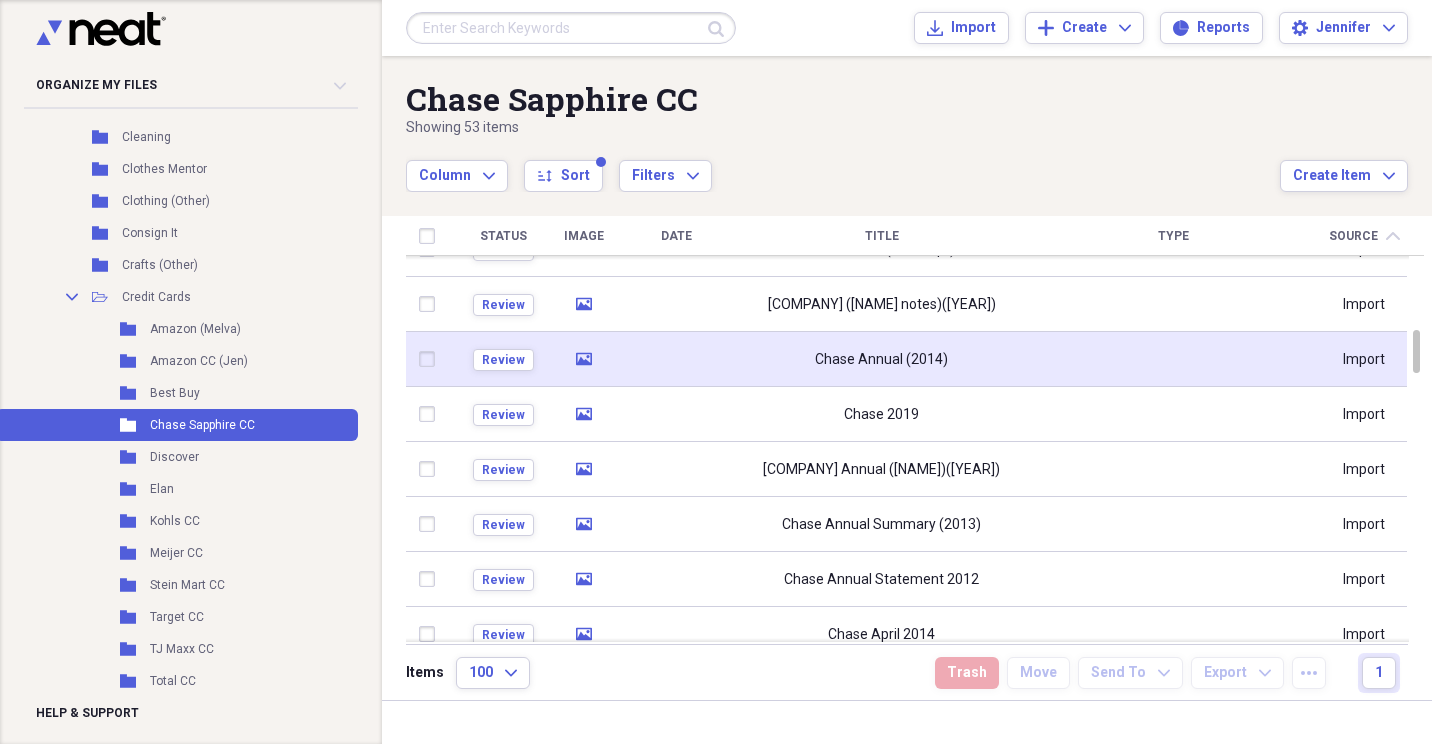 click on "Chase Annual (2014)" at bounding box center (881, 359) 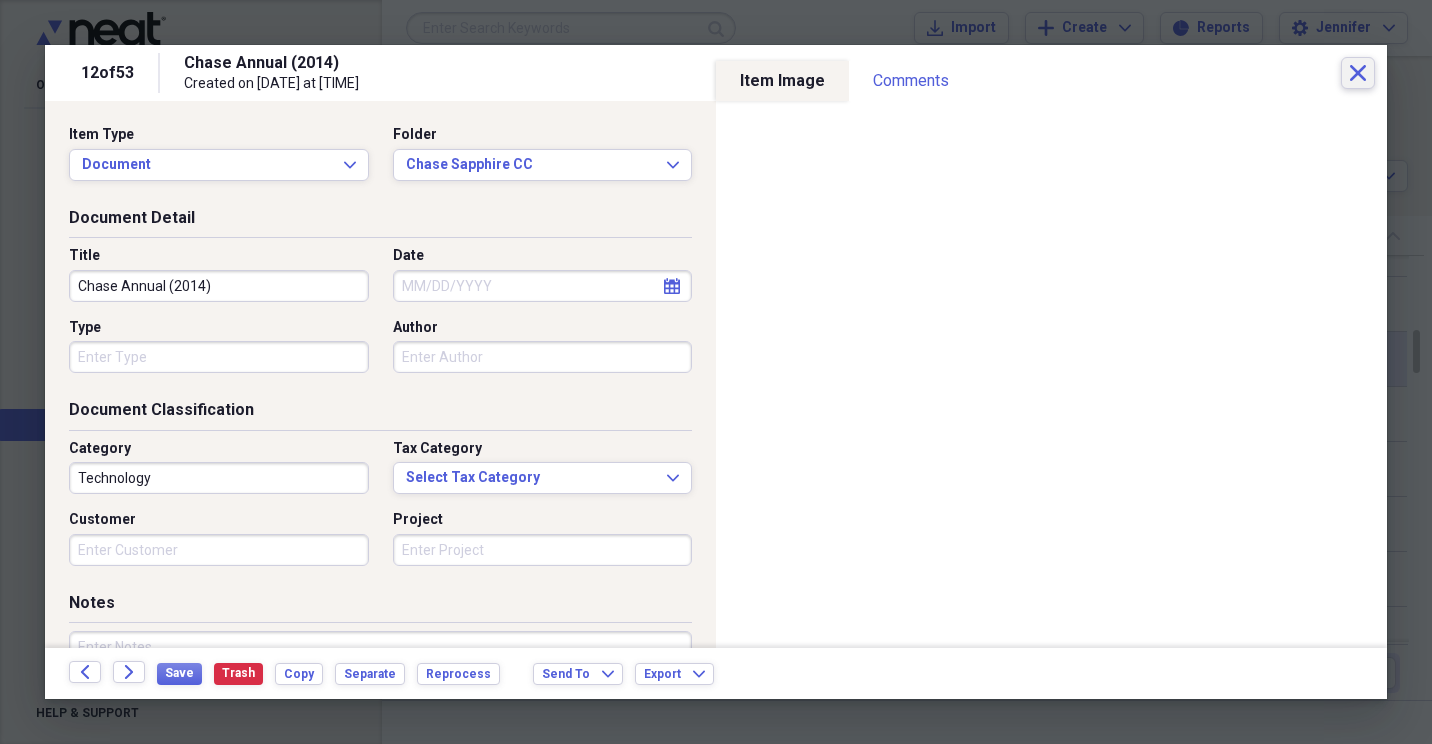 drag, startPoint x: 1013, startPoint y: 364, endPoint x: 1354, endPoint y: 77, distance: 445.7017 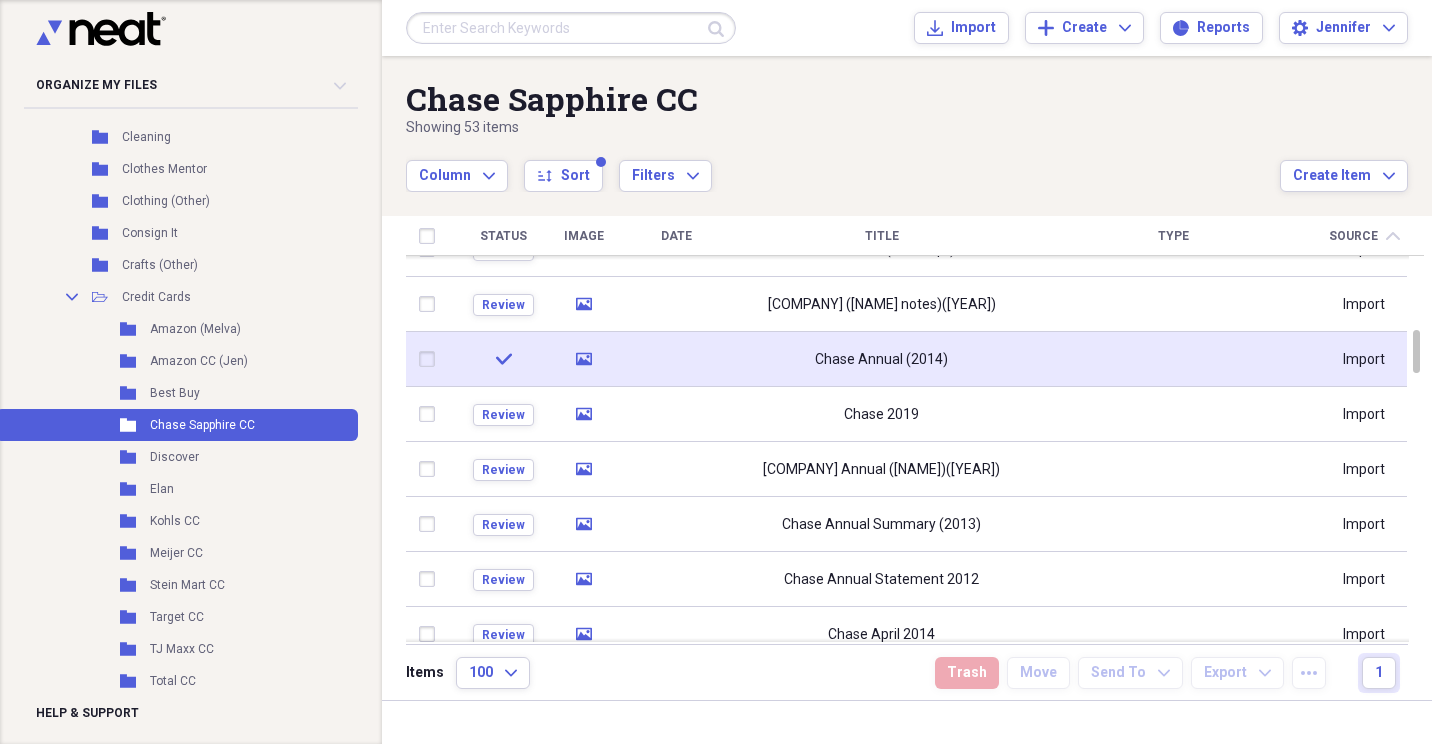 click on "Chase Annual (2014)" at bounding box center [881, 360] 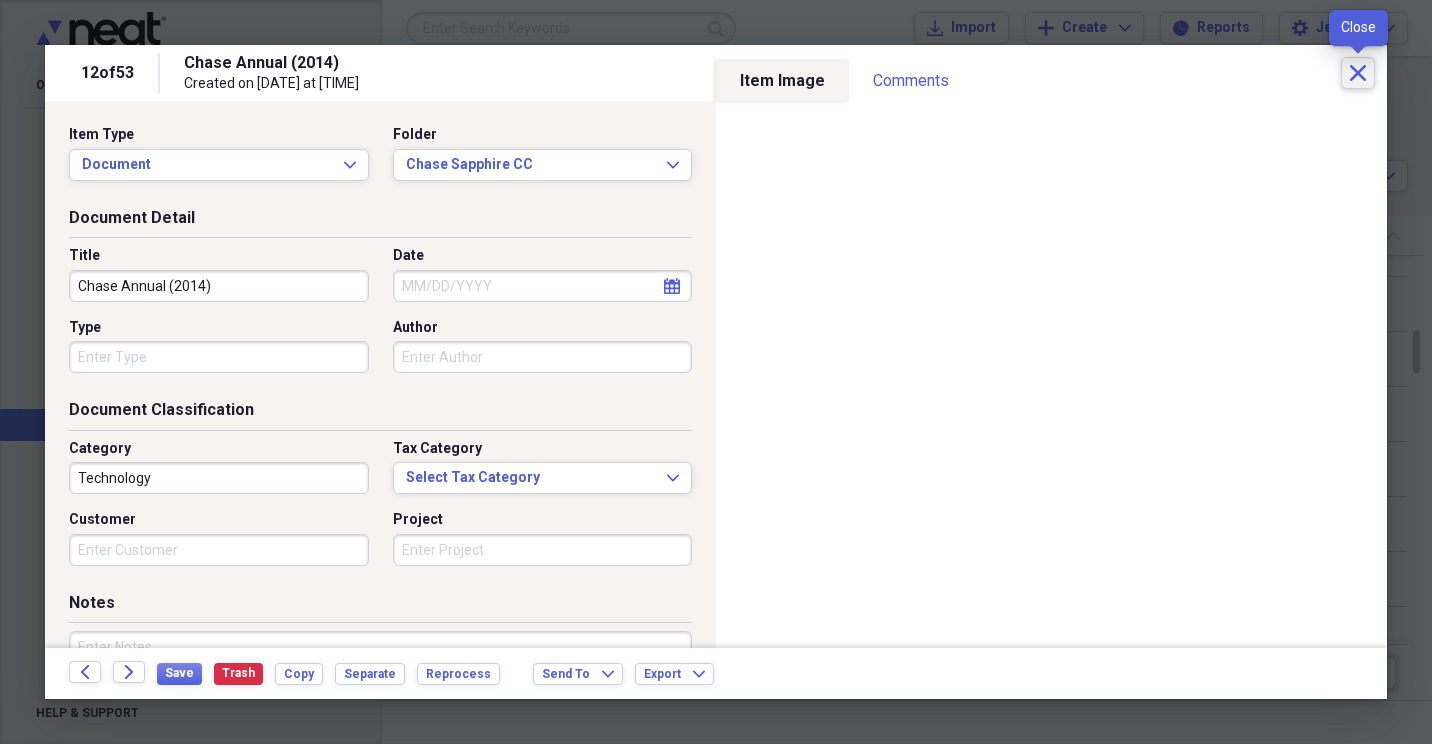 click on "Close" 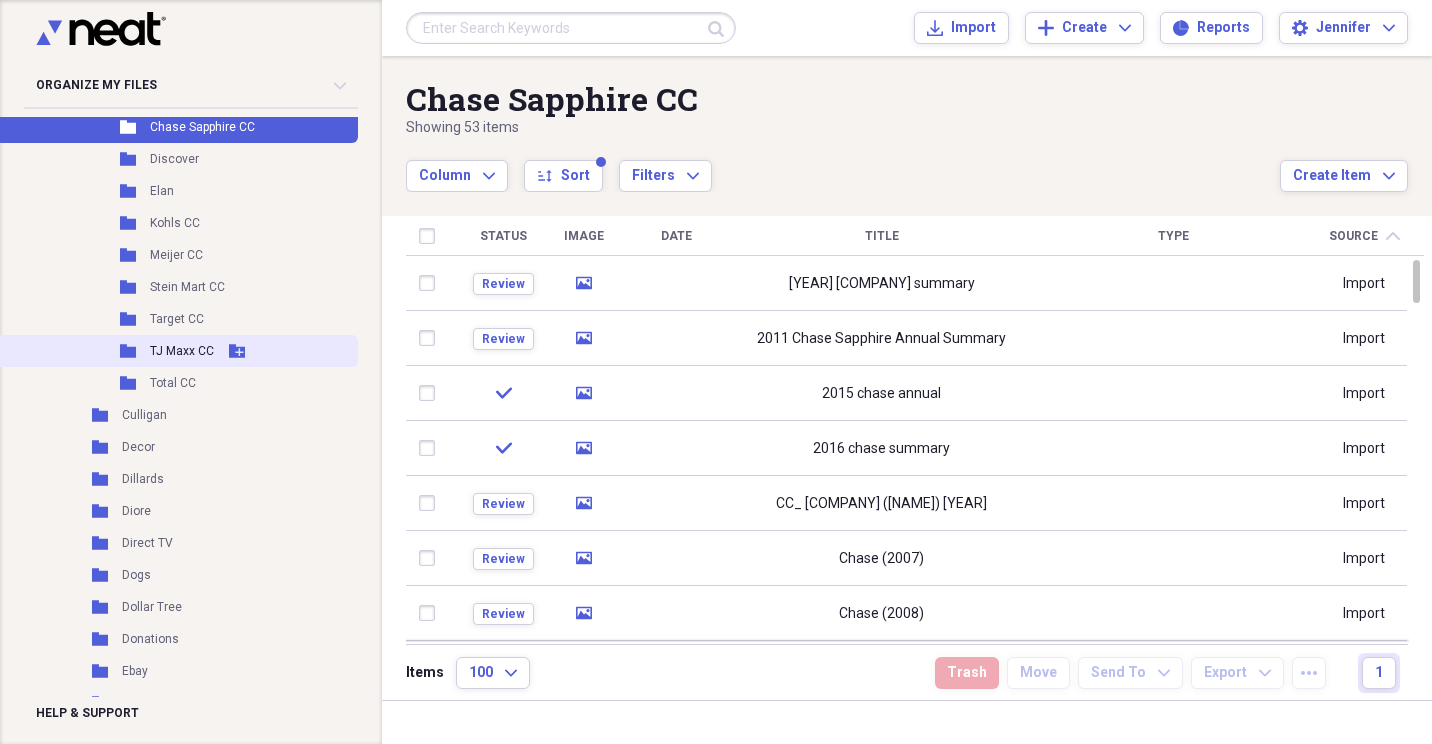 scroll, scrollTop: 1800, scrollLeft: 0, axis: vertical 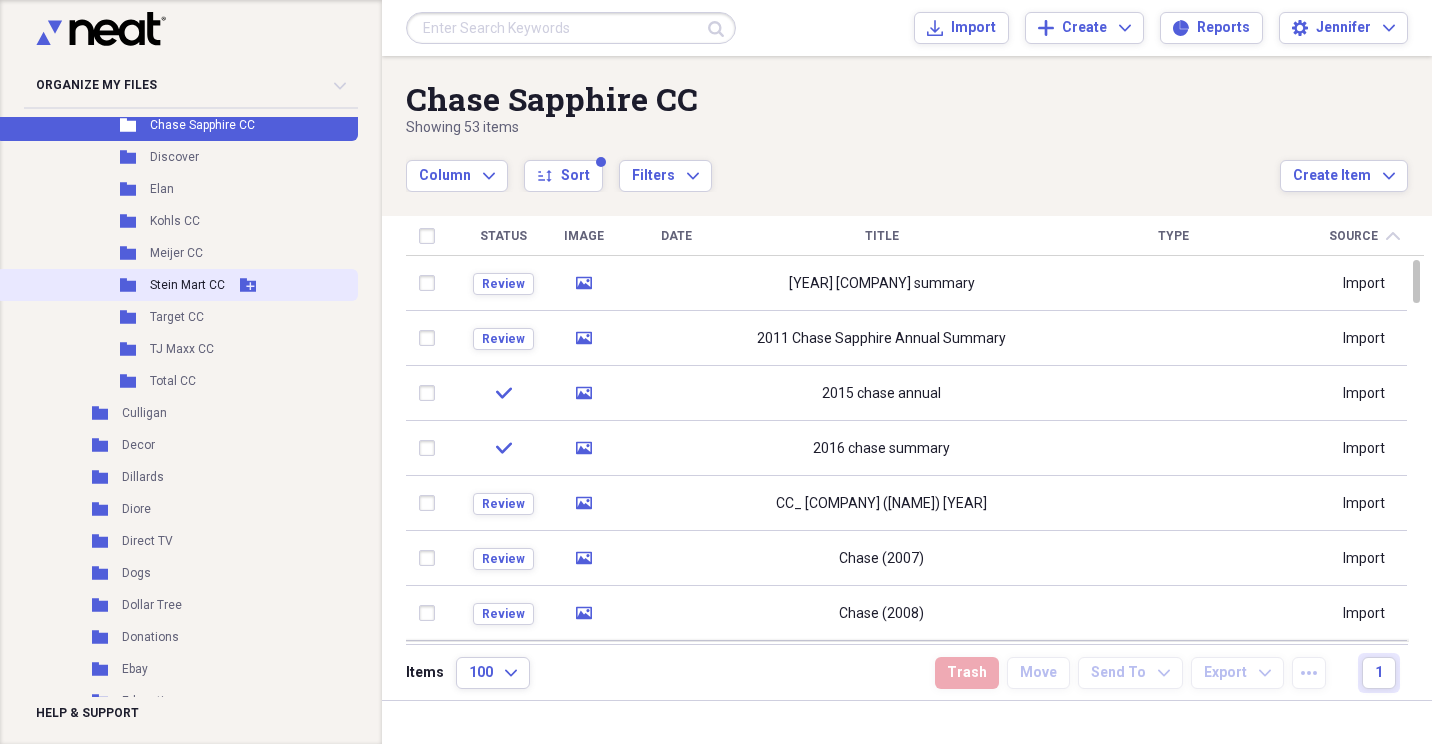click on "Stein Mart CC" at bounding box center (187, 285) 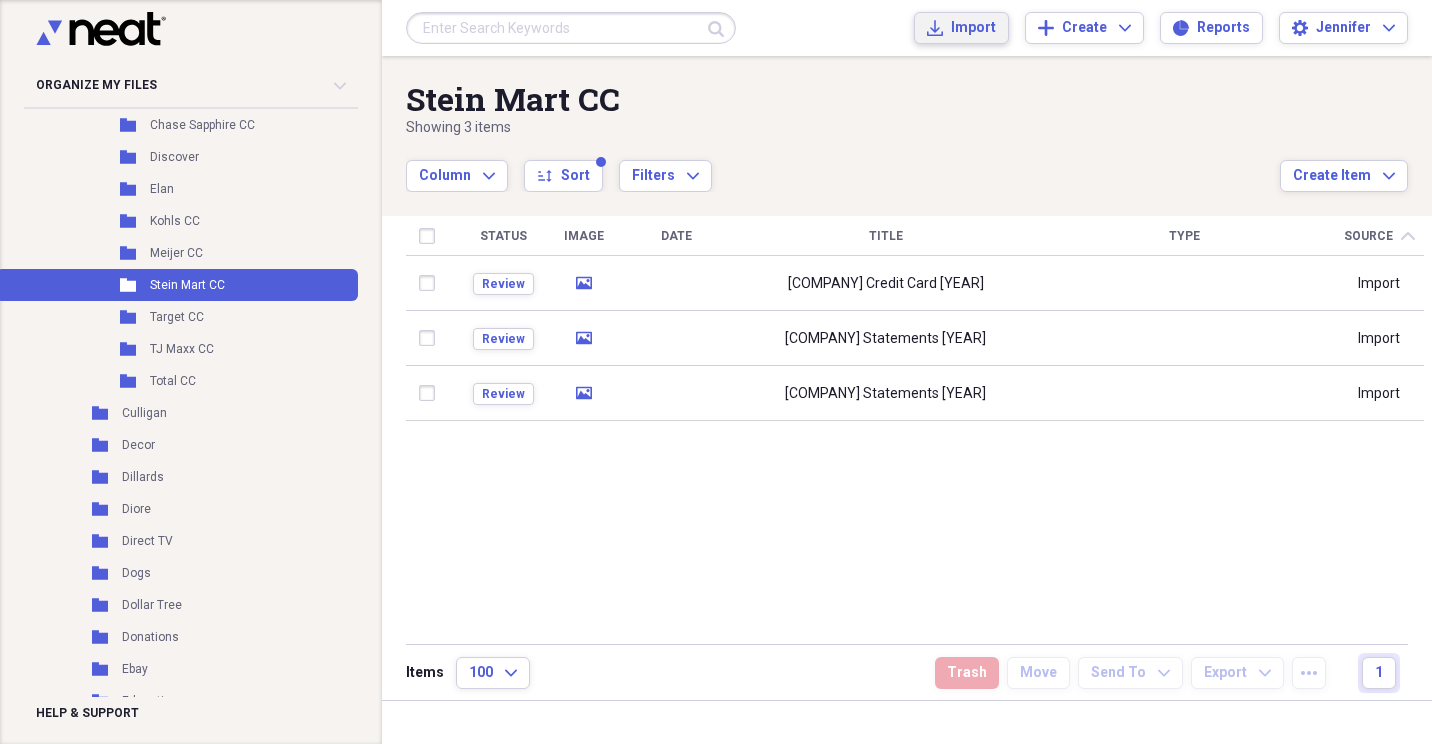 click on "Import" at bounding box center (973, 28) 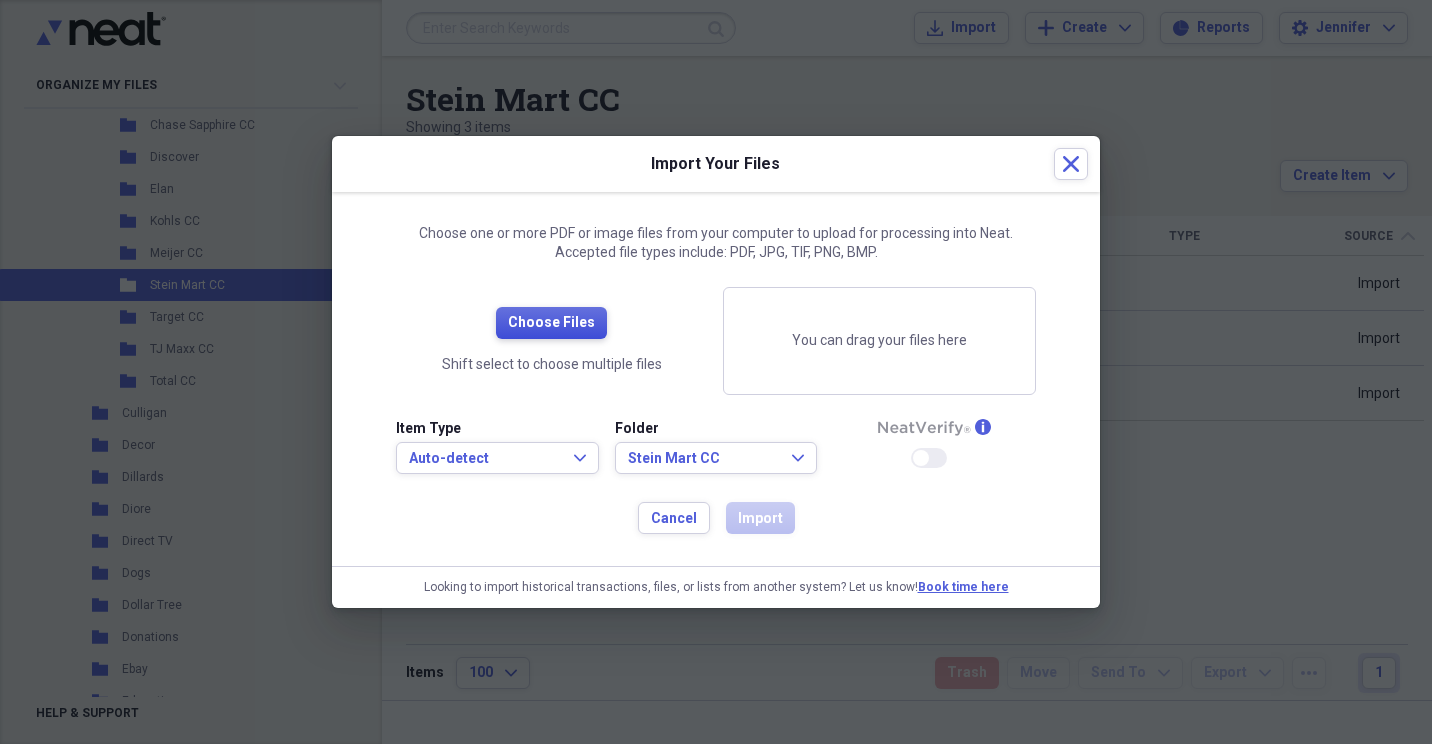 click on "Choose Files" at bounding box center [551, 323] 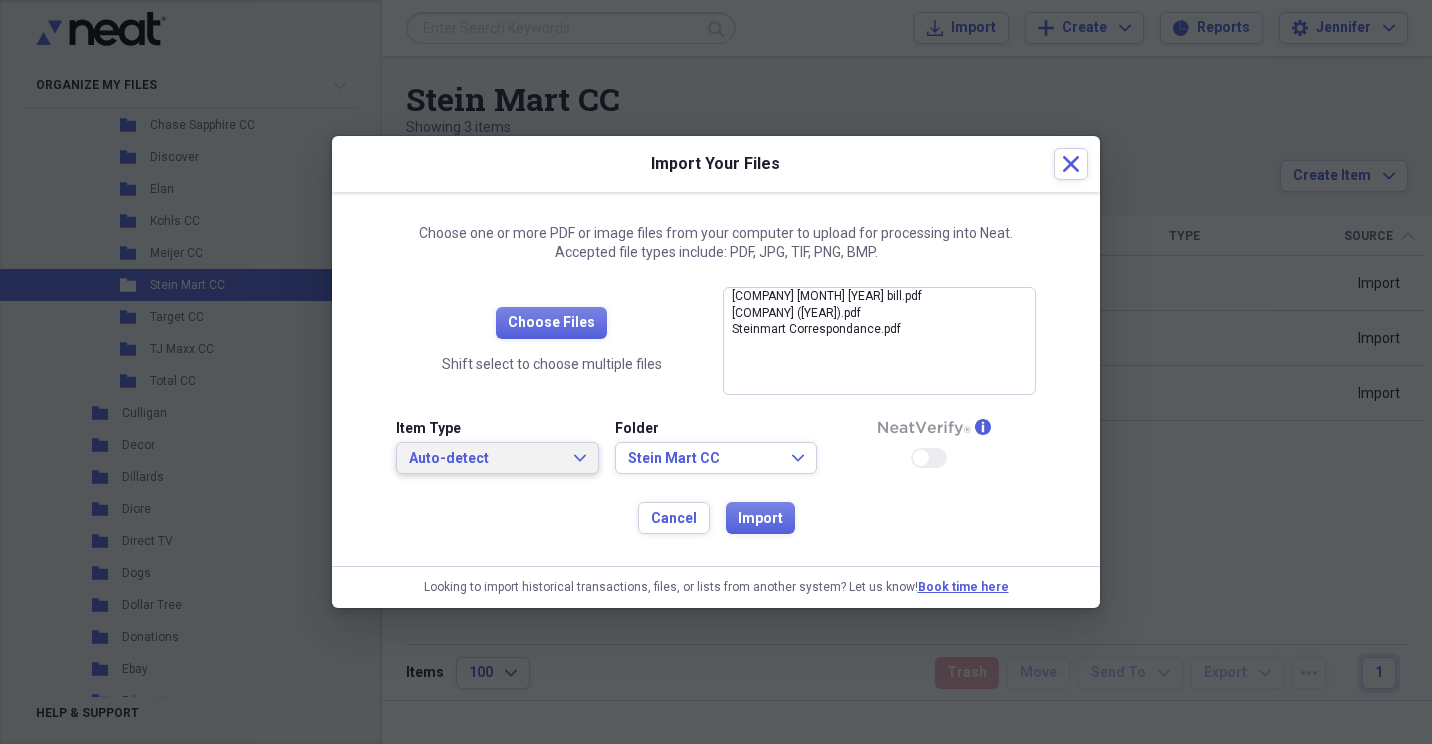 click on "Auto-detect Expand" at bounding box center [497, 458] 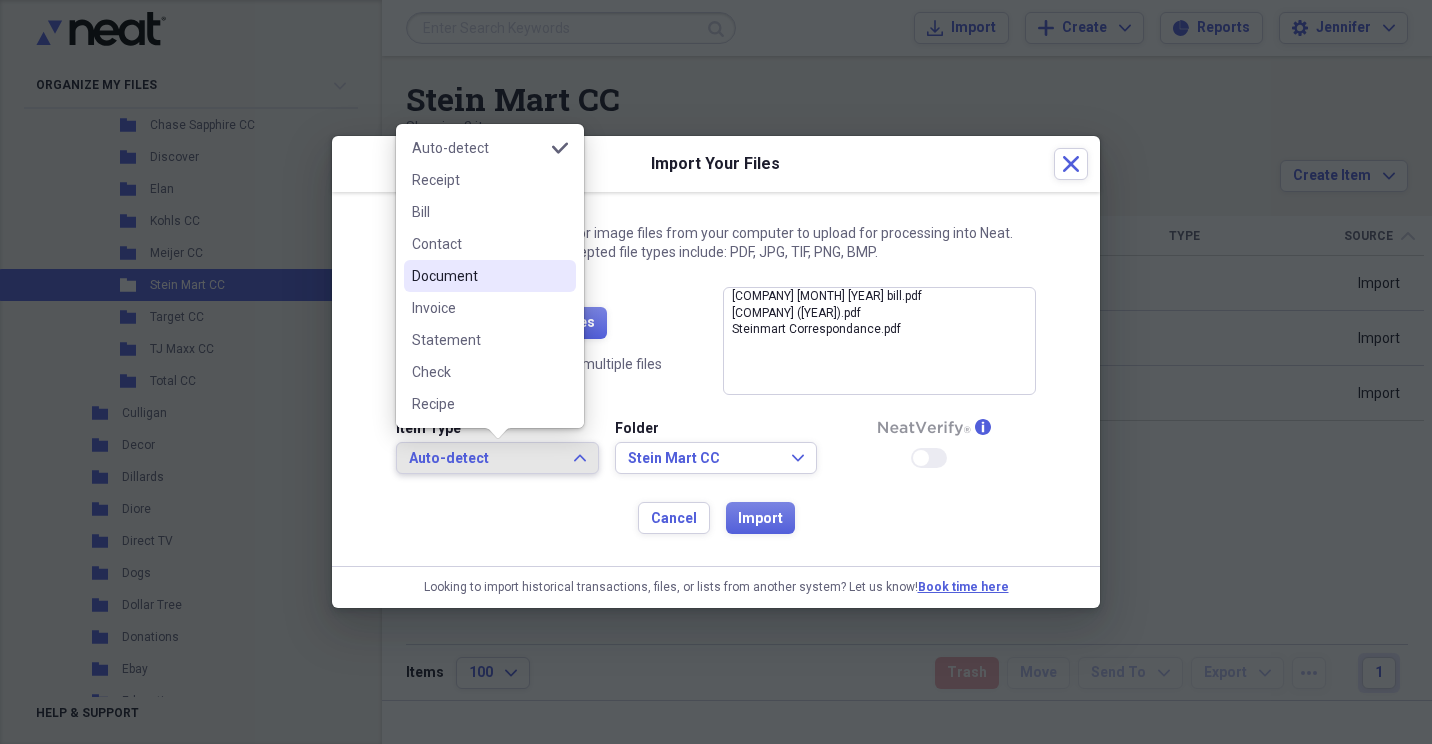 click on "Document" at bounding box center [478, 276] 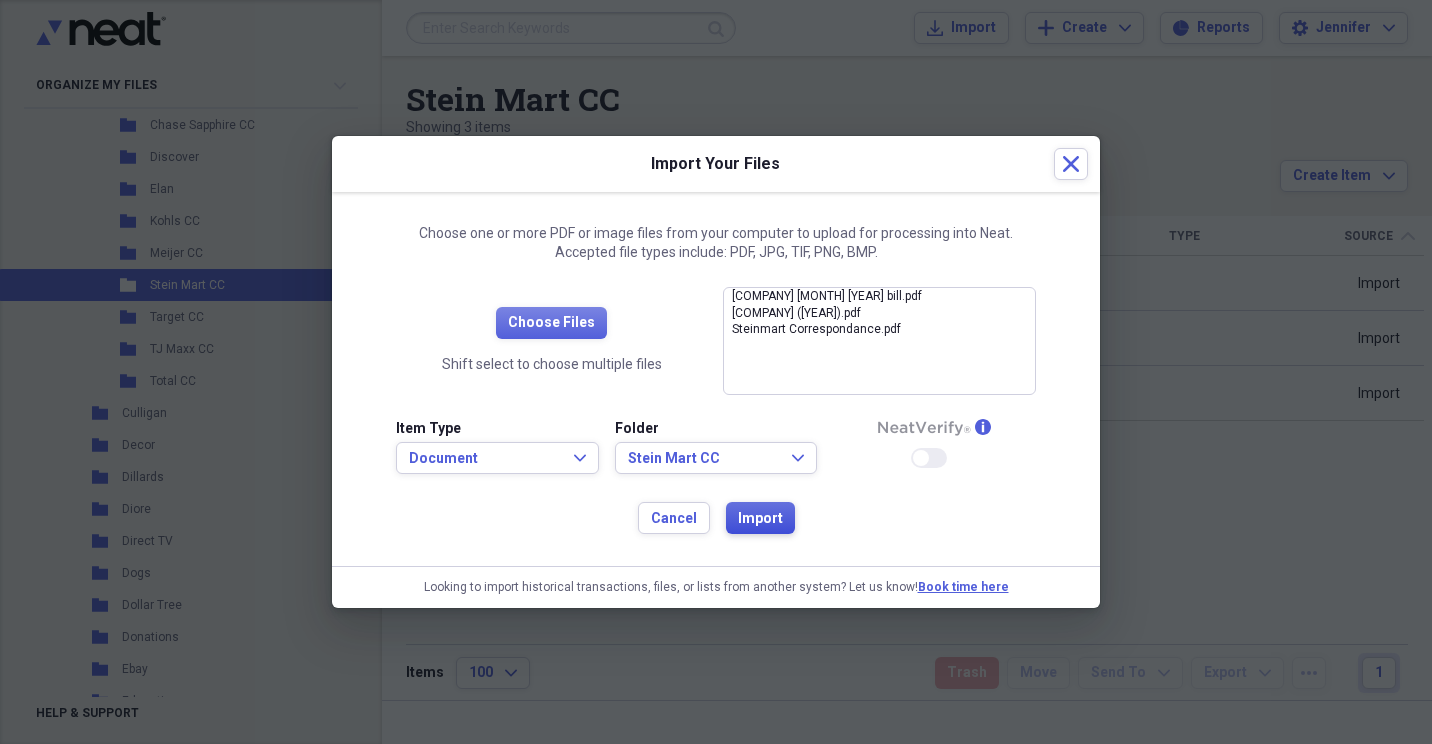 click on "Import" at bounding box center [760, 519] 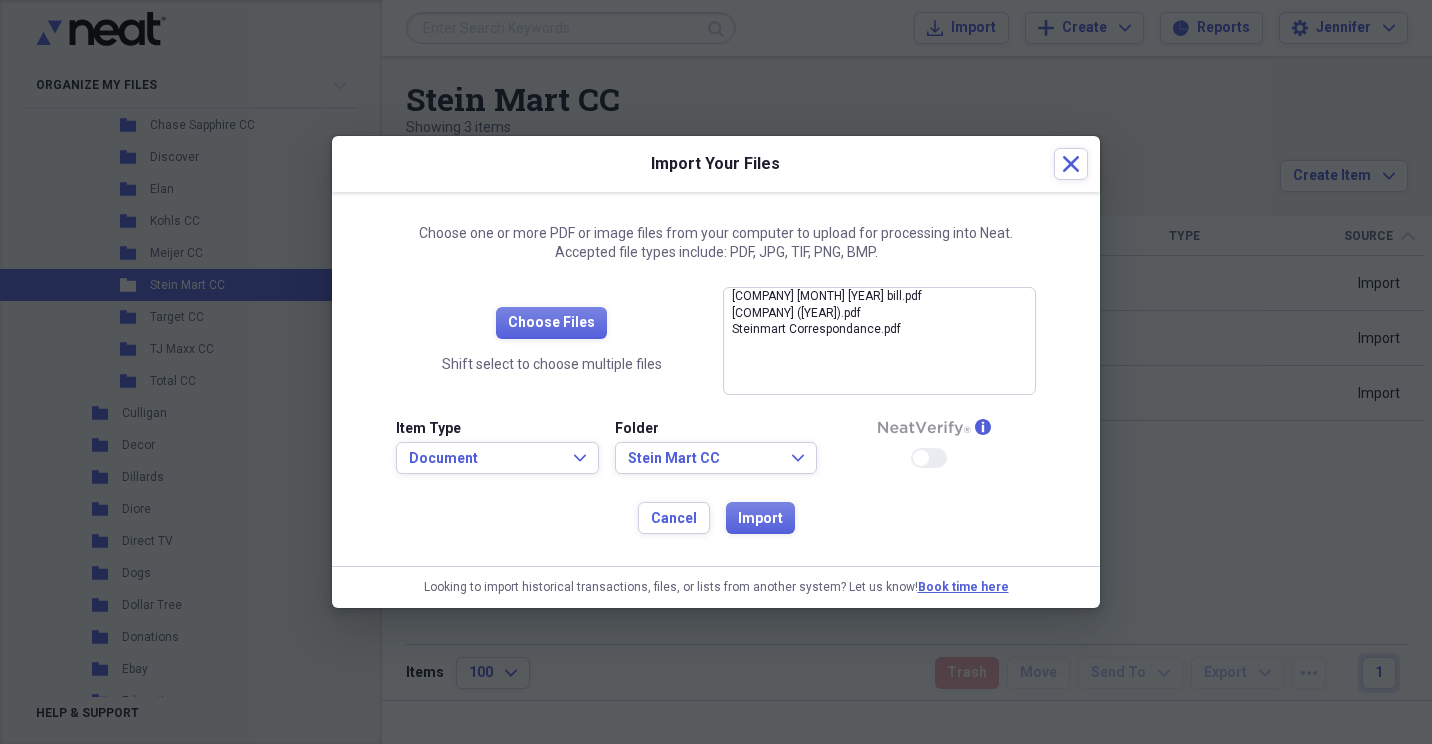 click at bounding box center (716, 372) 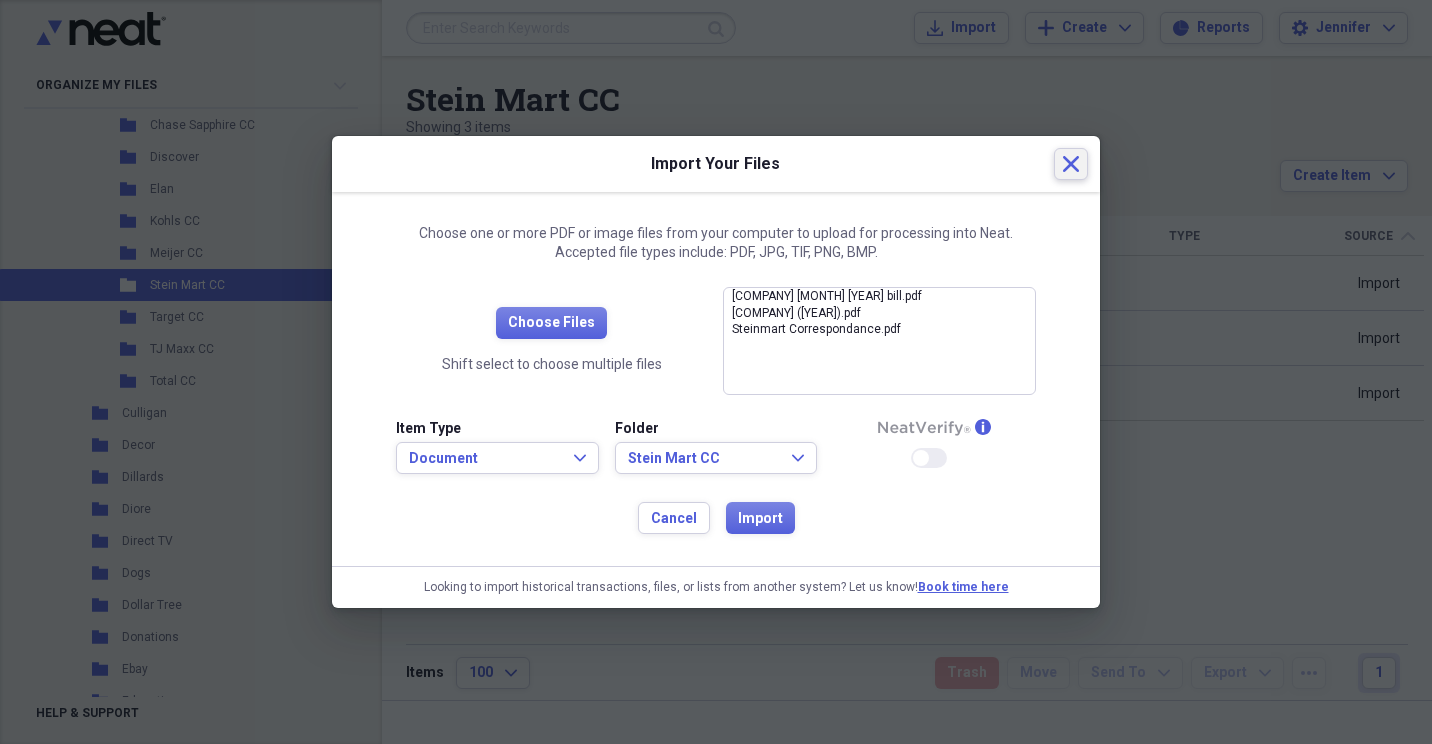click 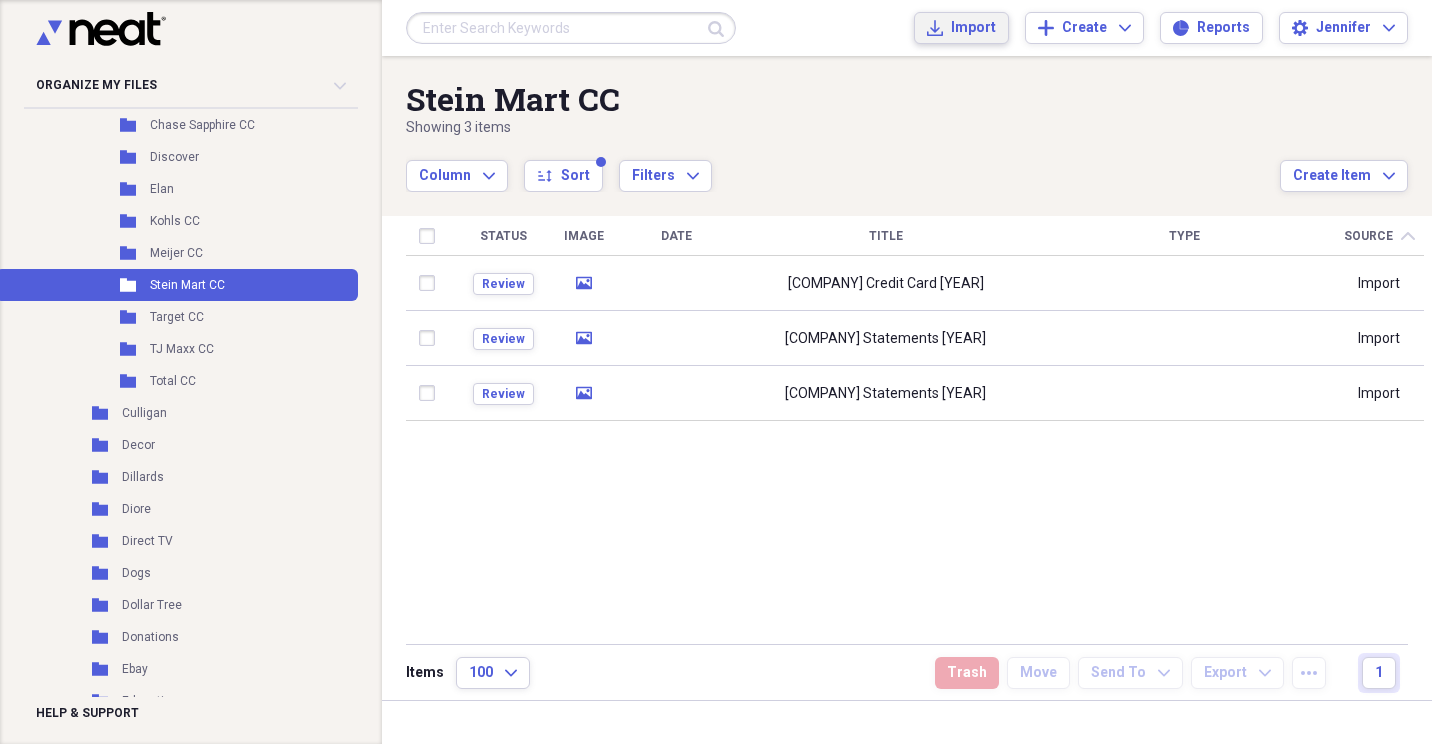 click on "Import" at bounding box center [973, 28] 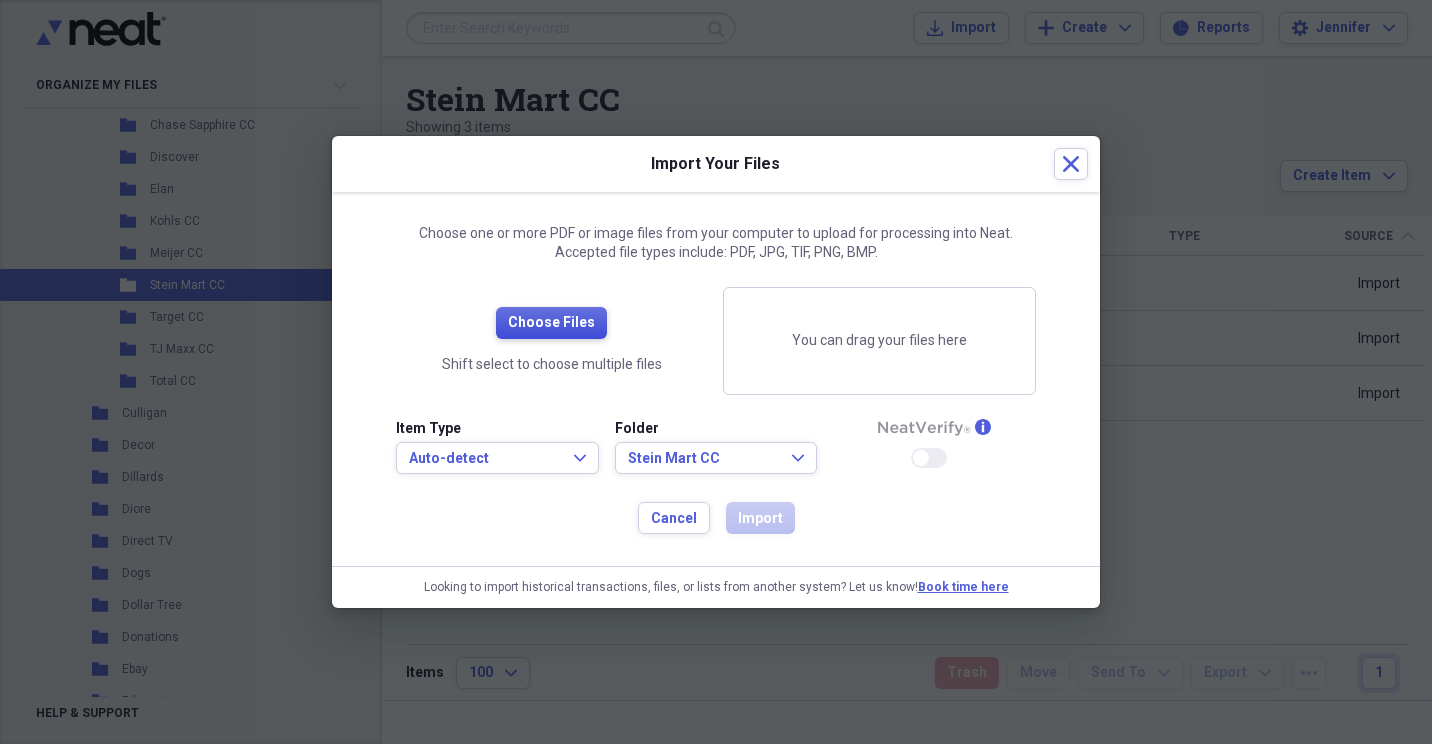 click on "Choose Files" at bounding box center (551, 323) 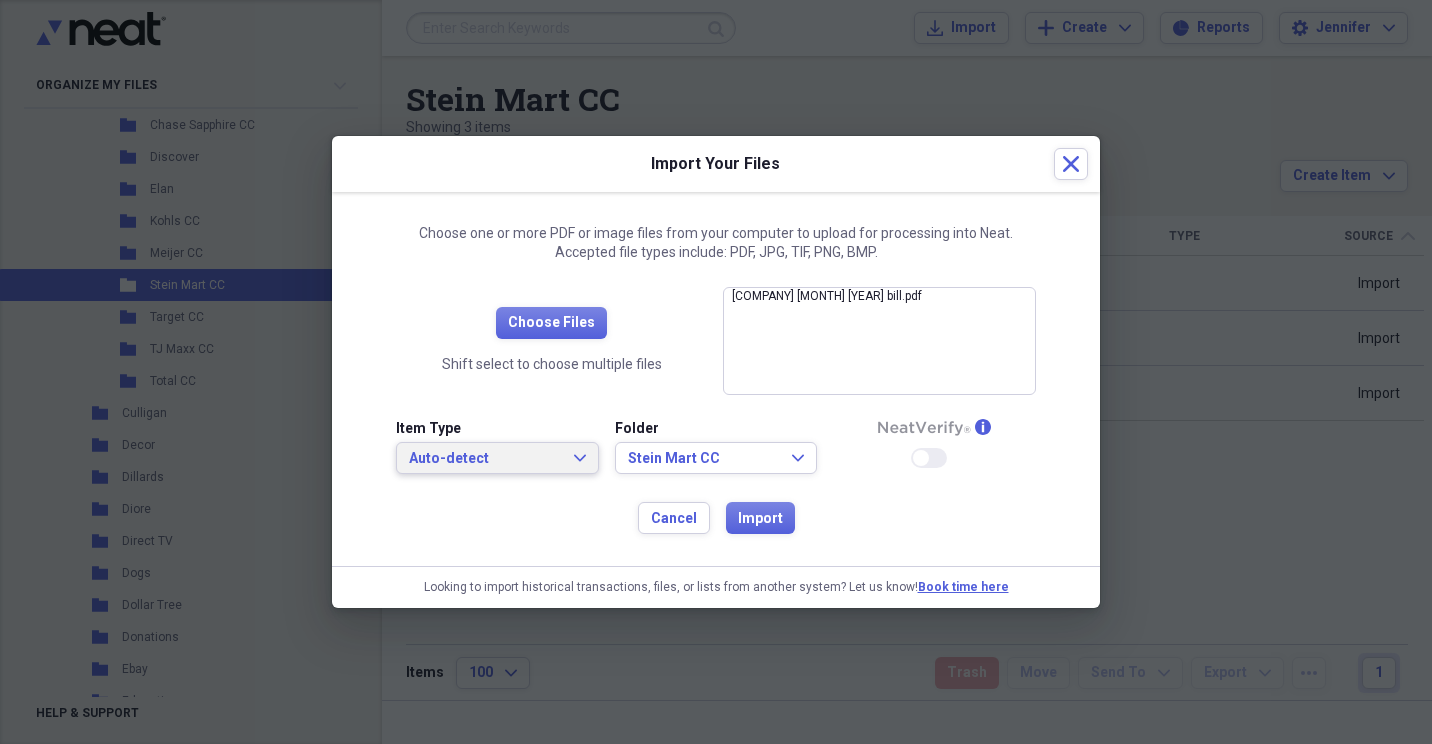 click on "Expand" 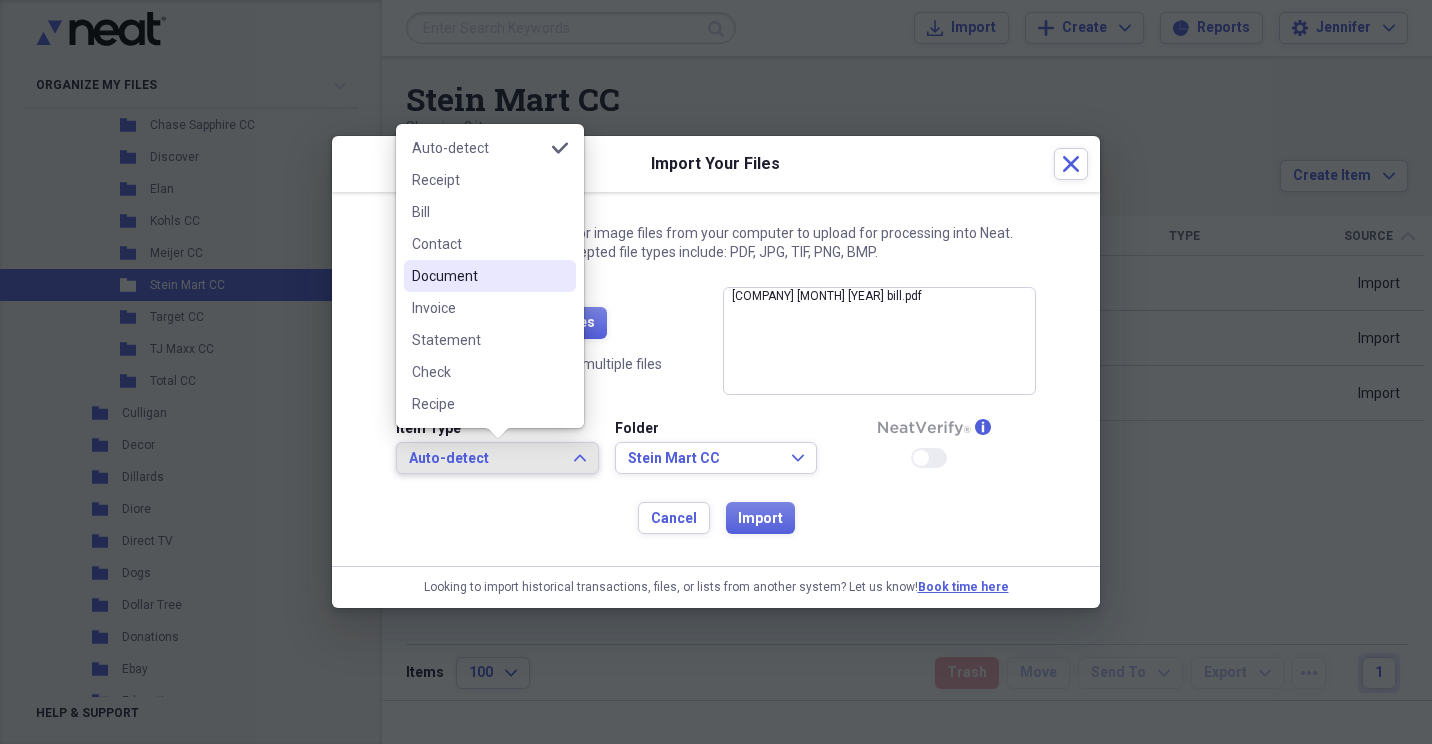 click on "Document" at bounding box center (478, 276) 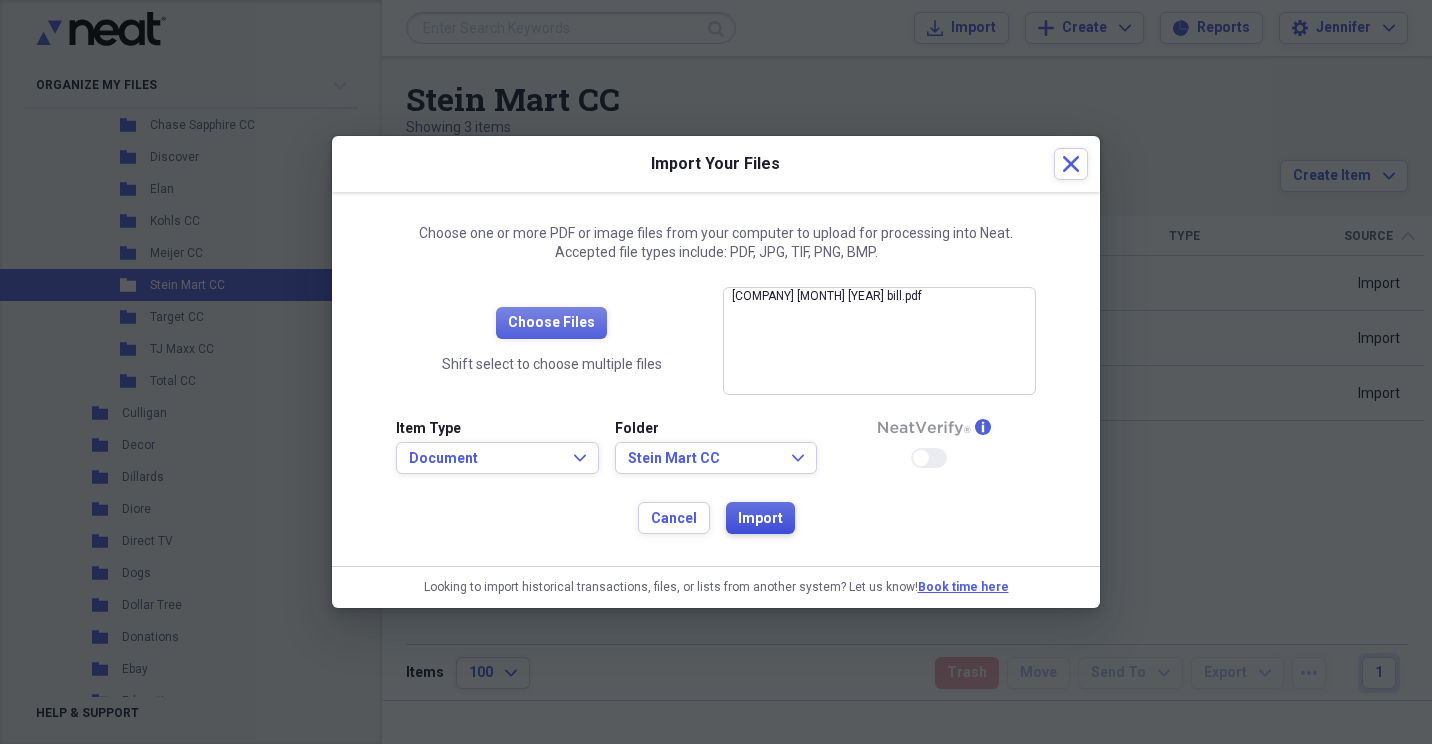 click on "Import" at bounding box center [760, 519] 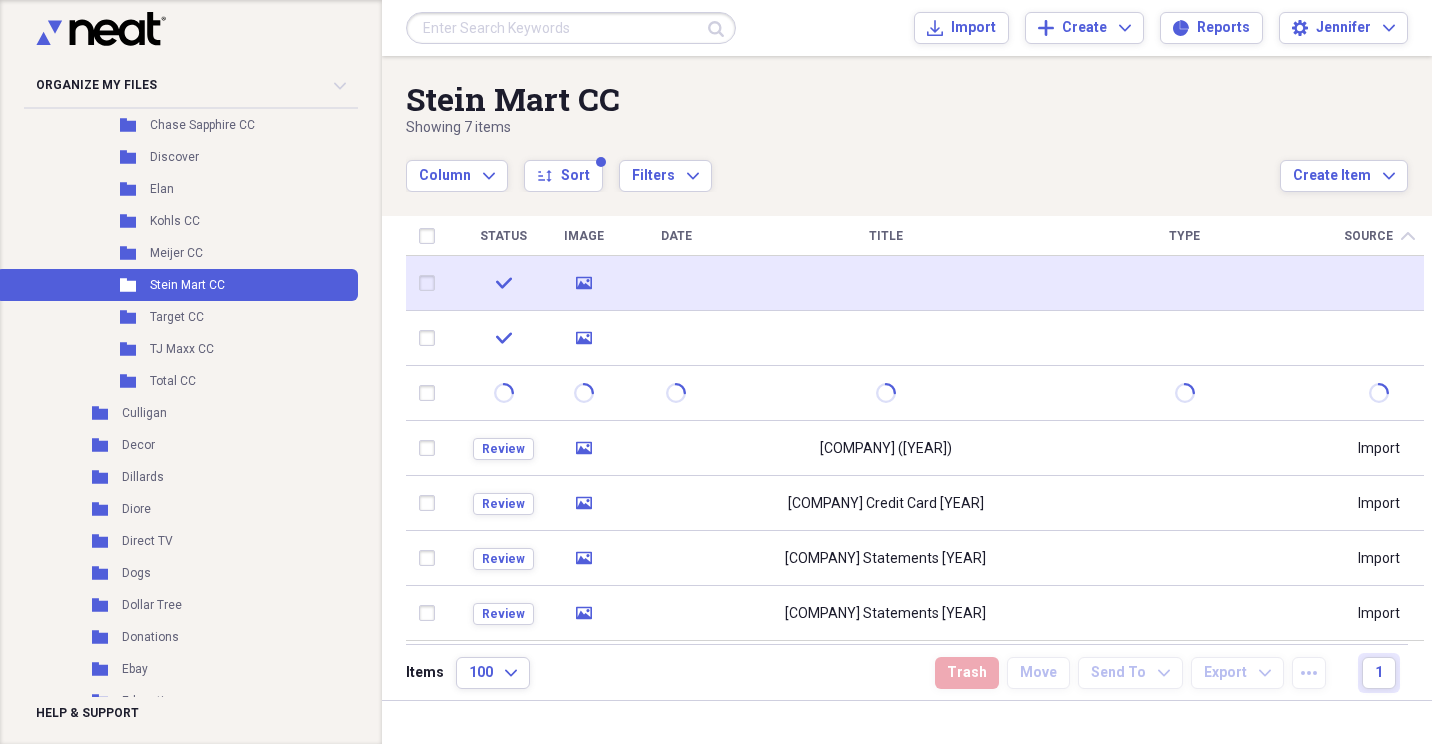 click at bounding box center [431, 283] 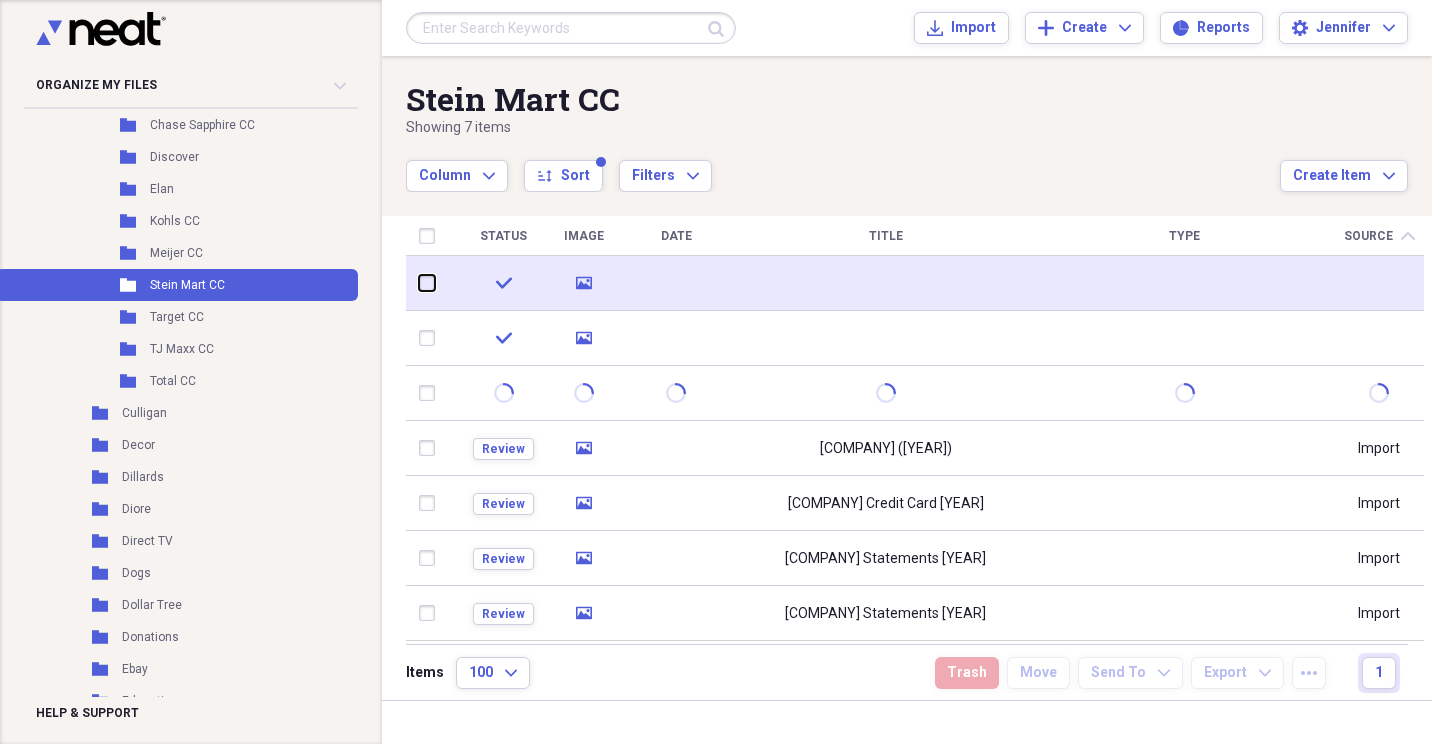 click at bounding box center (419, 283) 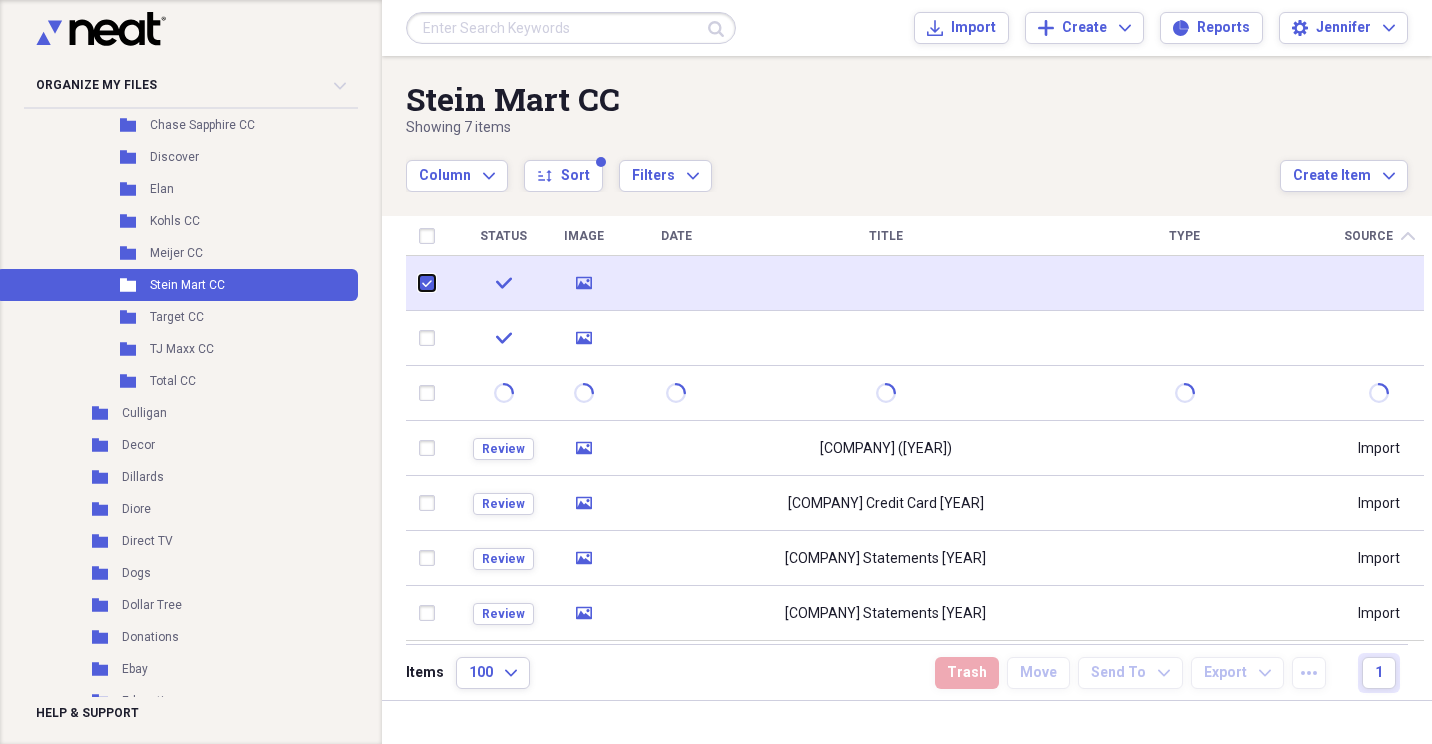 checkbox on "true" 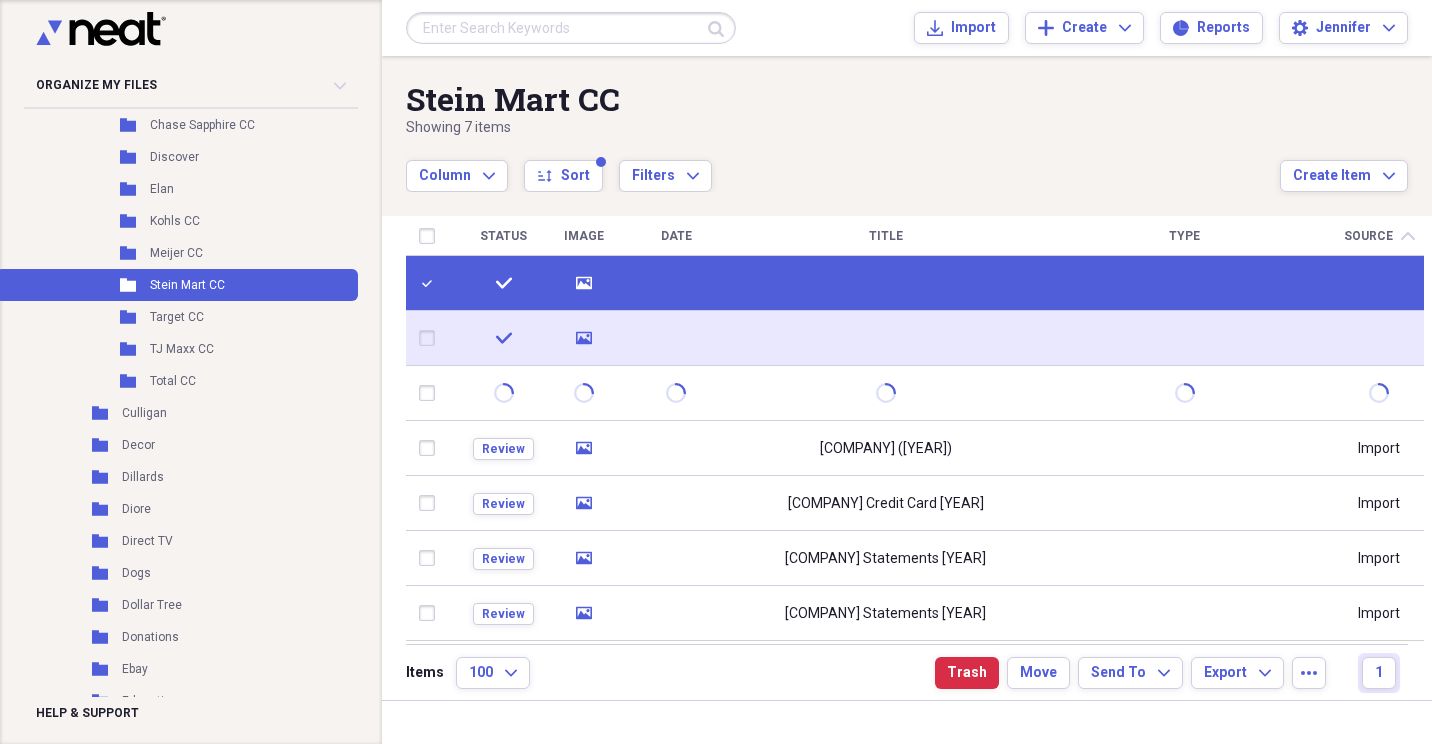 click at bounding box center [431, 338] 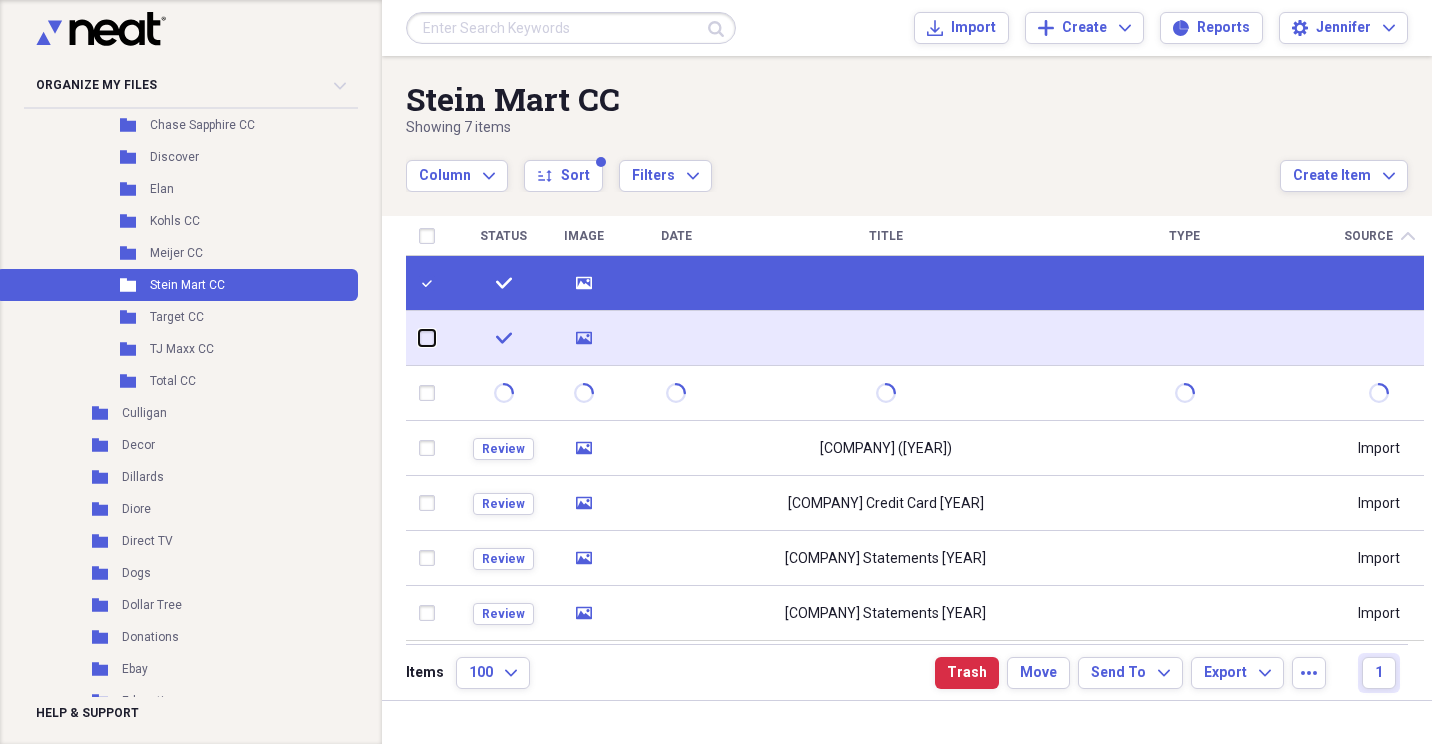 click at bounding box center (419, 338) 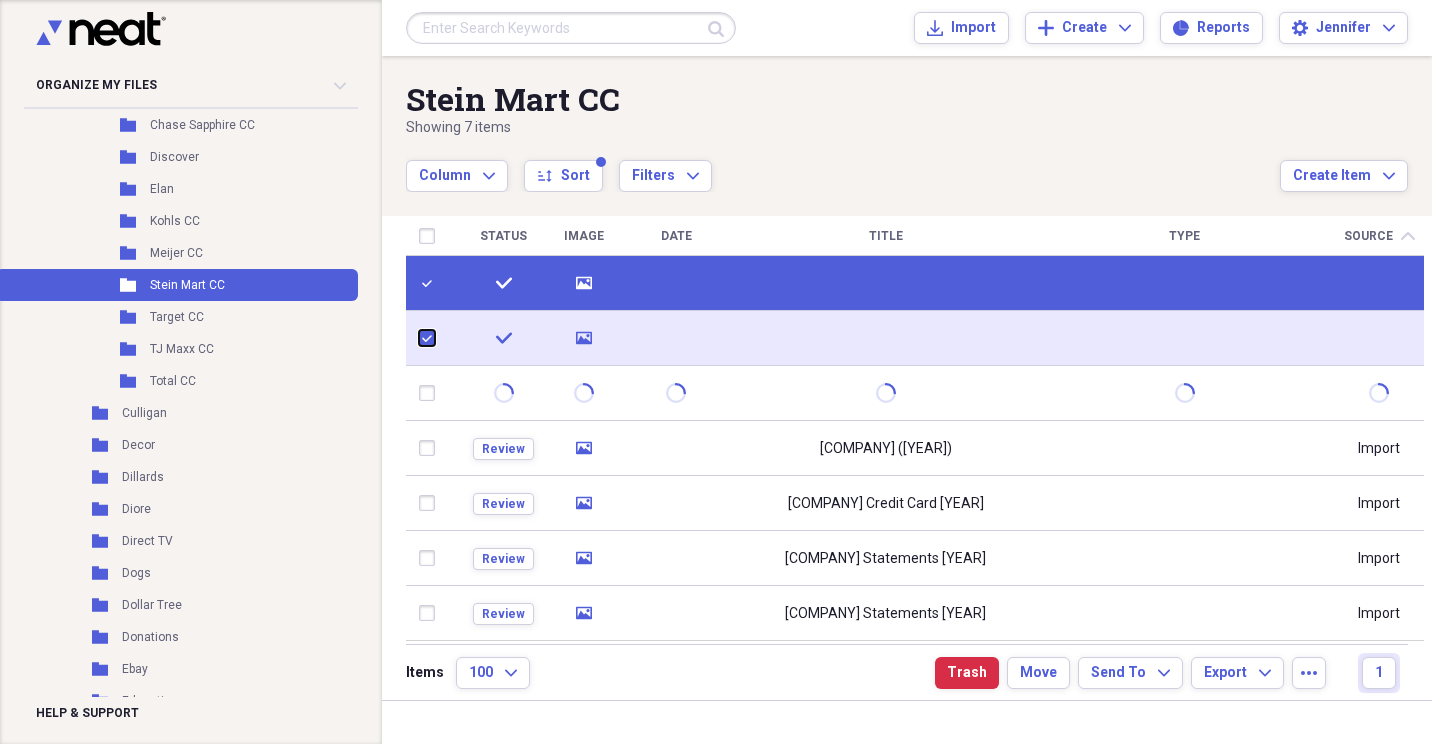 checkbox on "true" 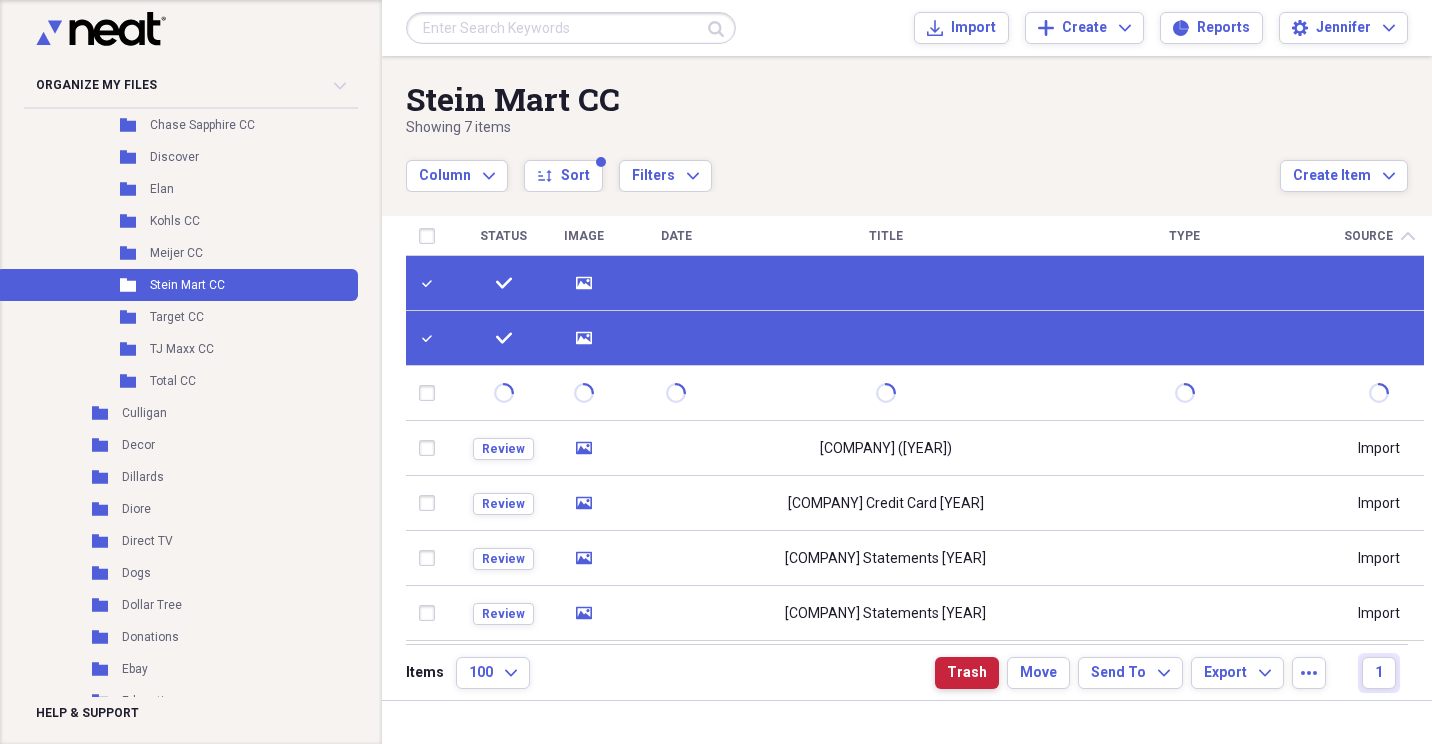 click on "Trash" at bounding box center (967, 673) 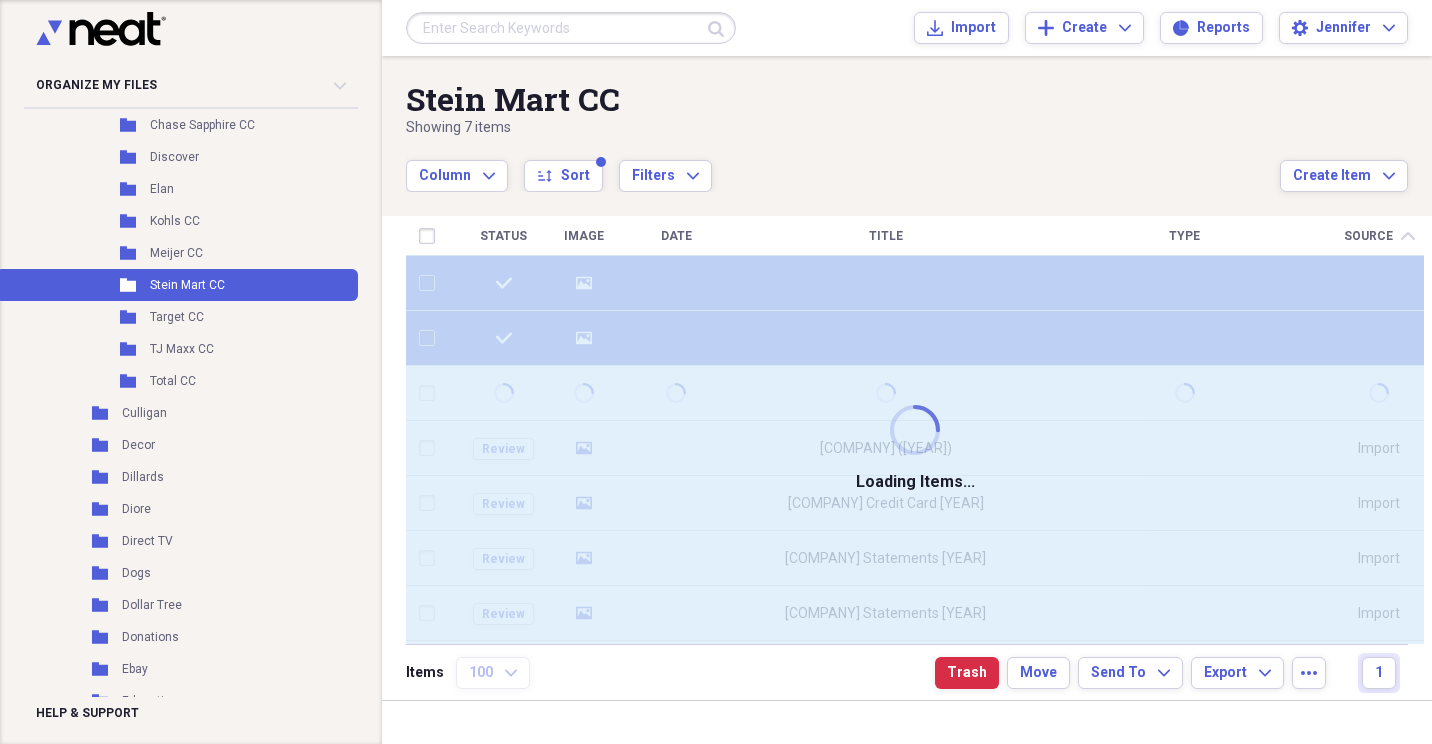 checkbox on "false" 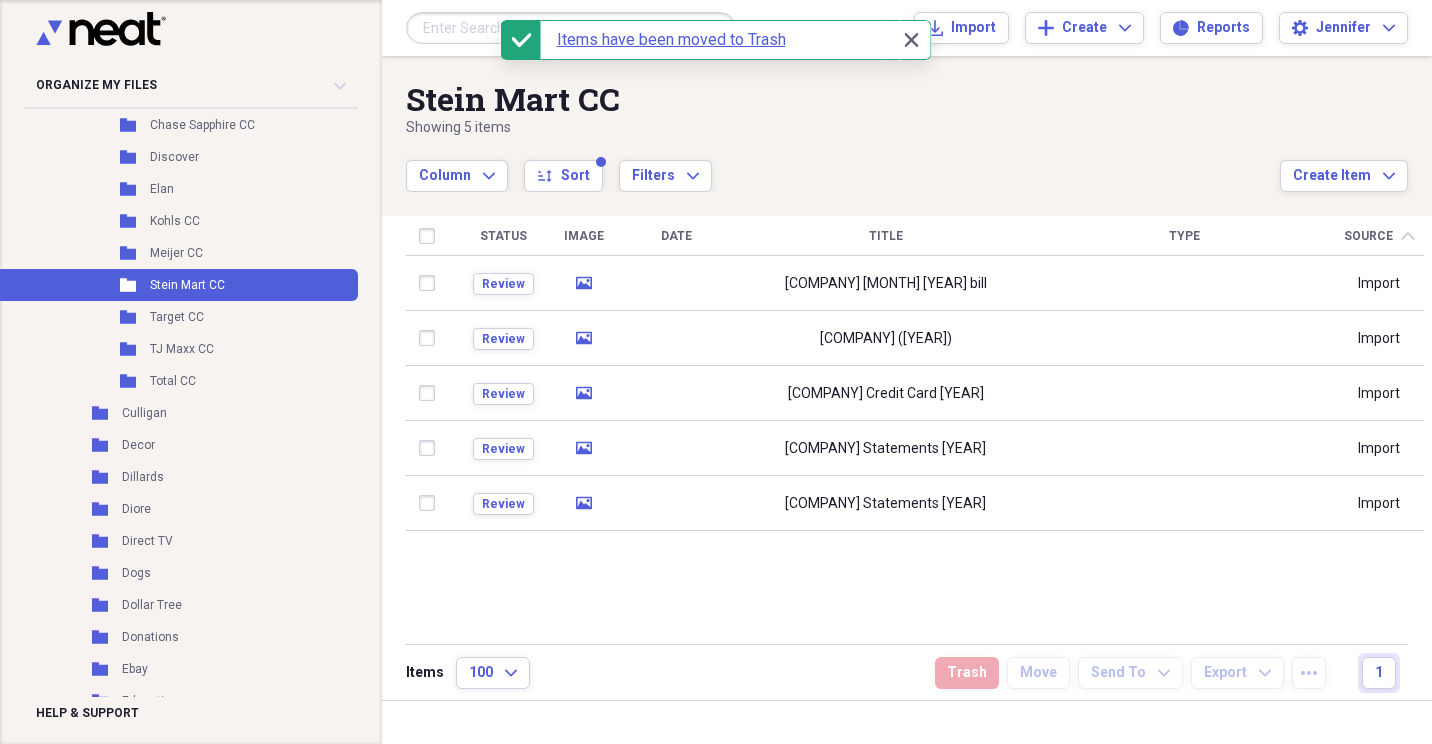 click on "Column Expand sort Sort Filters  Expand" at bounding box center [843, 165] 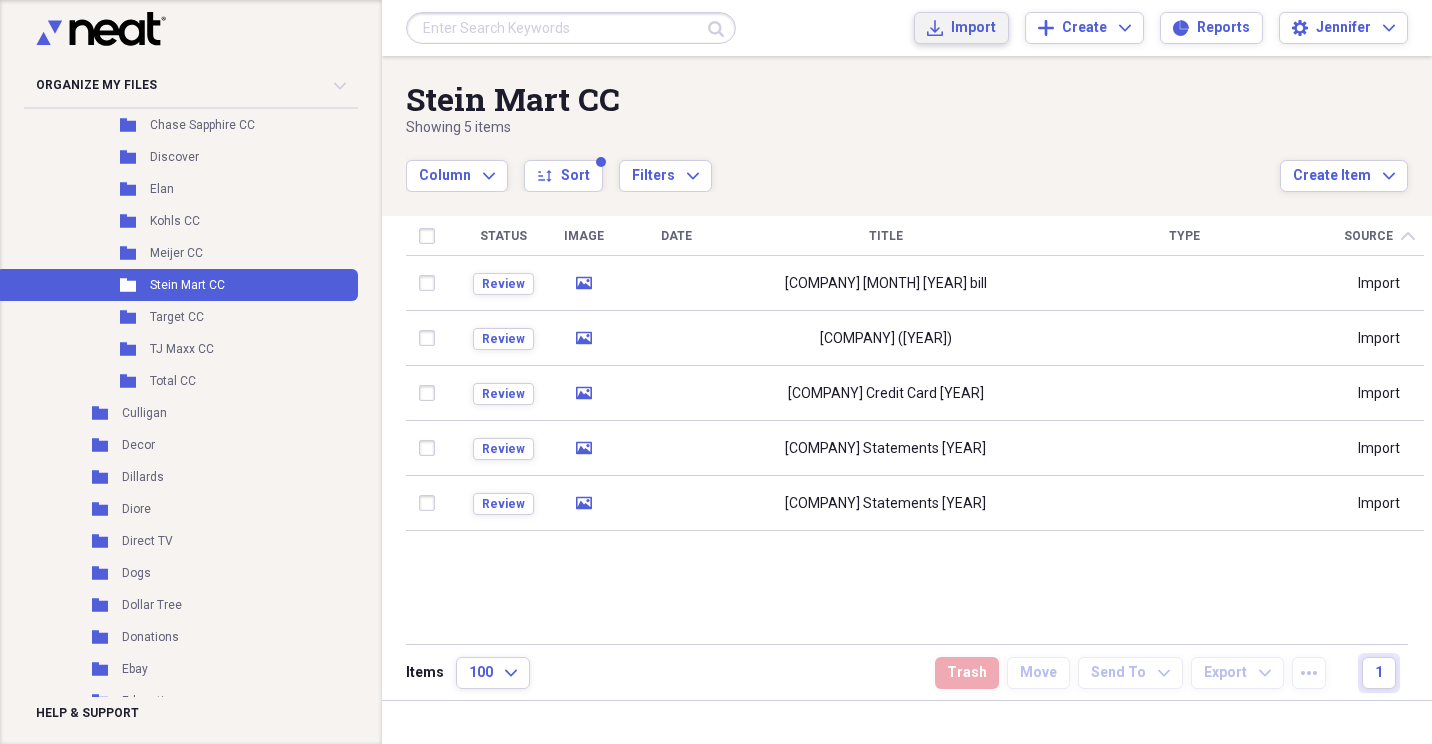 click on "Import" at bounding box center [973, 28] 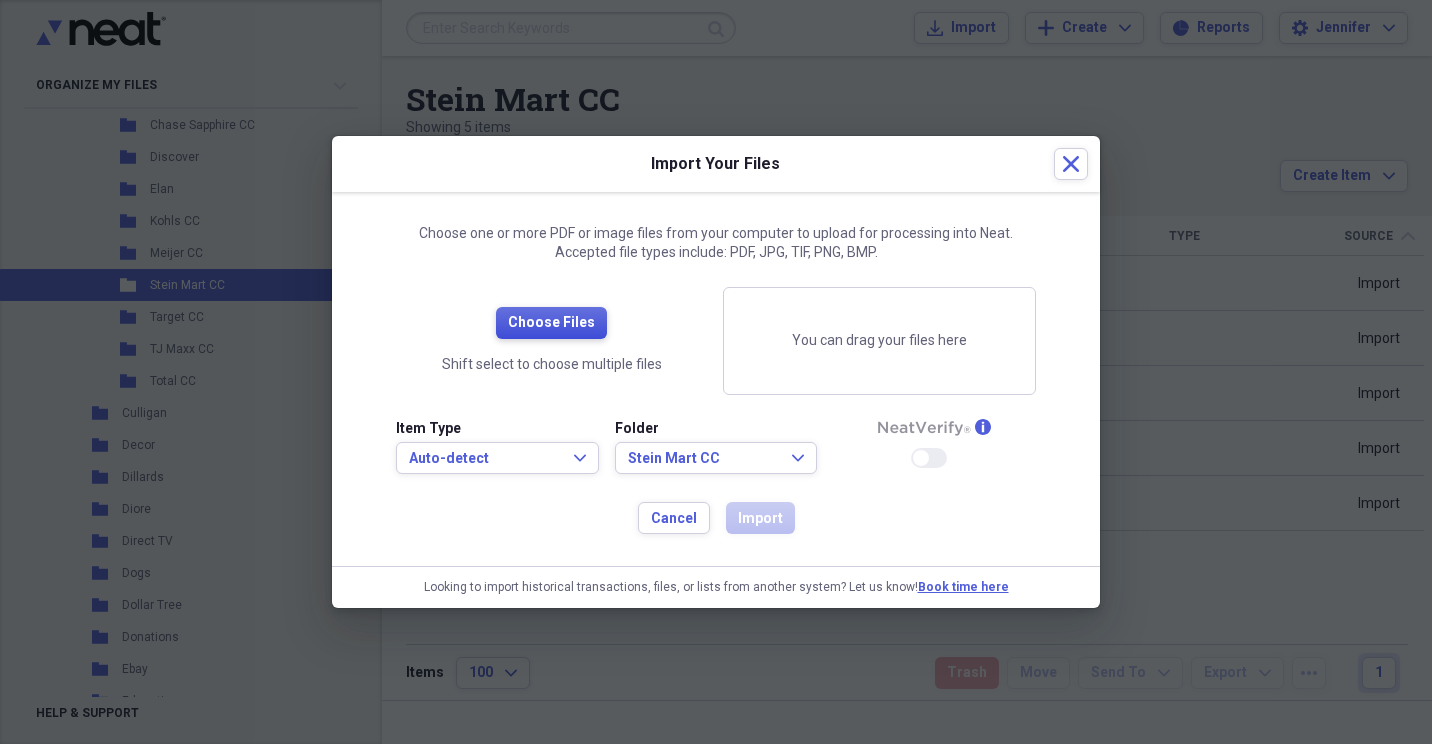 click on "Choose Files" at bounding box center [551, 323] 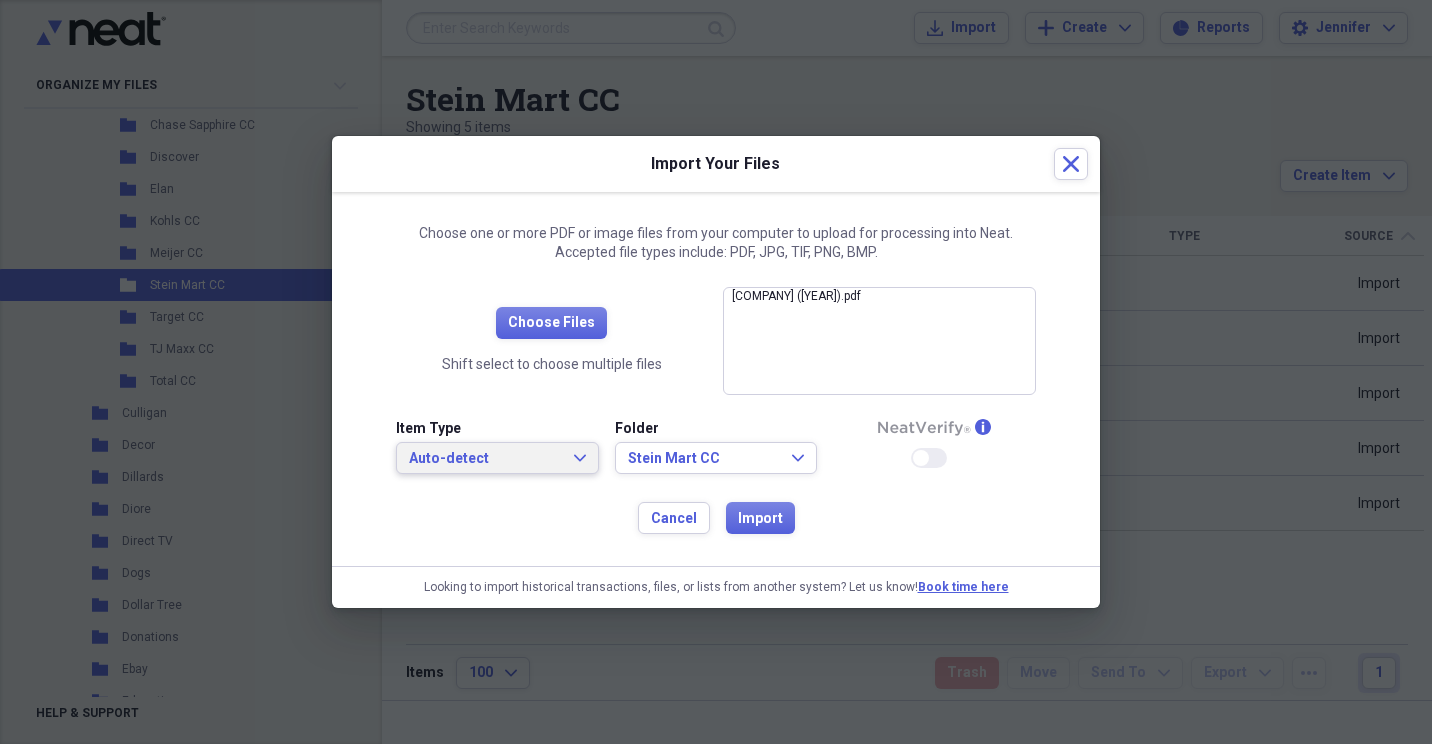 click on "Expand" 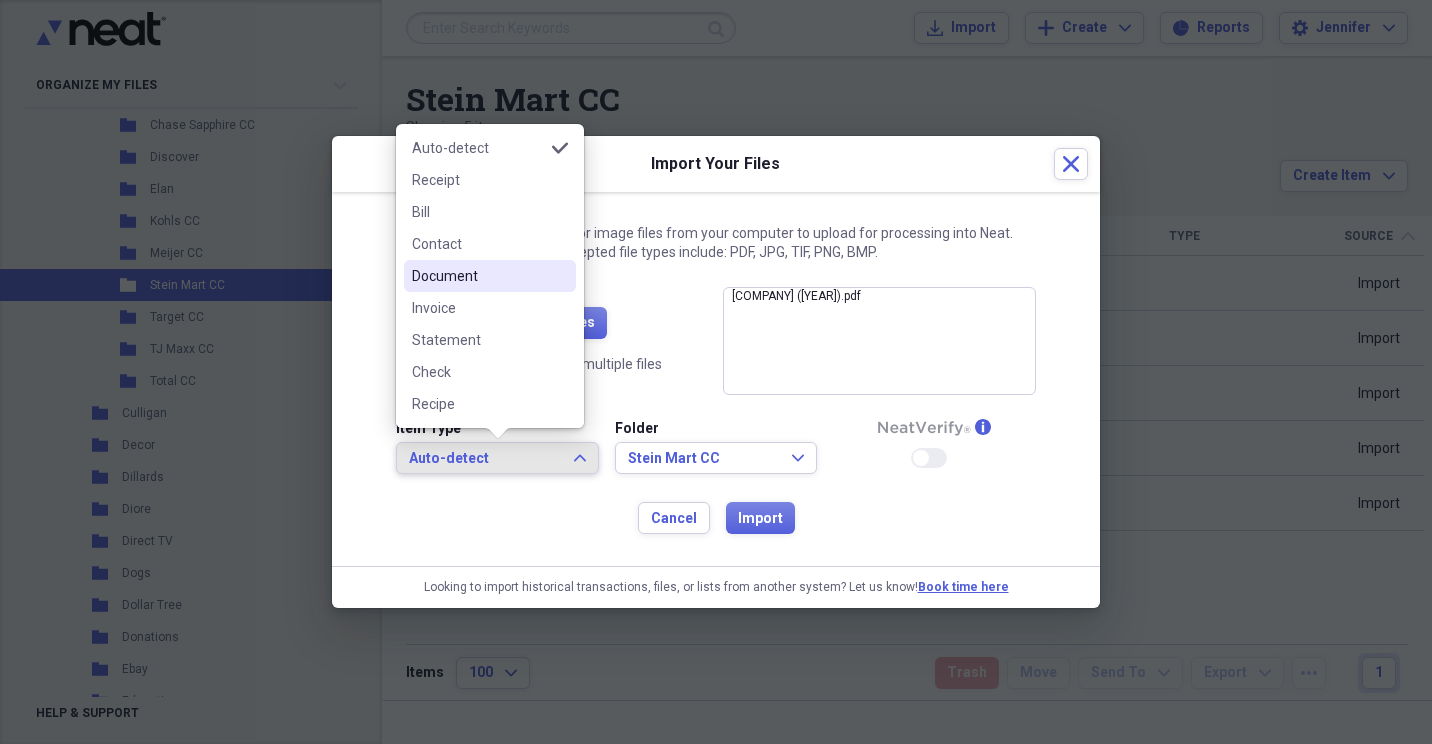 click on "Document" at bounding box center (490, 276) 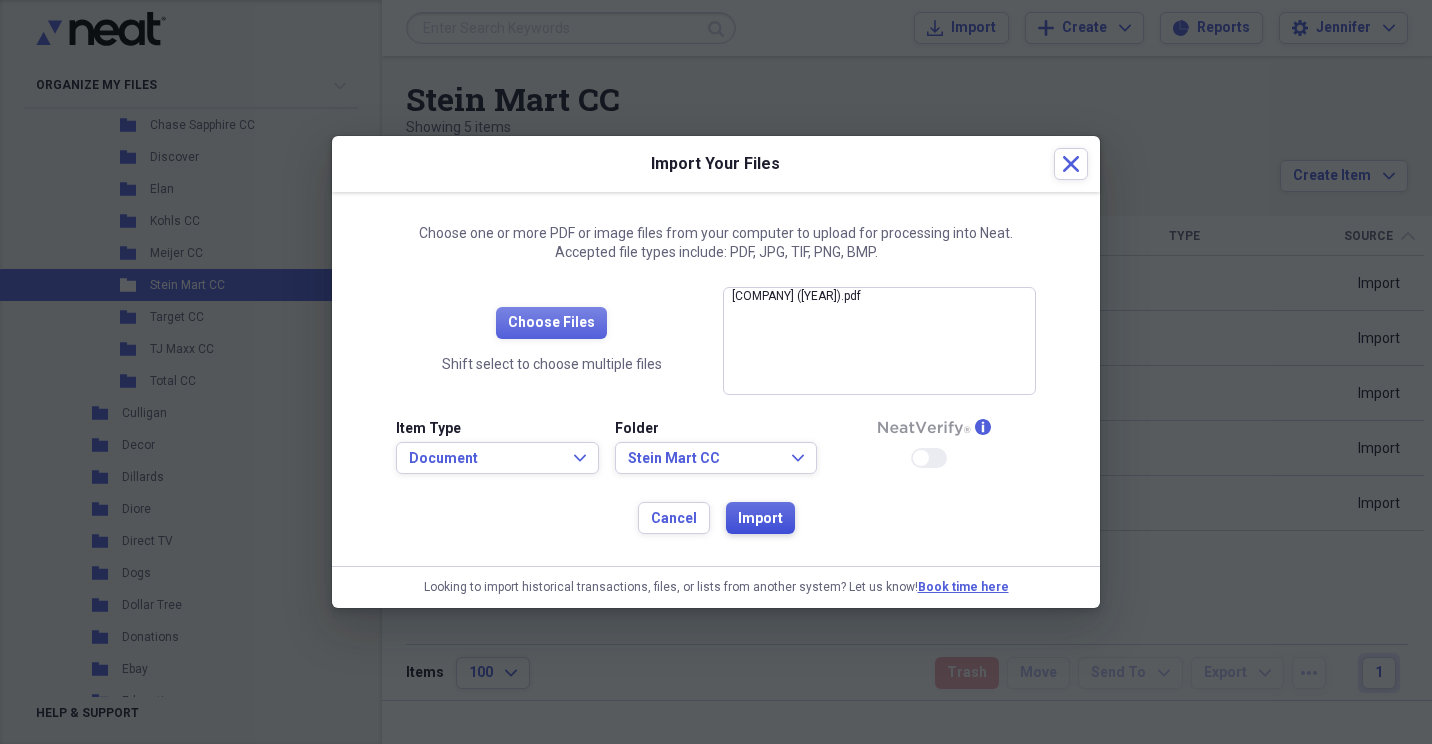click on "Import" at bounding box center (760, 519) 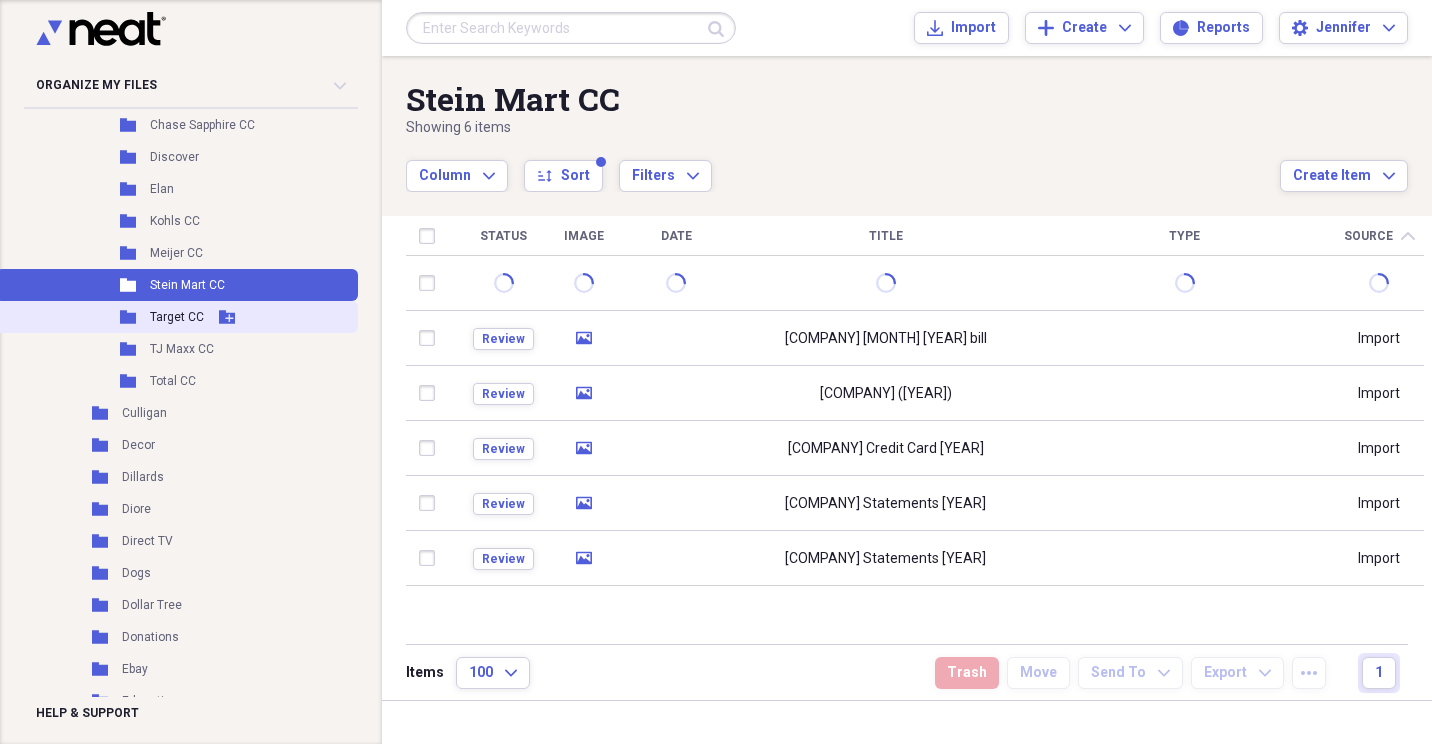 click on "Target CC" at bounding box center [177, 317] 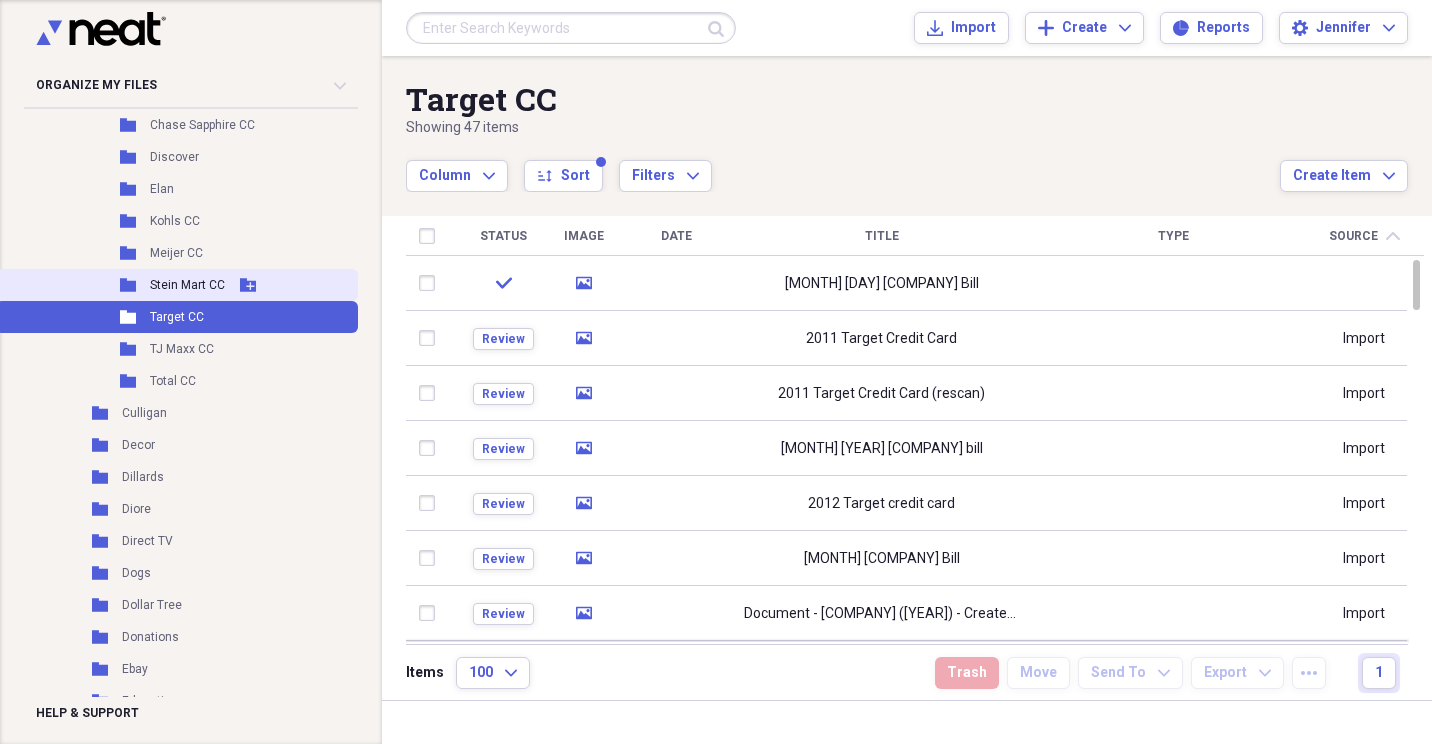 click on "Stein Mart CC" at bounding box center [187, 285] 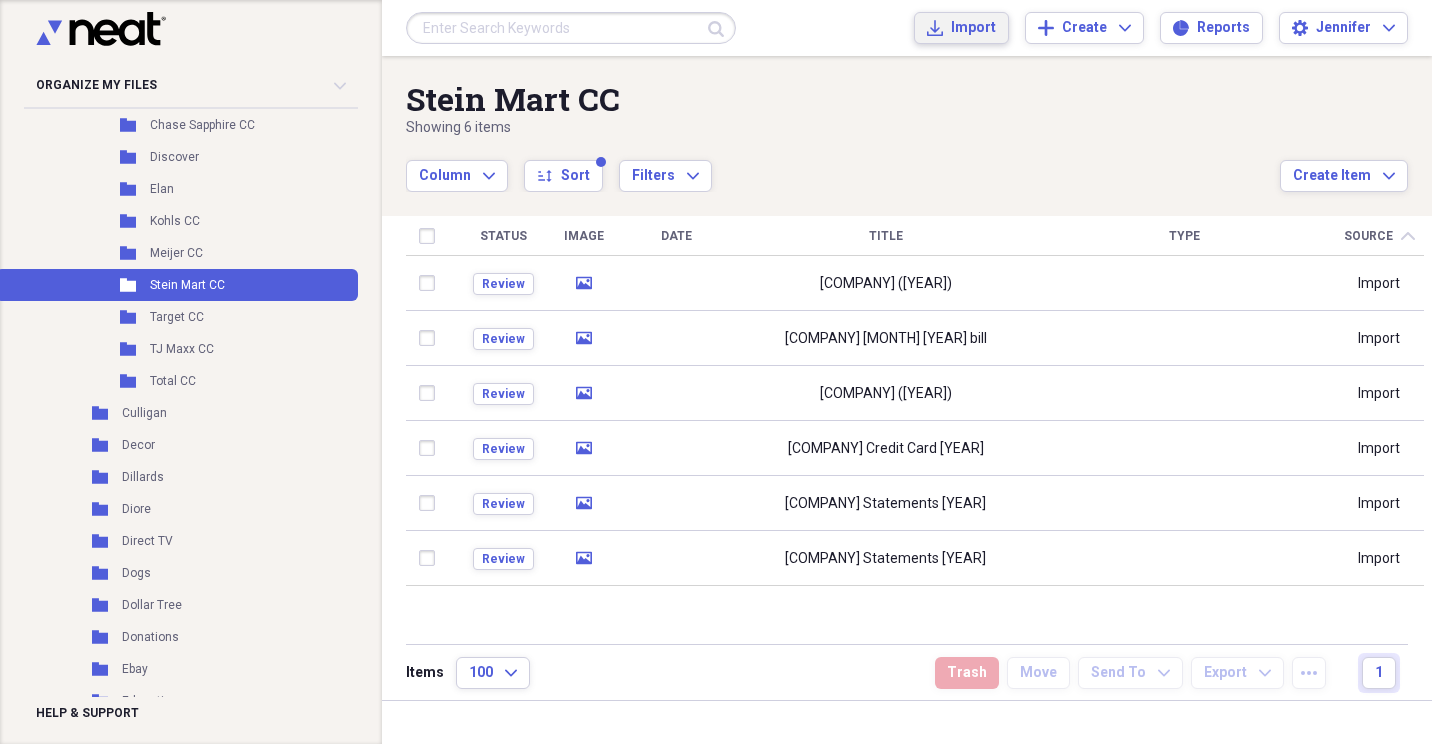 click on "Import" at bounding box center [973, 28] 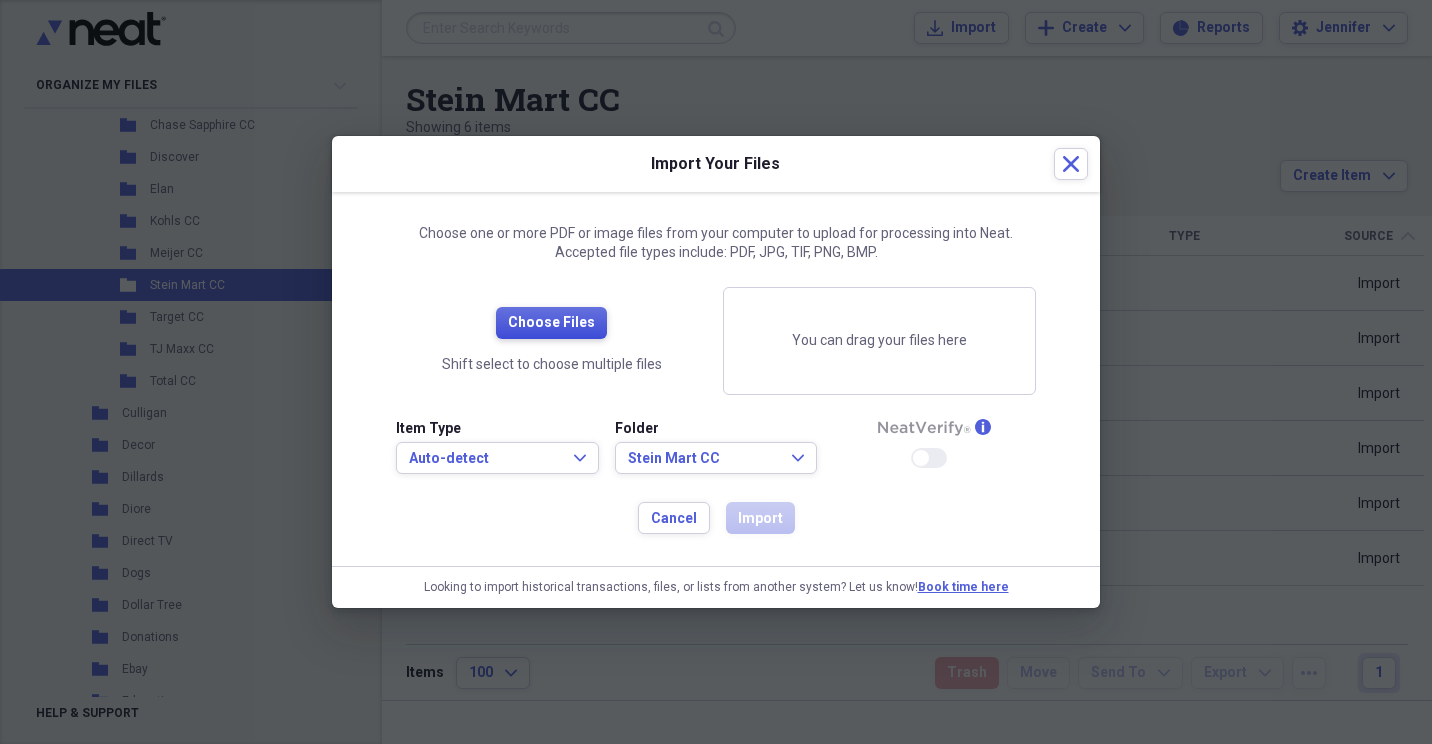 click on "Choose Files" at bounding box center [551, 323] 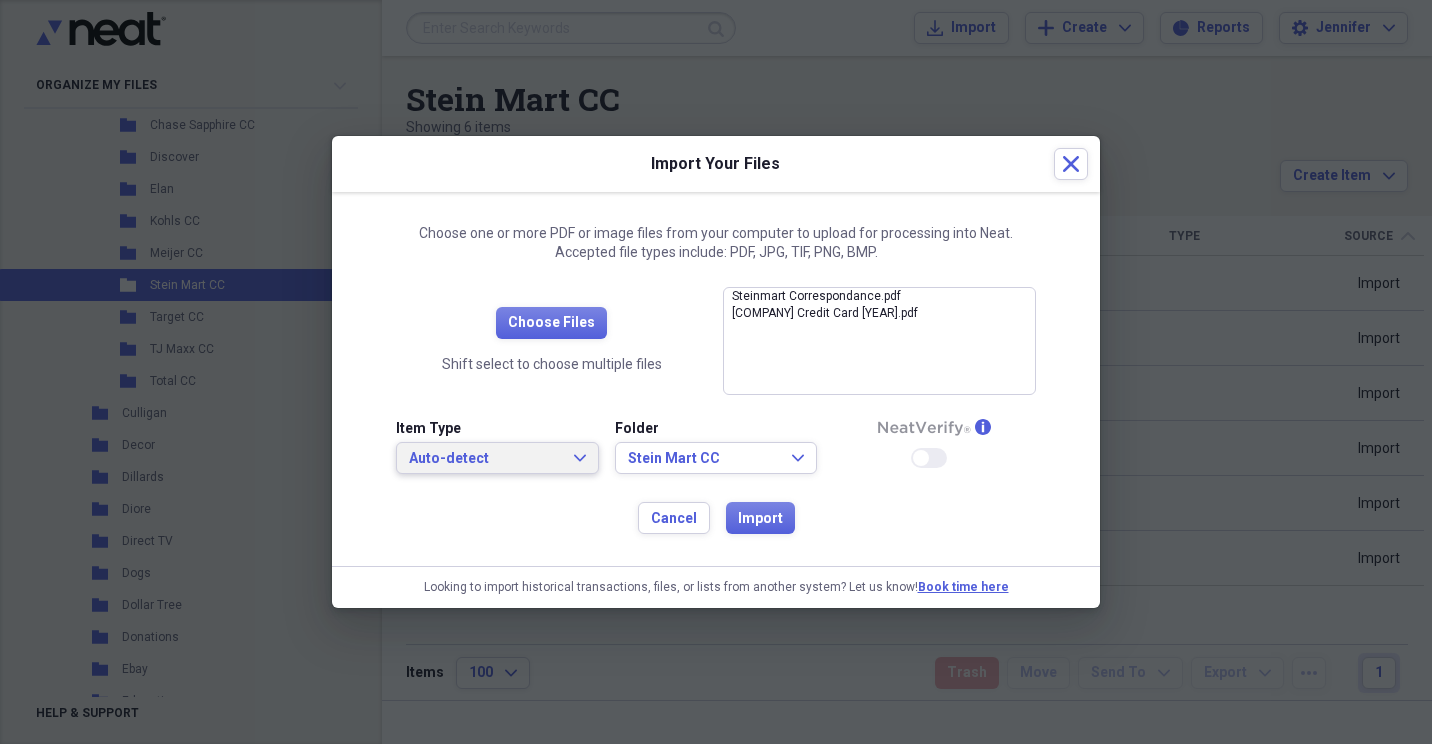 click on "Expand" 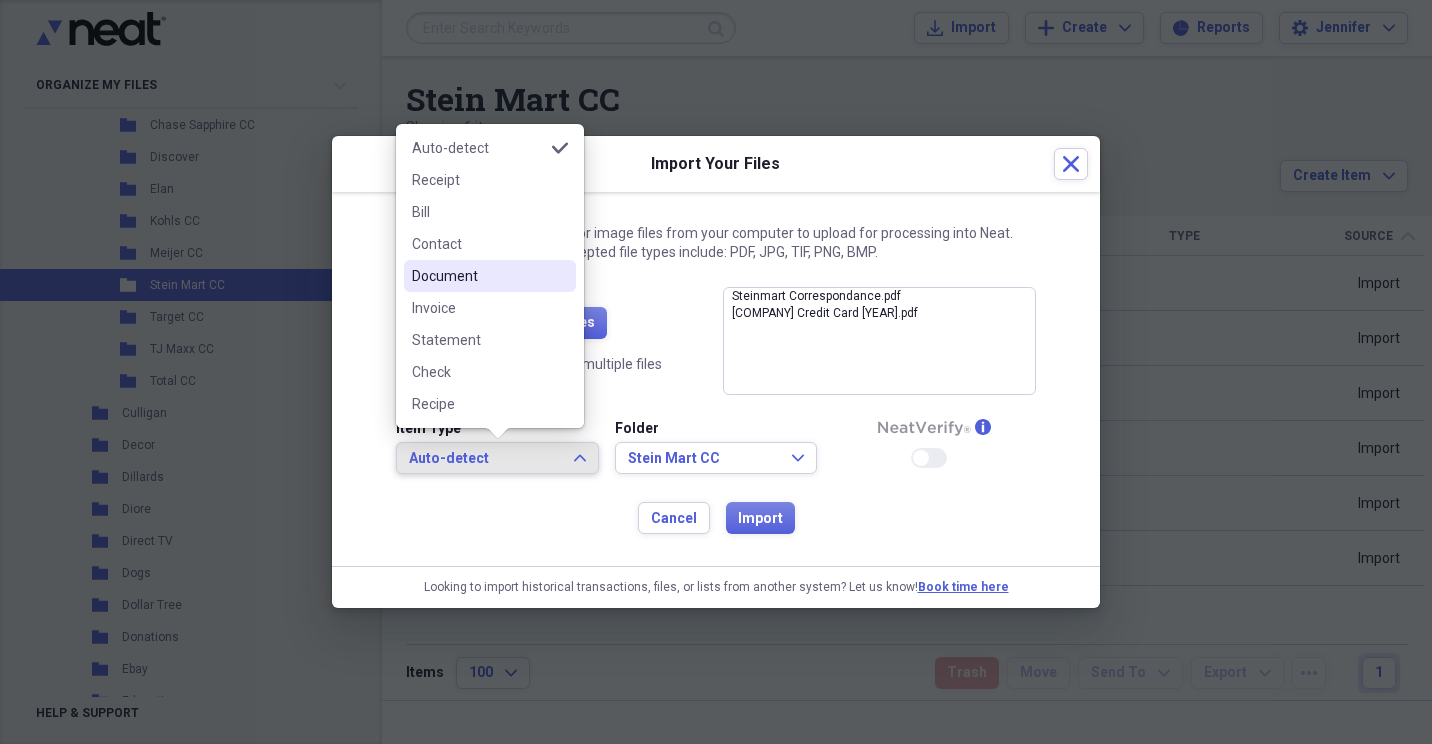 click on "Document" at bounding box center (490, 276) 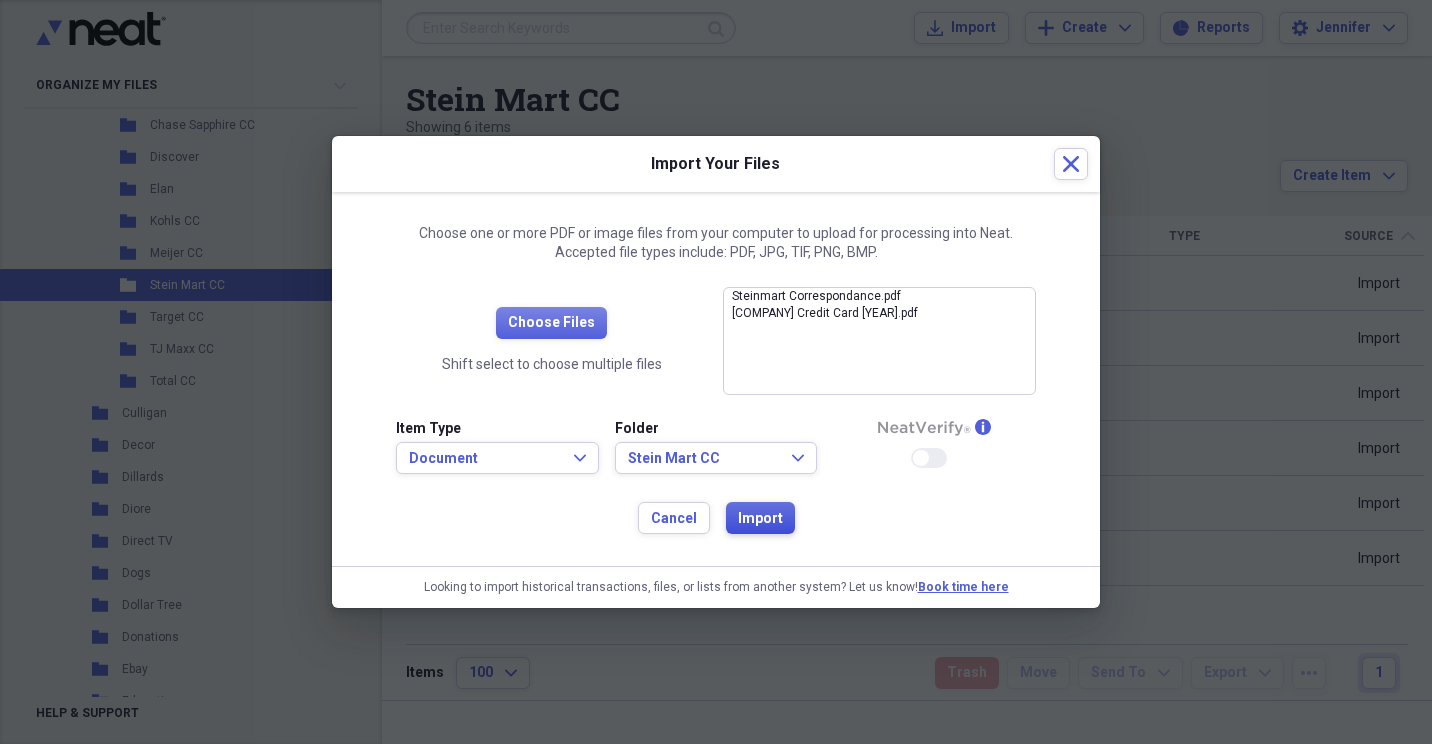 click on "Import" at bounding box center (760, 519) 